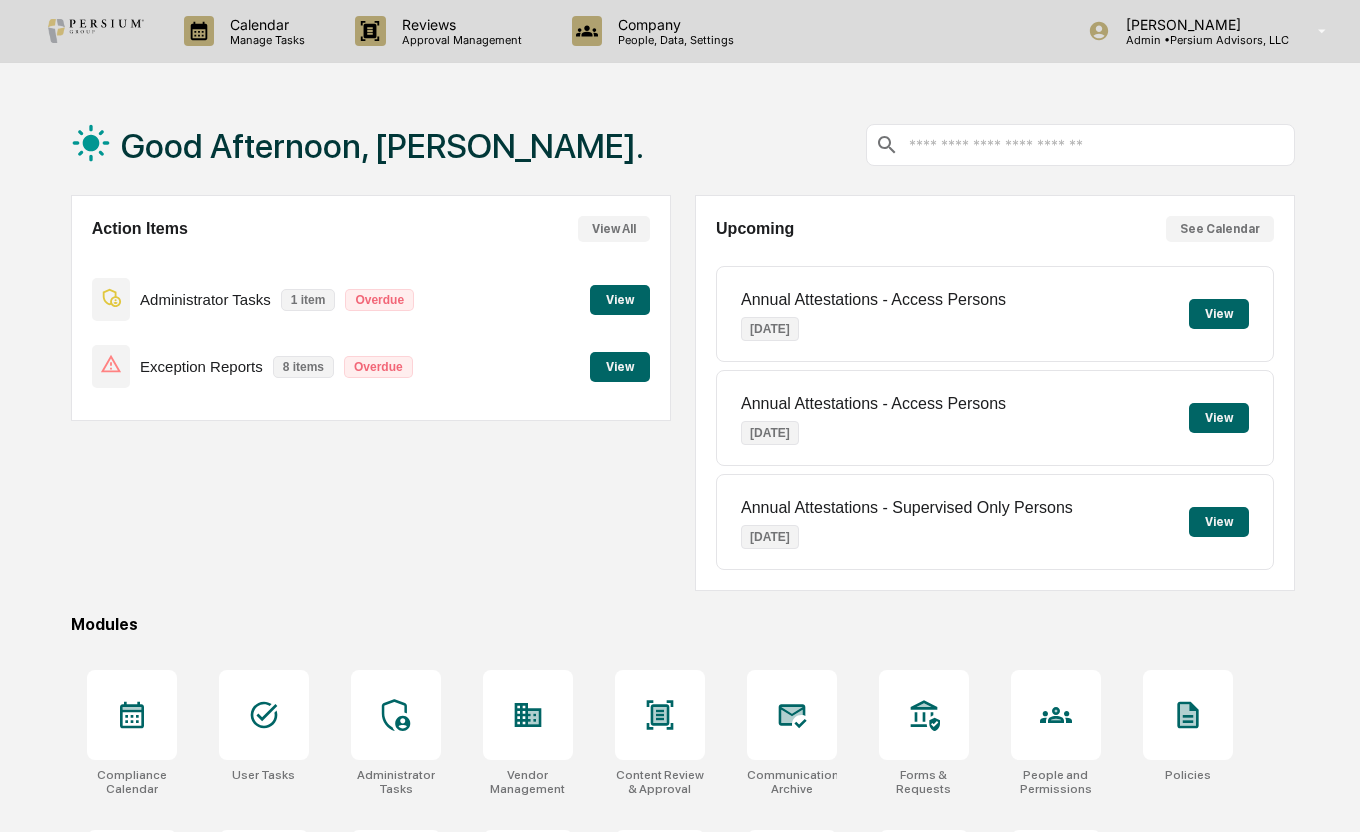 scroll, scrollTop: 0, scrollLeft: 0, axis: both 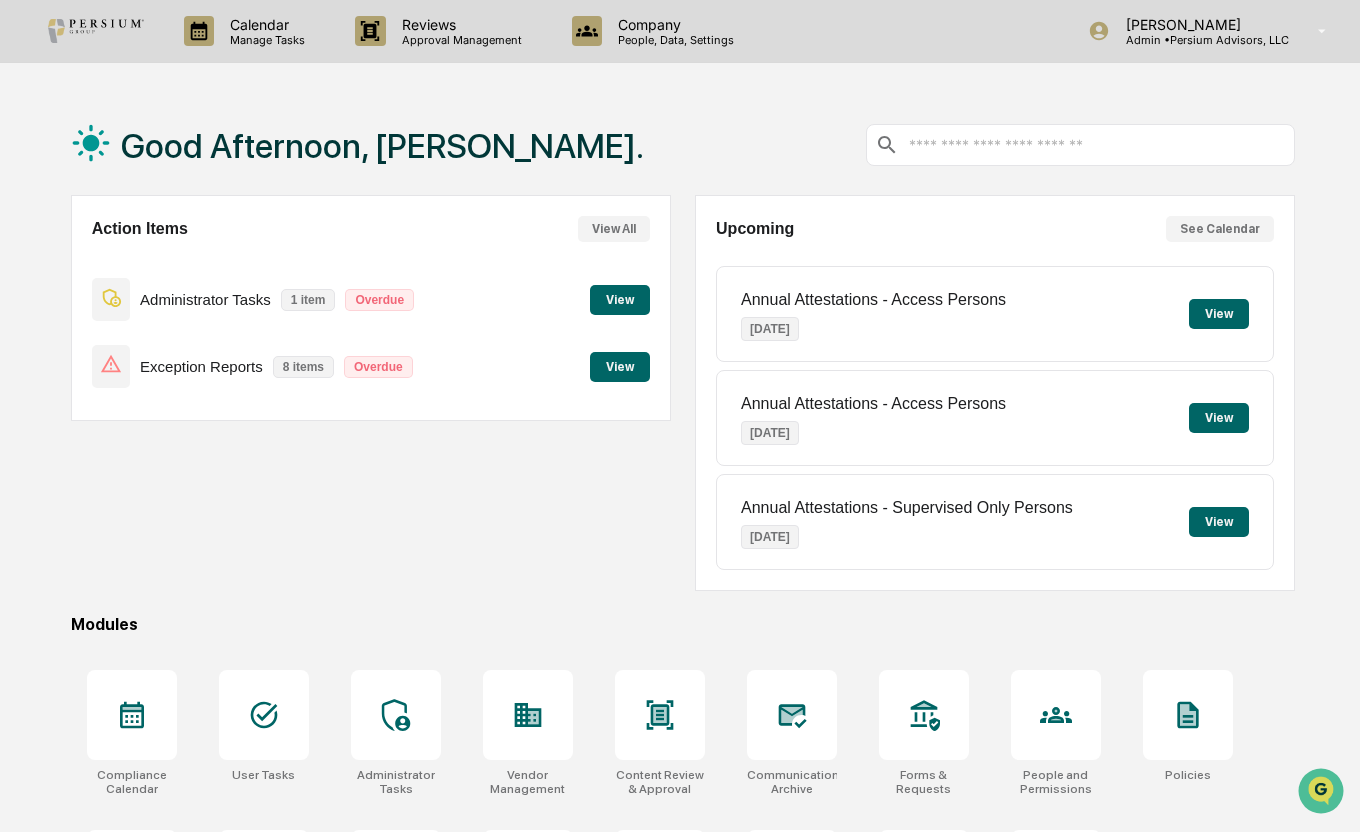 click on "Good Afternoon, [PERSON_NAME]." at bounding box center (683, 145) 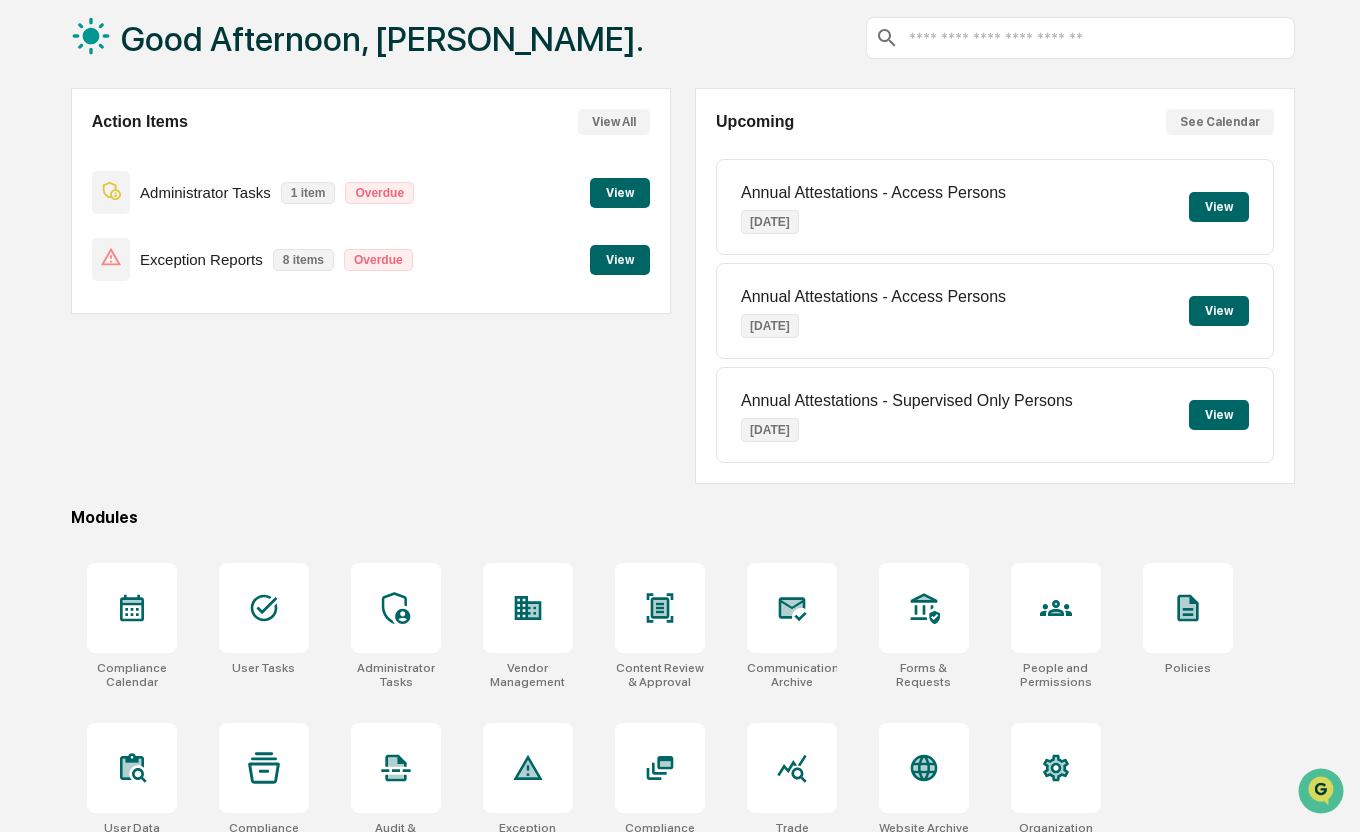 scroll, scrollTop: 136, scrollLeft: 0, axis: vertical 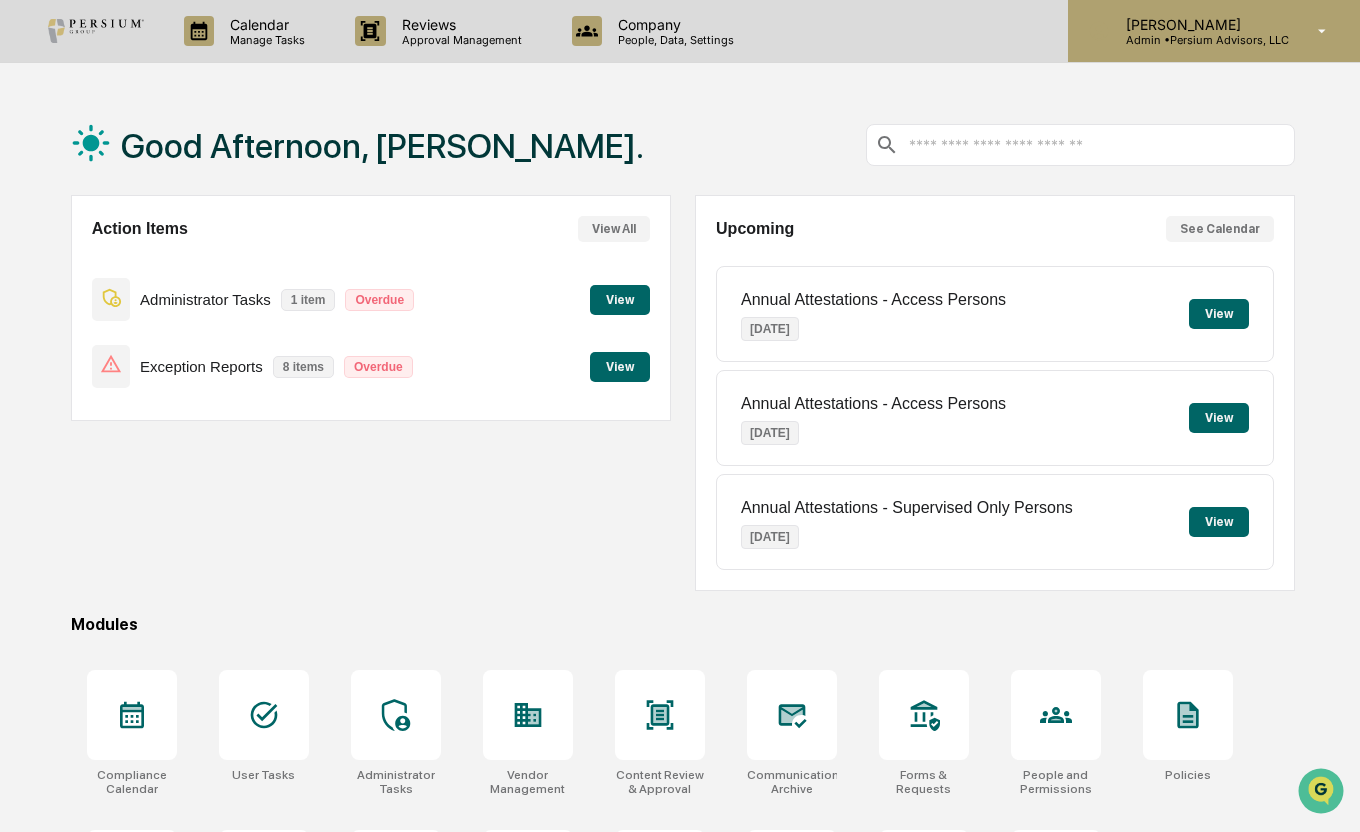 click on "Admin •  Persium Advisors, LLC" at bounding box center (1199, 40) 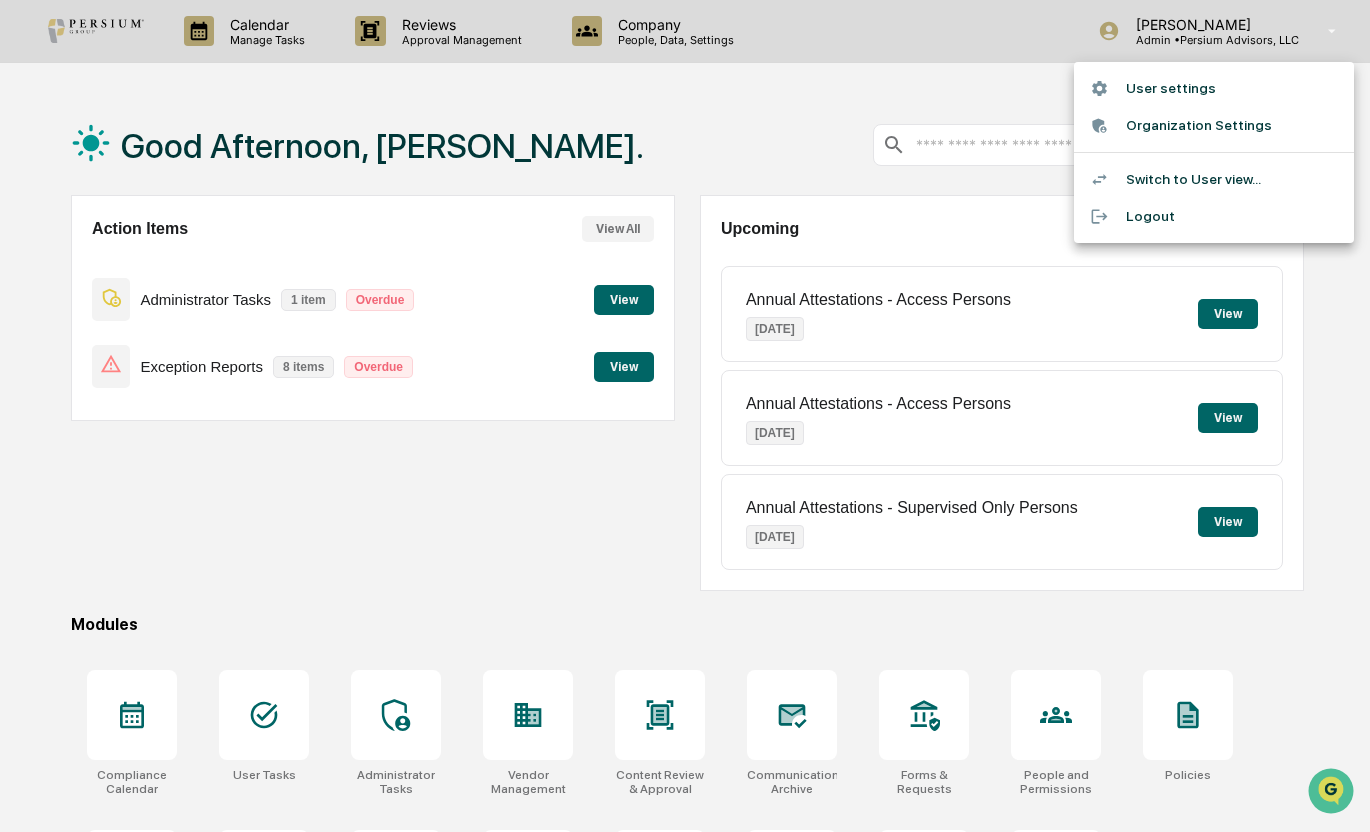 click at bounding box center [685, 416] 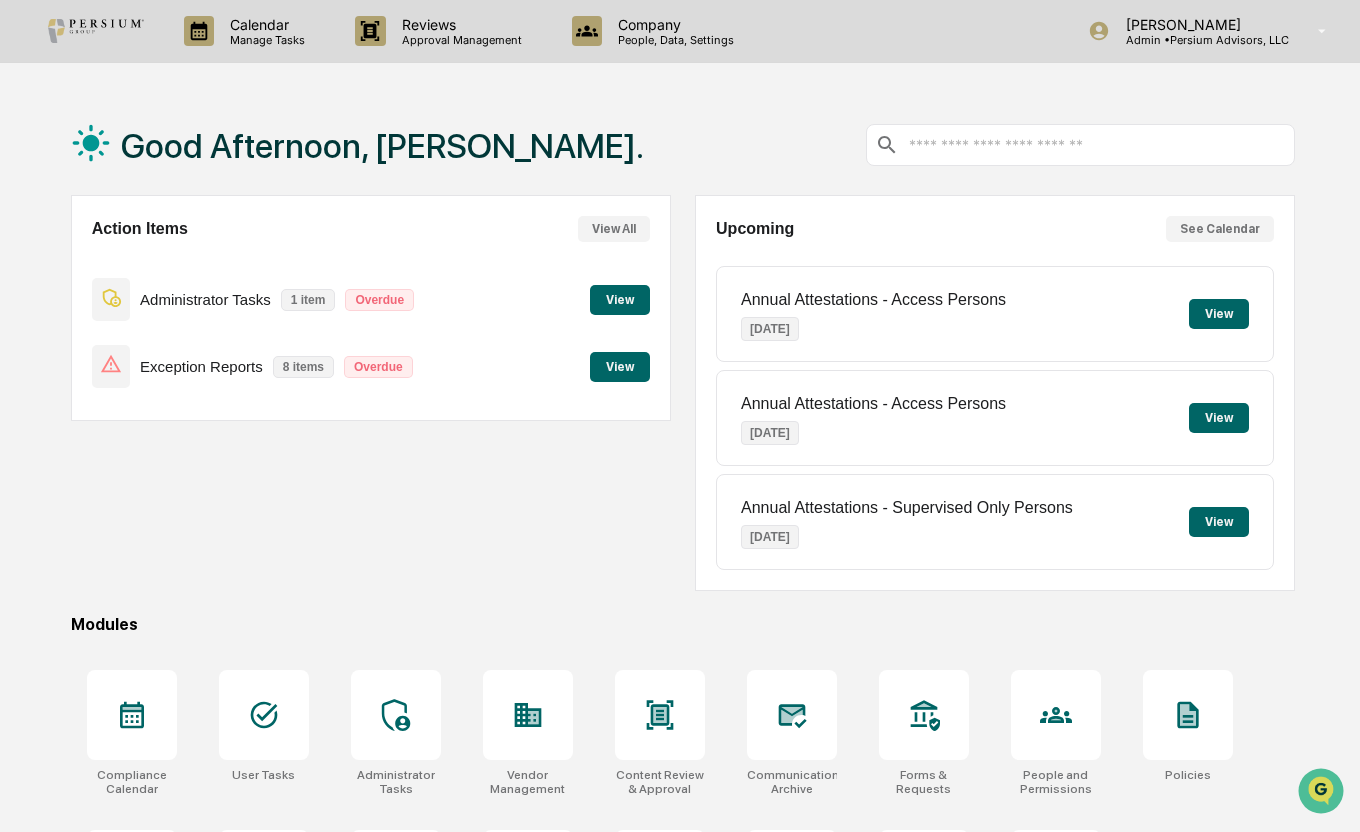 click on "Good Afternoon, [PERSON_NAME]." at bounding box center [683, 145] 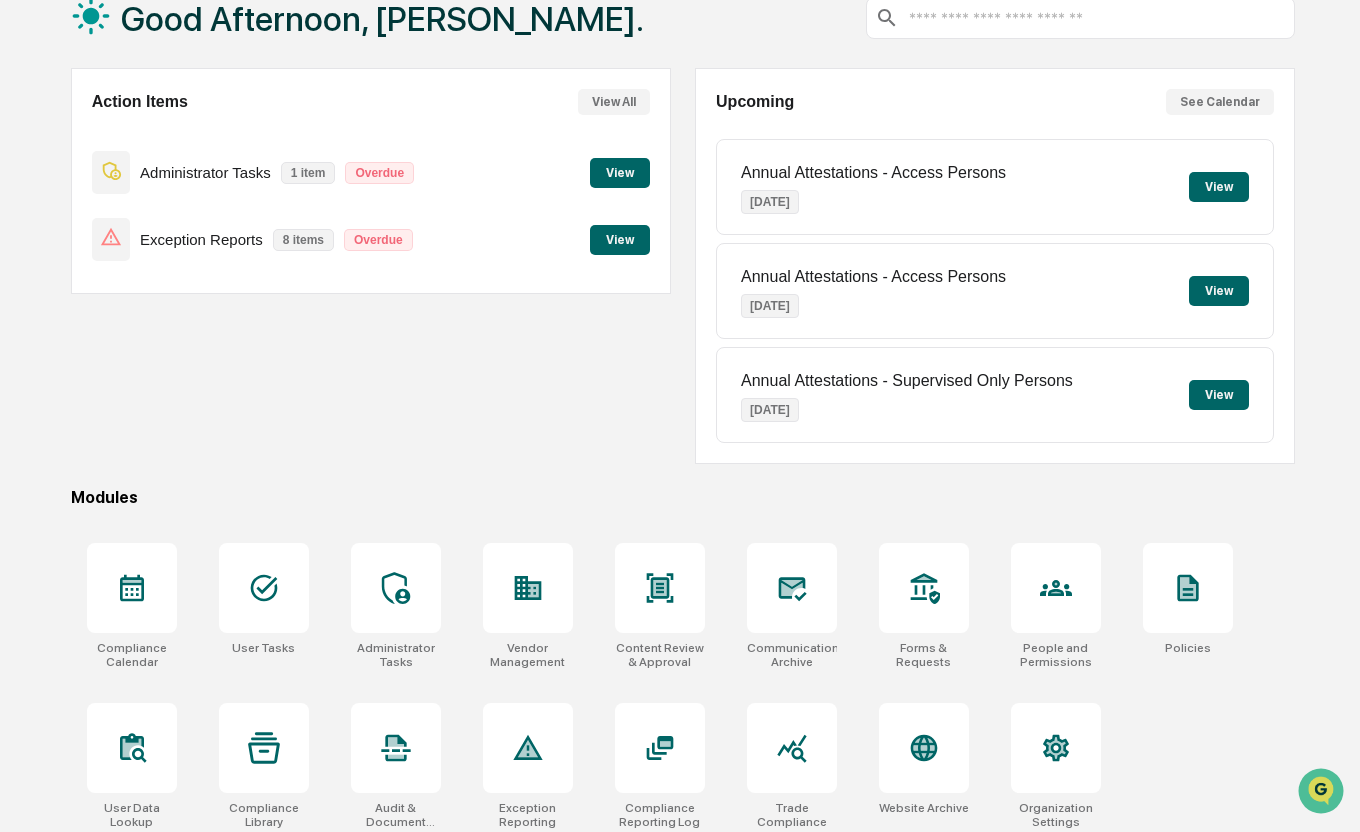 scroll, scrollTop: 136, scrollLeft: 0, axis: vertical 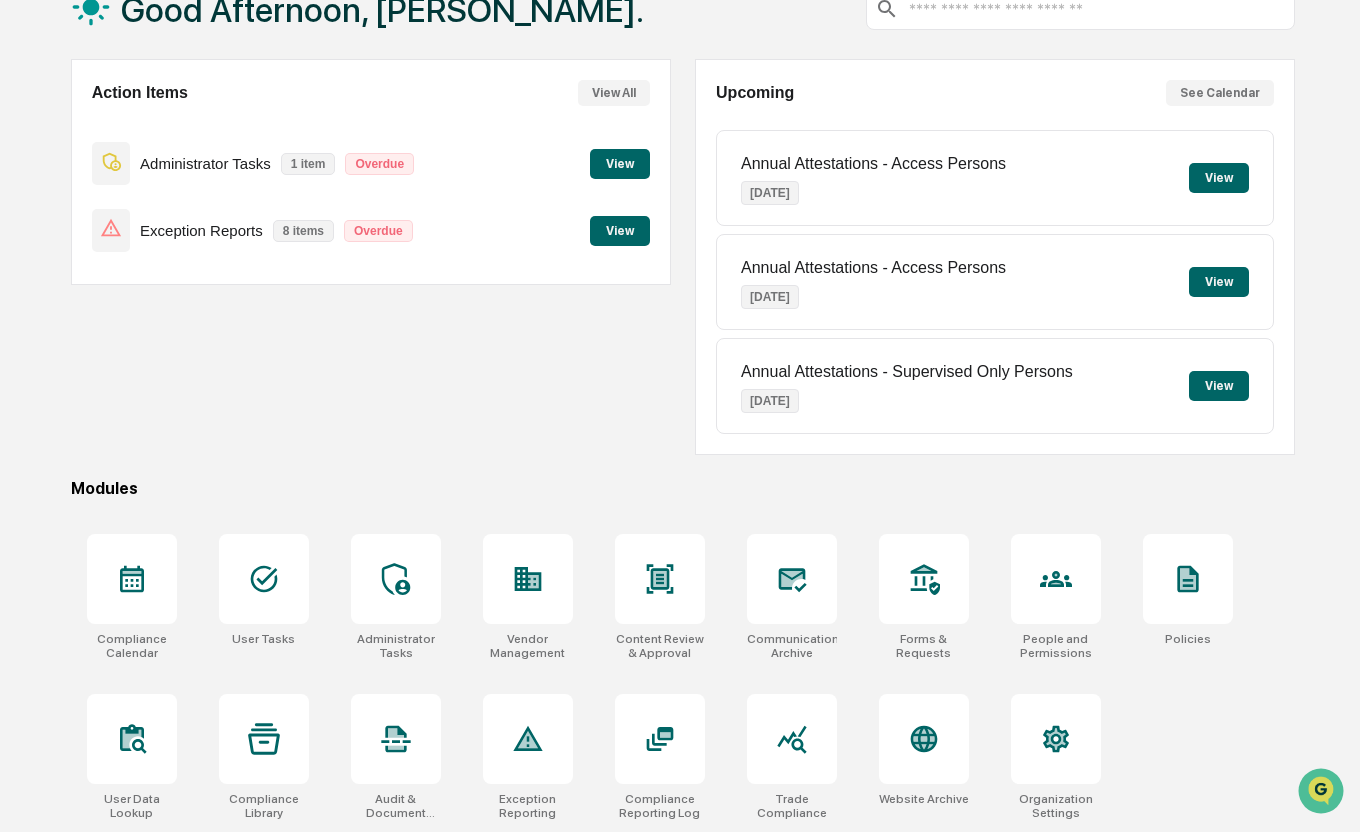 click on "Action Items View All Administrator Tasks 1 item Overdue View Exception Reports 8 items Overdue View" at bounding box center [371, 257] 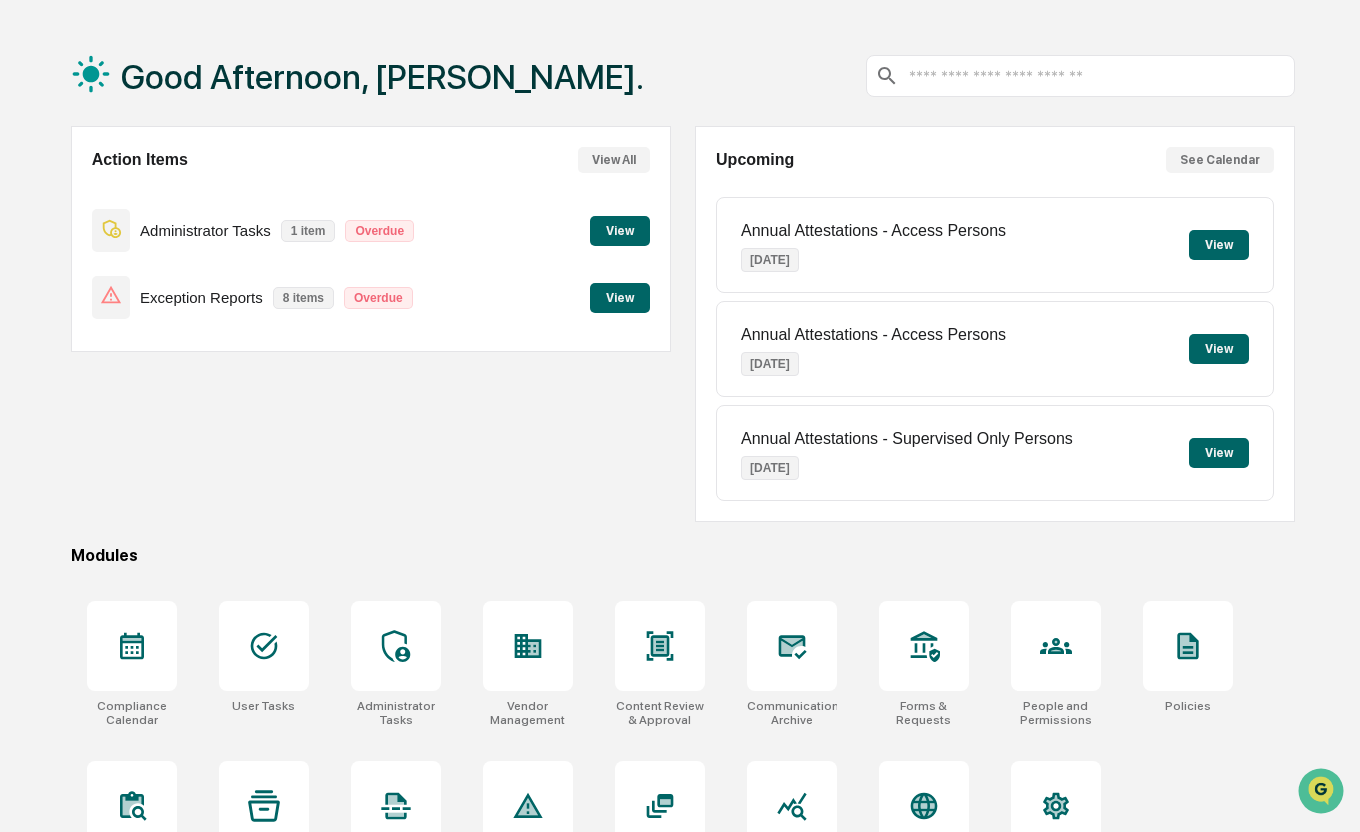 scroll, scrollTop: 0, scrollLeft: 0, axis: both 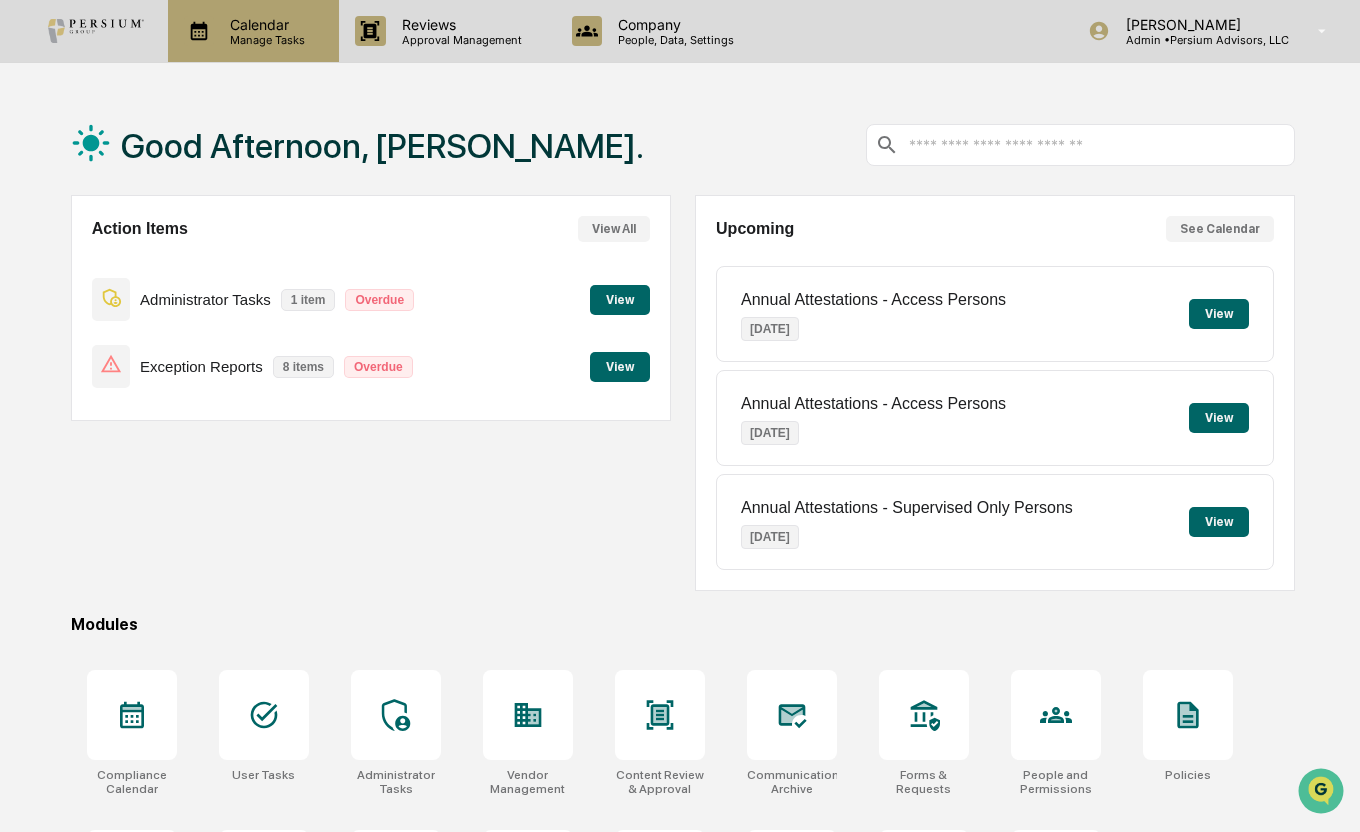 click on "Calendar" at bounding box center [264, 24] 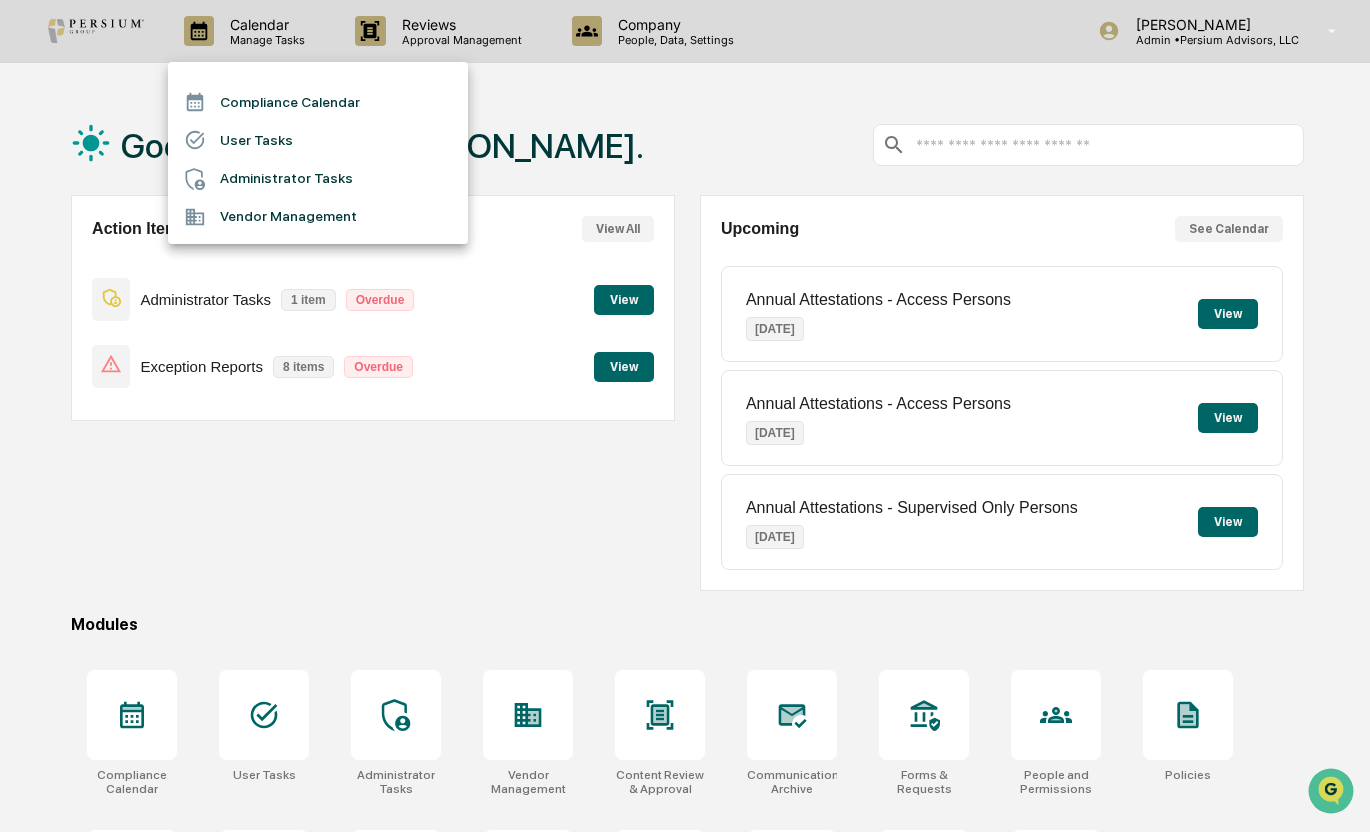 click at bounding box center [685, 416] 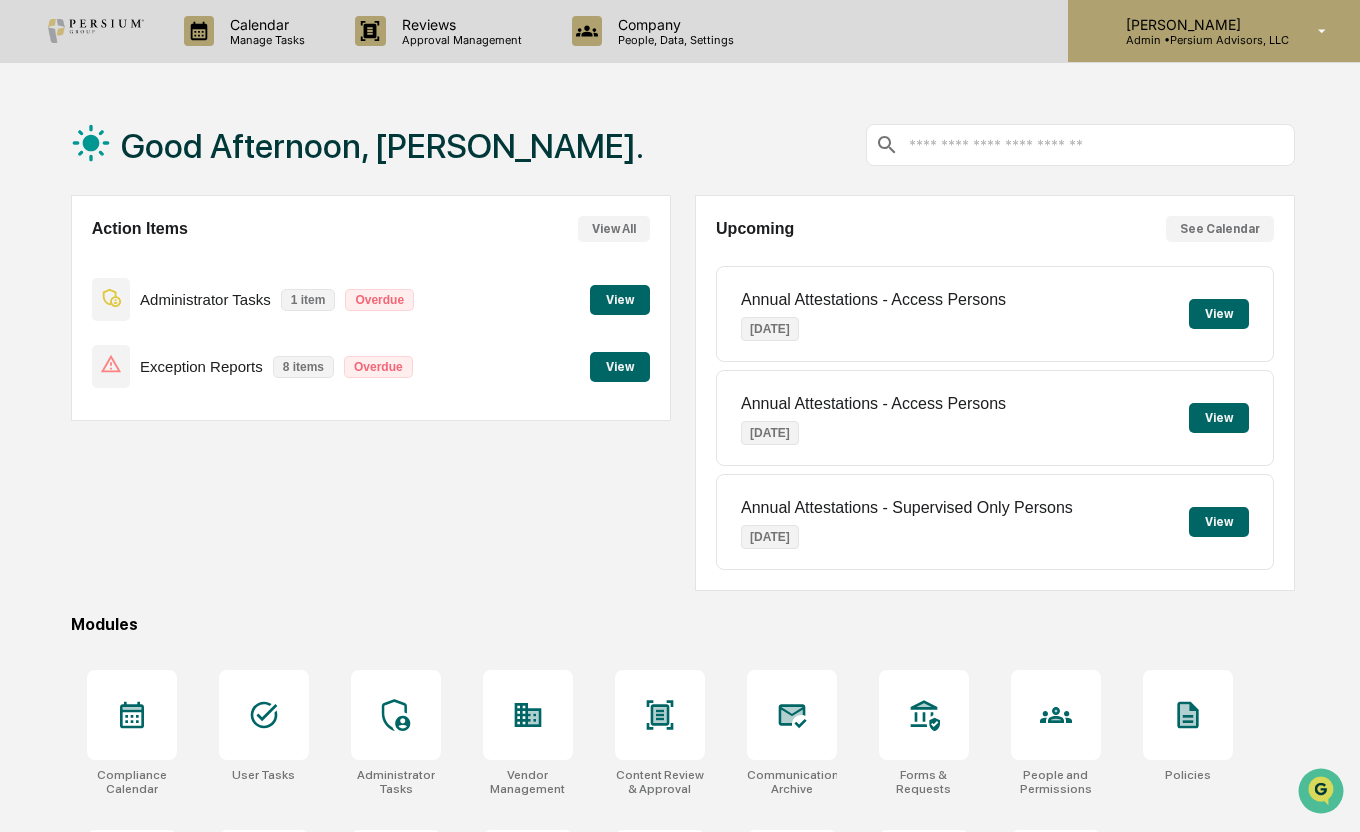 click on "[PERSON_NAME] Admin •  Persium Advisors, LLC" at bounding box center (1214, 31) 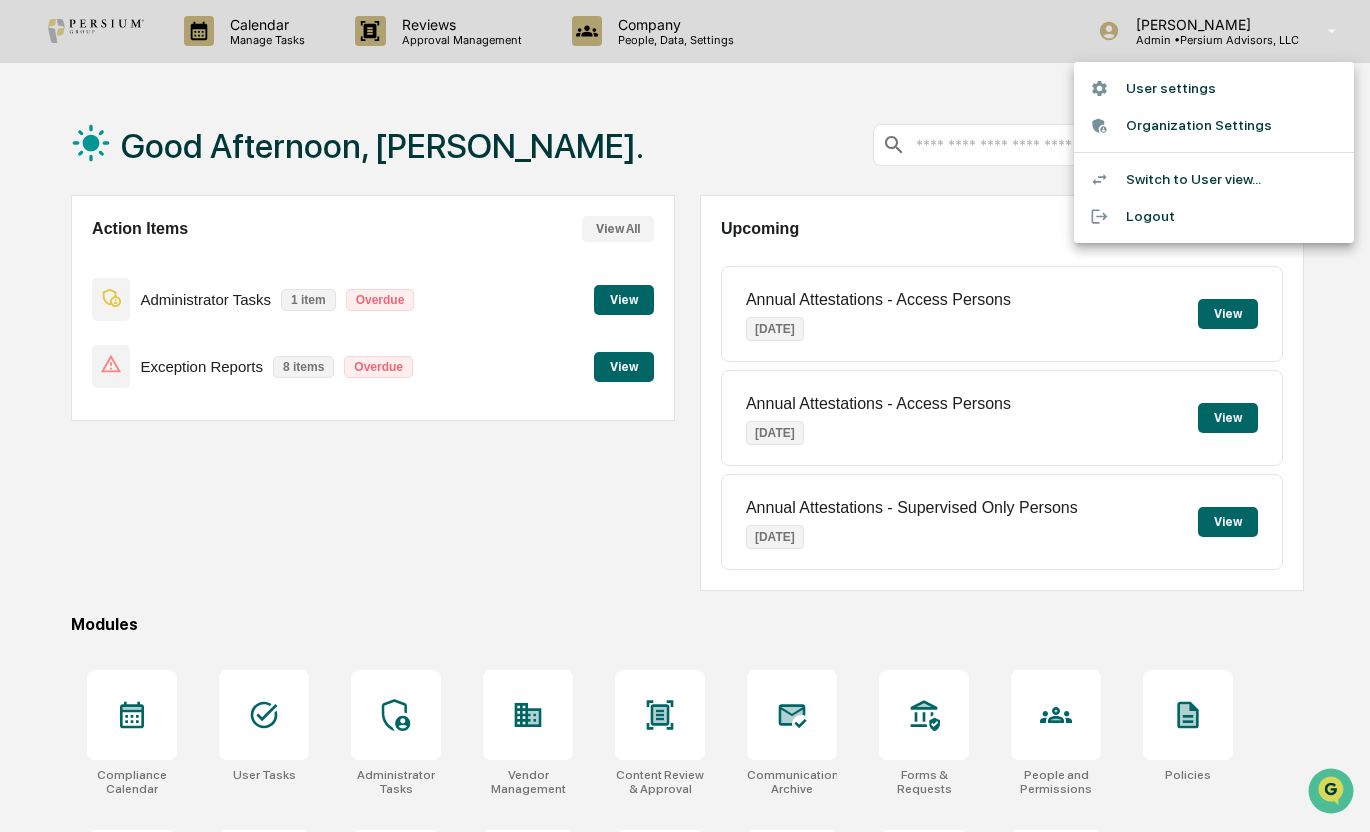 click on "Switch to User view..." at bounding box center (1214, 179) 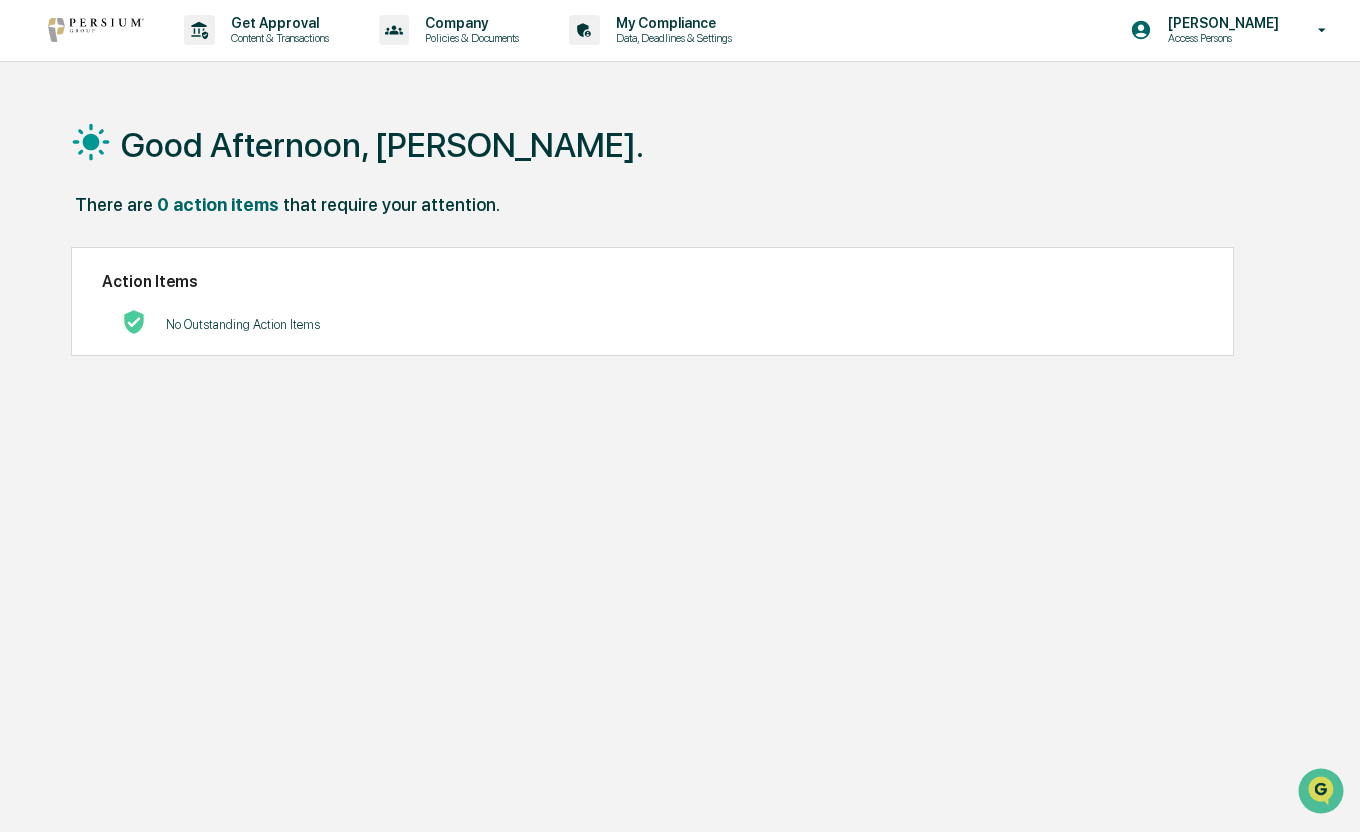 scroll, scrollTop: 0, scrollLeft: 0, axis: both 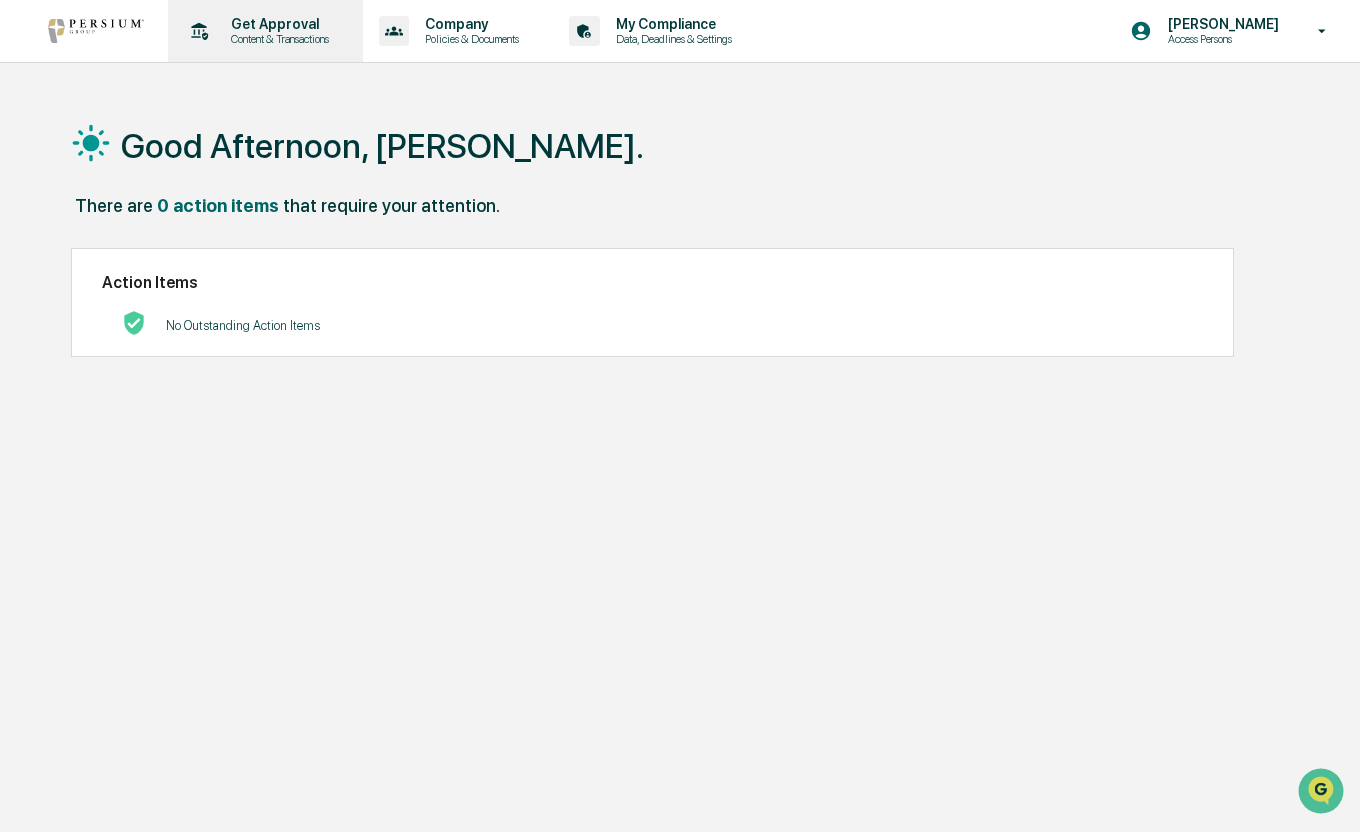 click on "Content & Transactions" at bounding box center [277, 39] 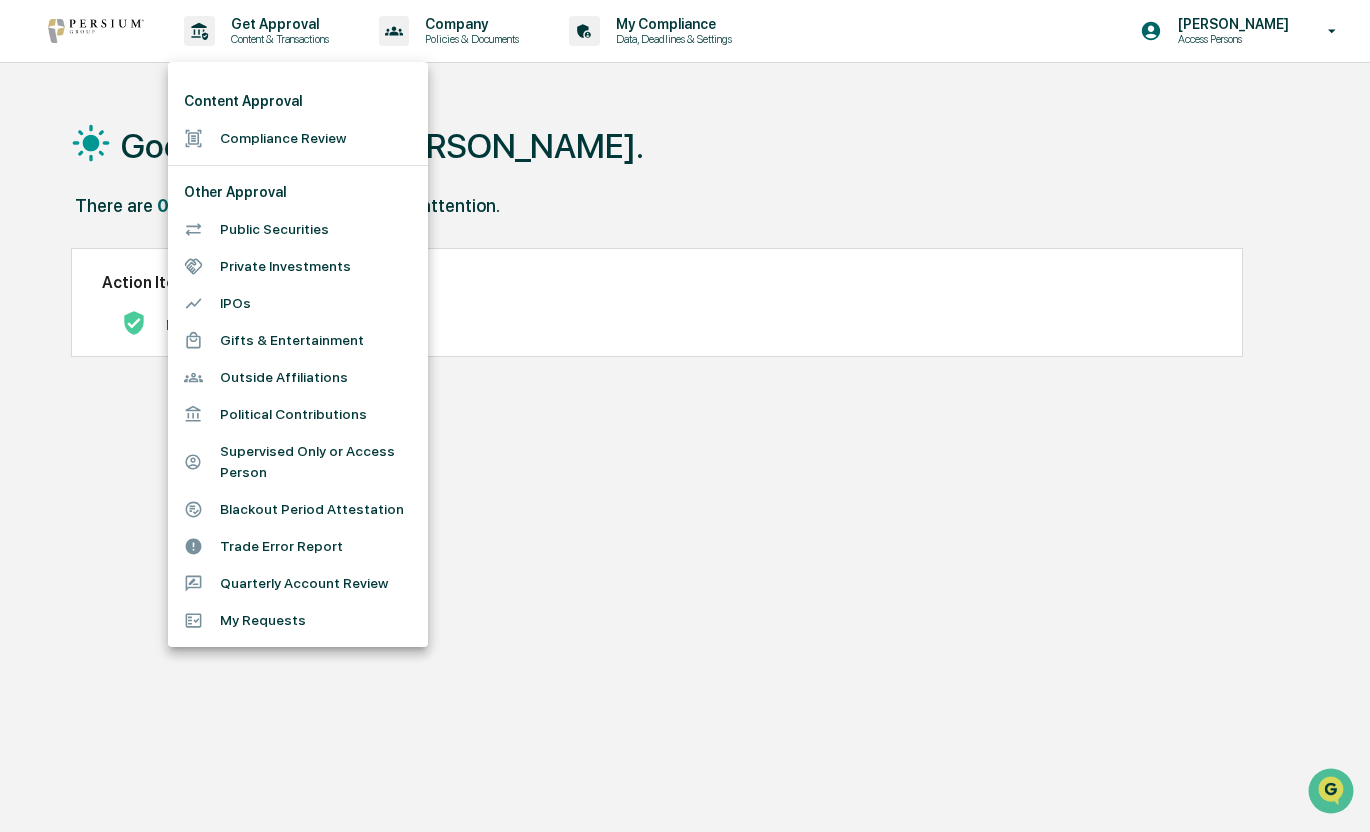 click at bounding box center [685, 416] 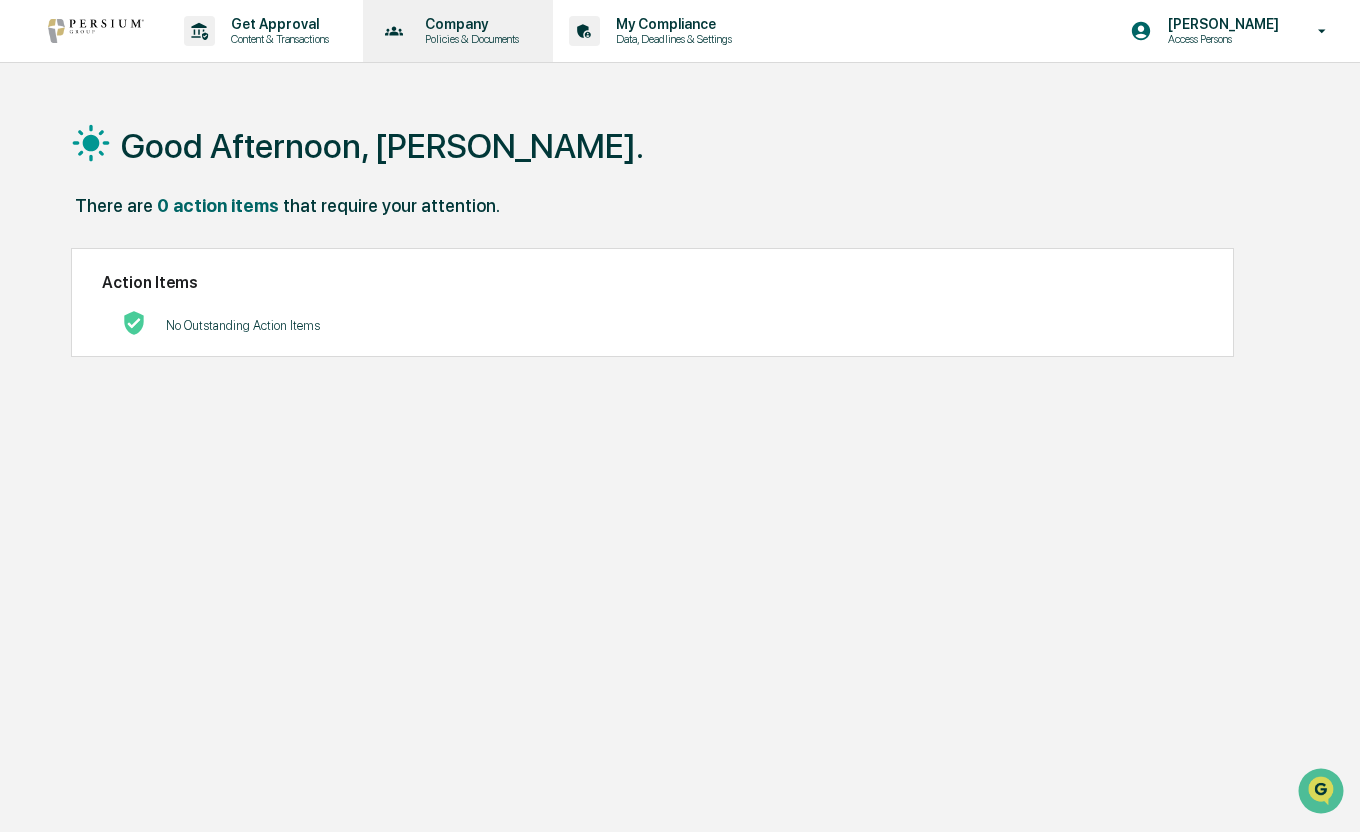 click on "Policies & Documents" at bounding box center (469, 39) 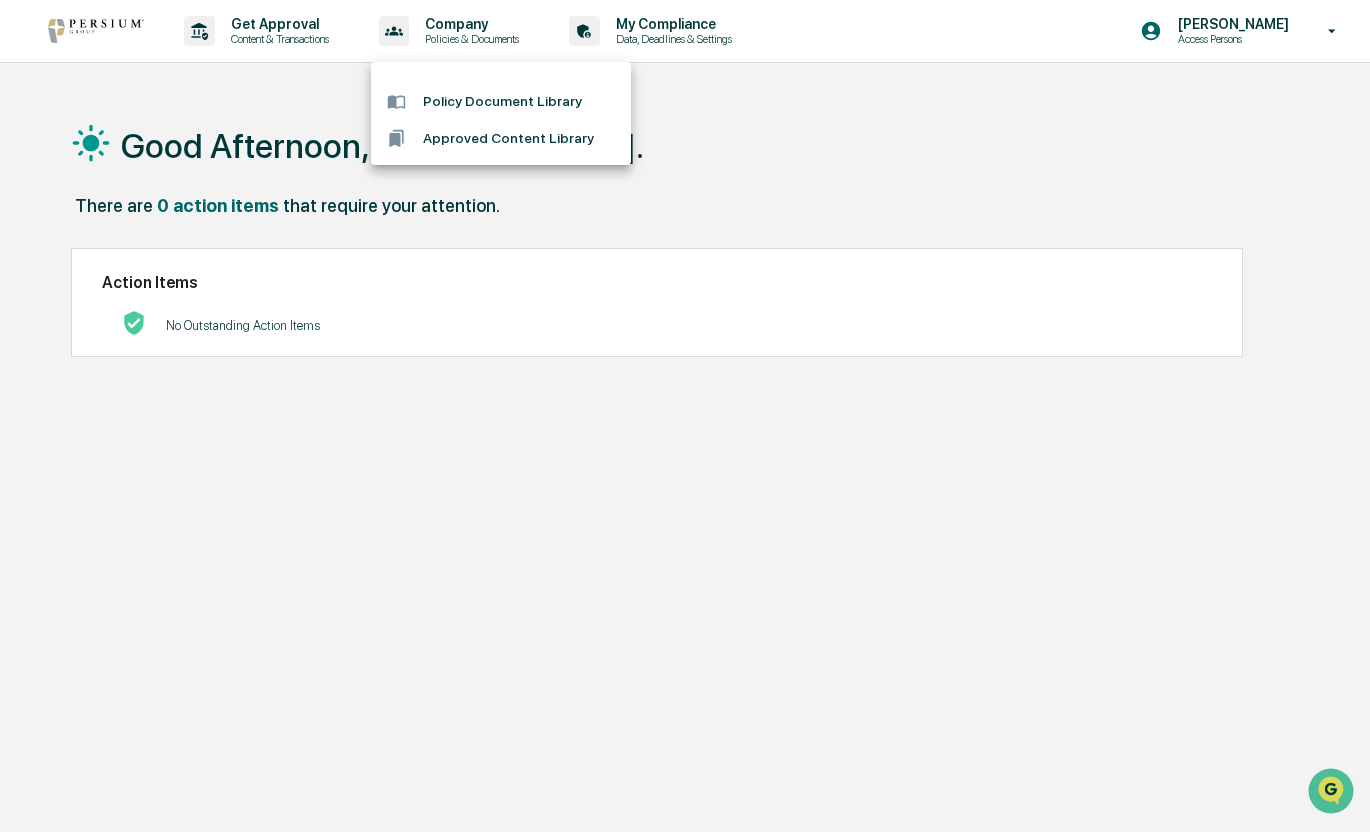 click at bounding box center [685, 416] 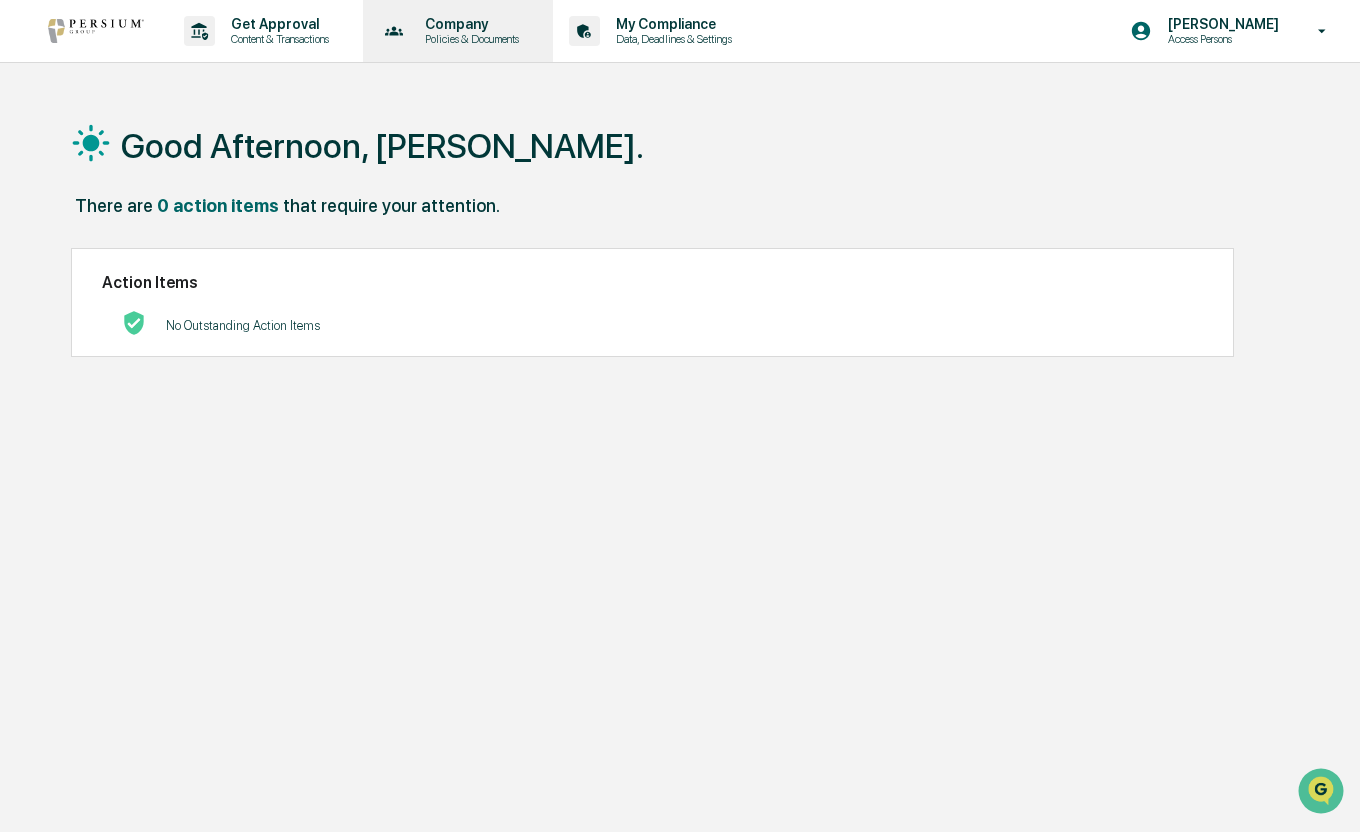 click on "Policies & Documents" at bounding box center (469, 39) 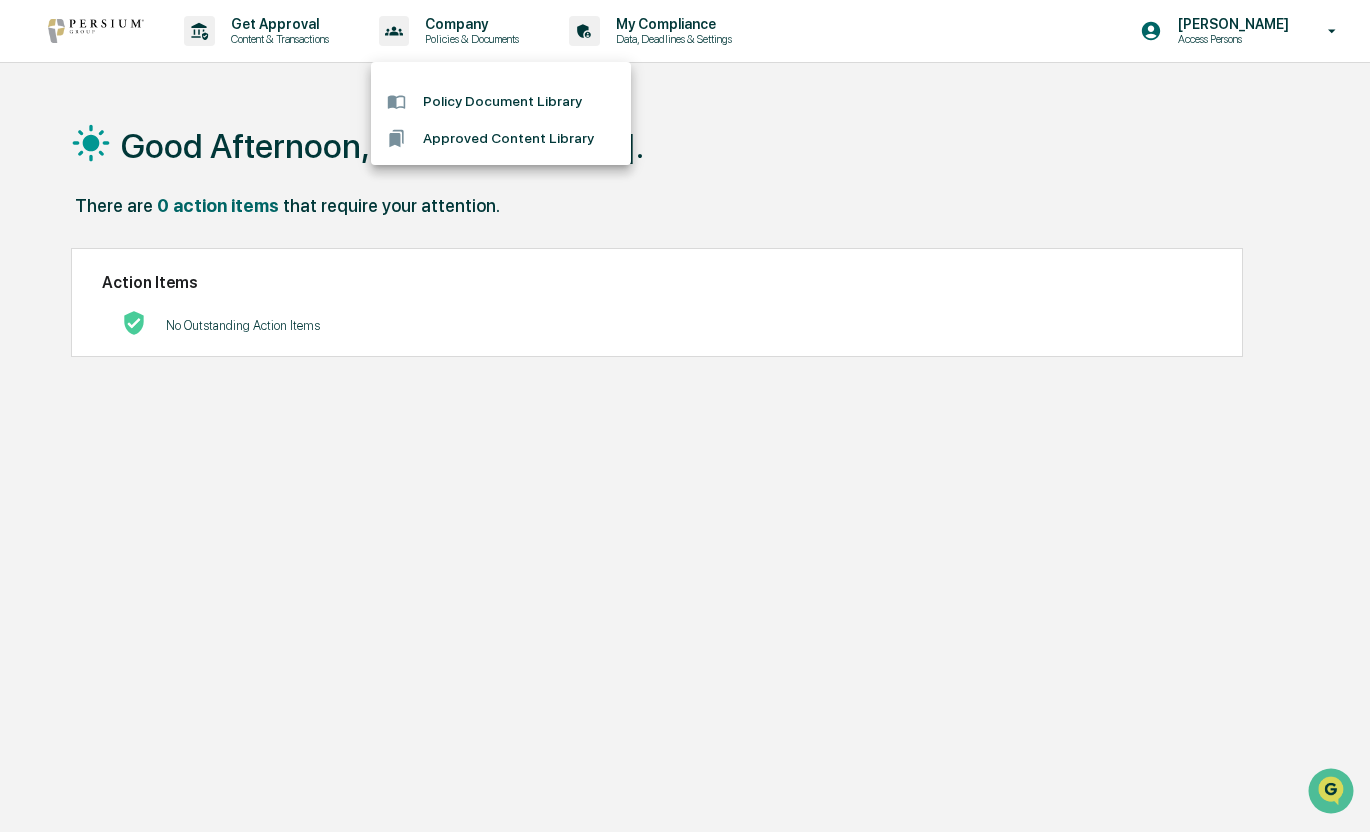 click on "Approved Content Library" at bounding box center [501, 138] 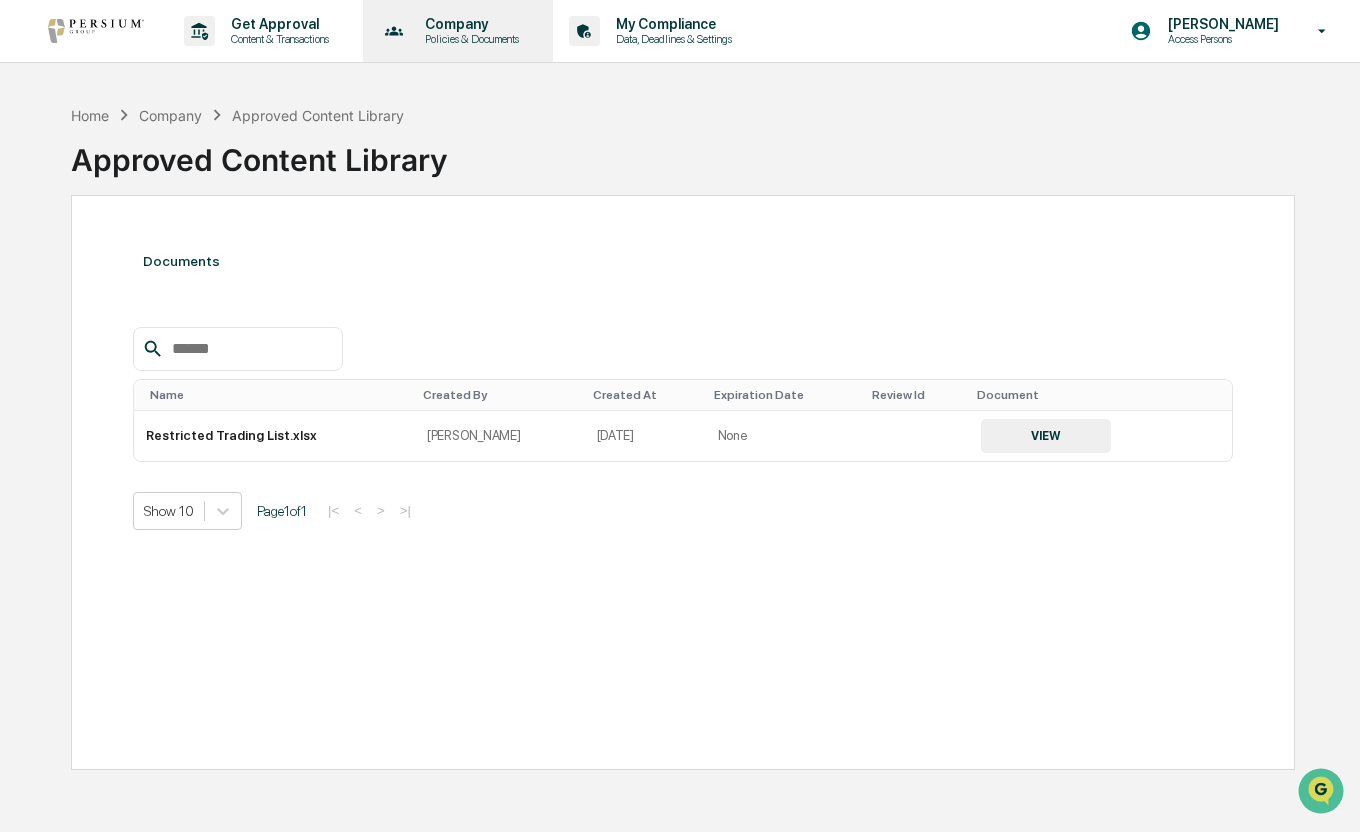 click on "Company" at bounding box center (469, 24) 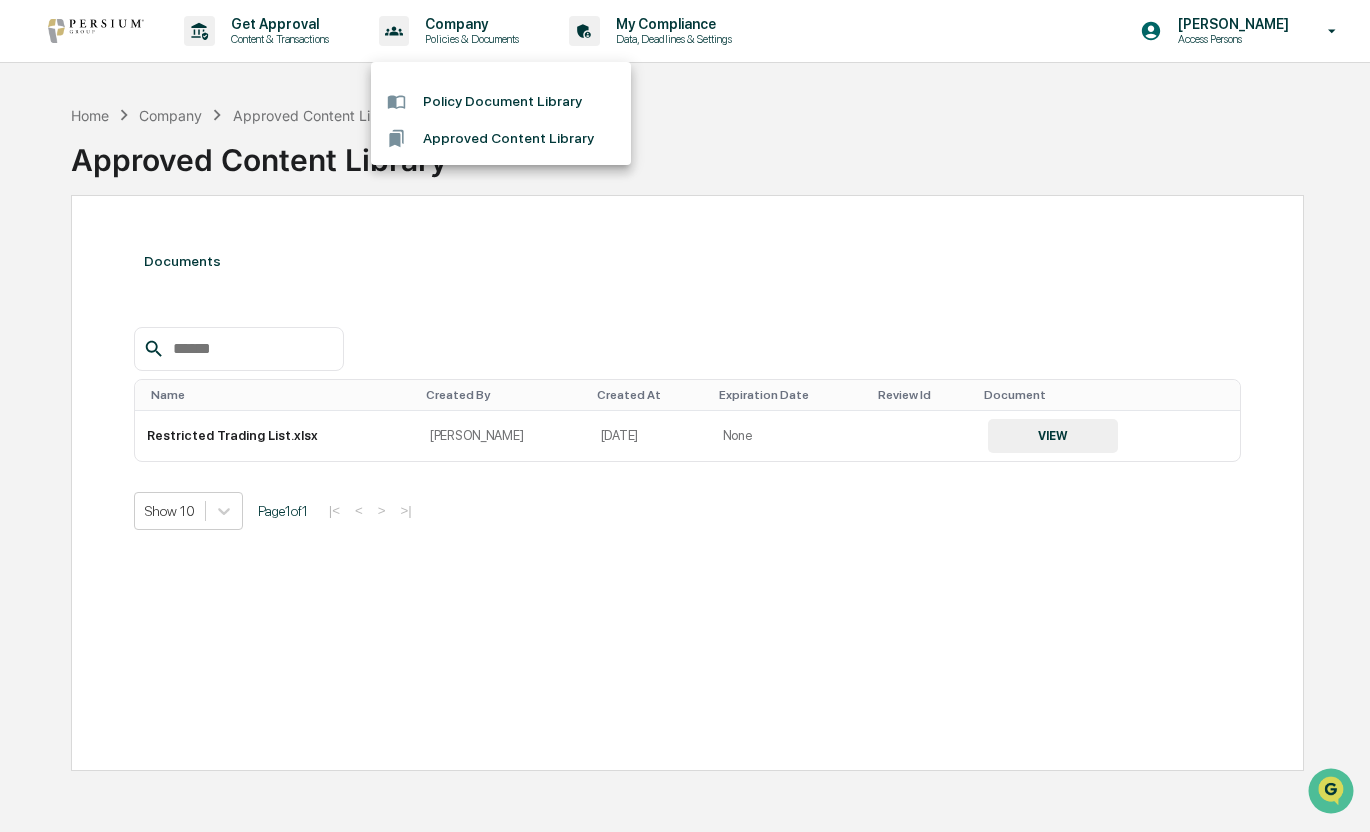 click on "Policy Document Library" at bounding box center [501, 101] 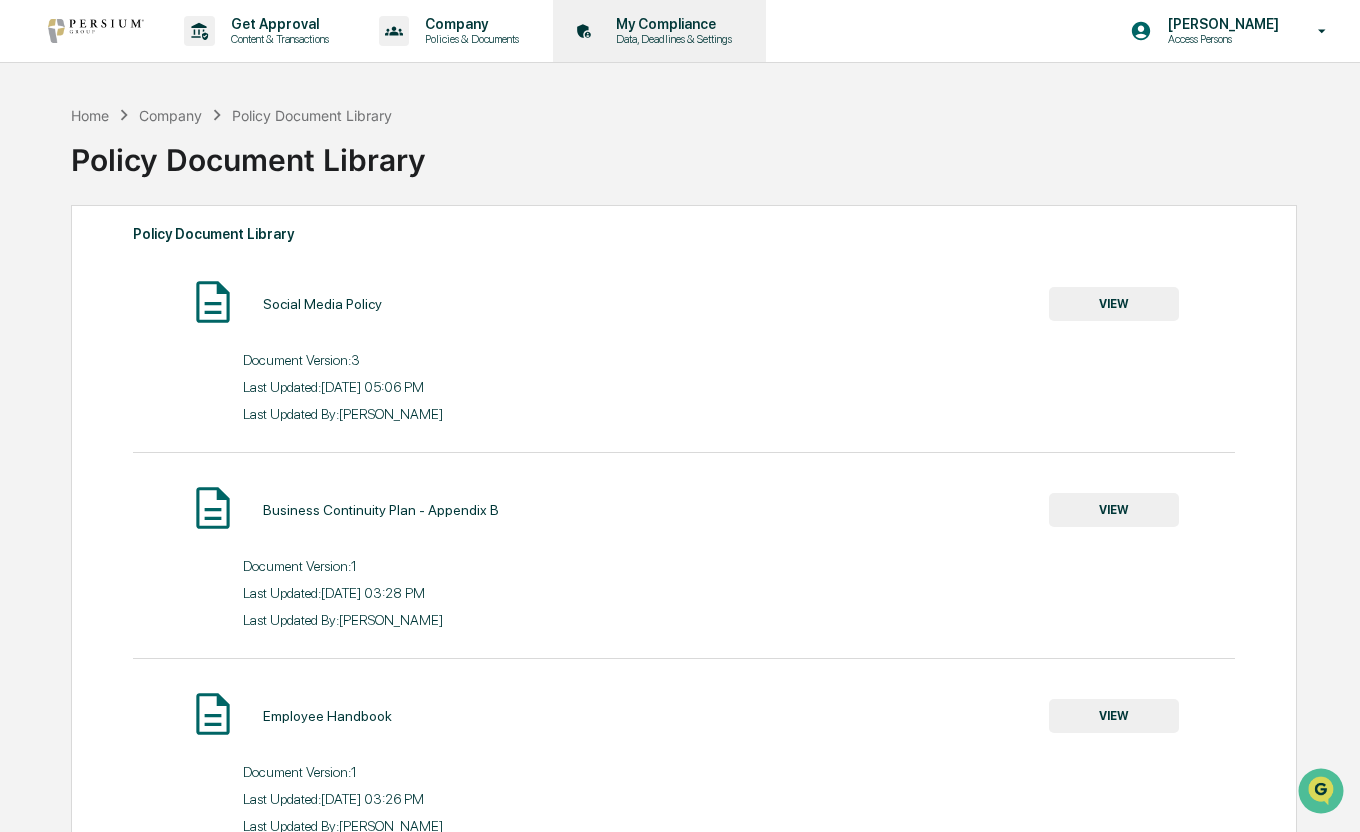 click on "My Compliance" at bounding box center (671, 24) 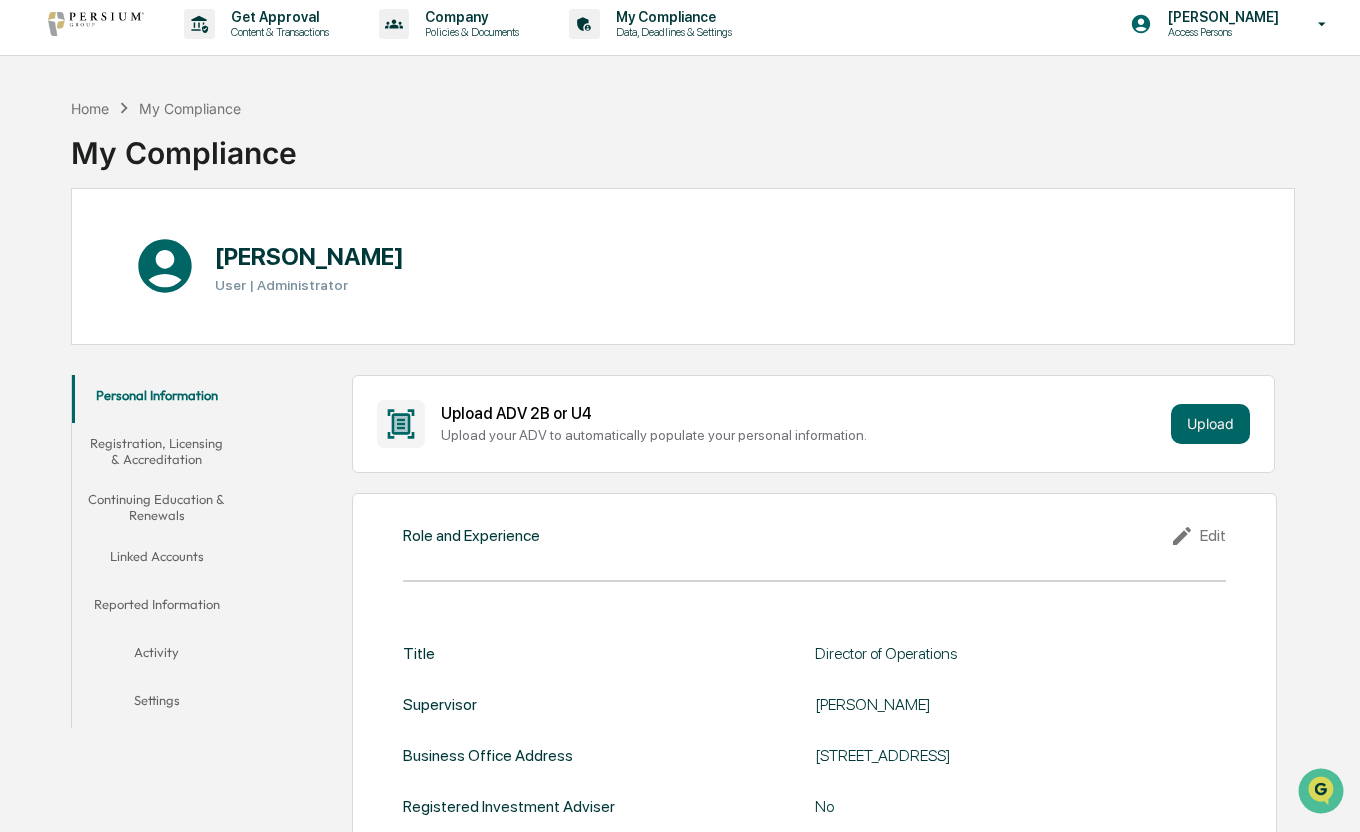 scroll, scrollTop: 0, scrollLeft: 0, axis: both 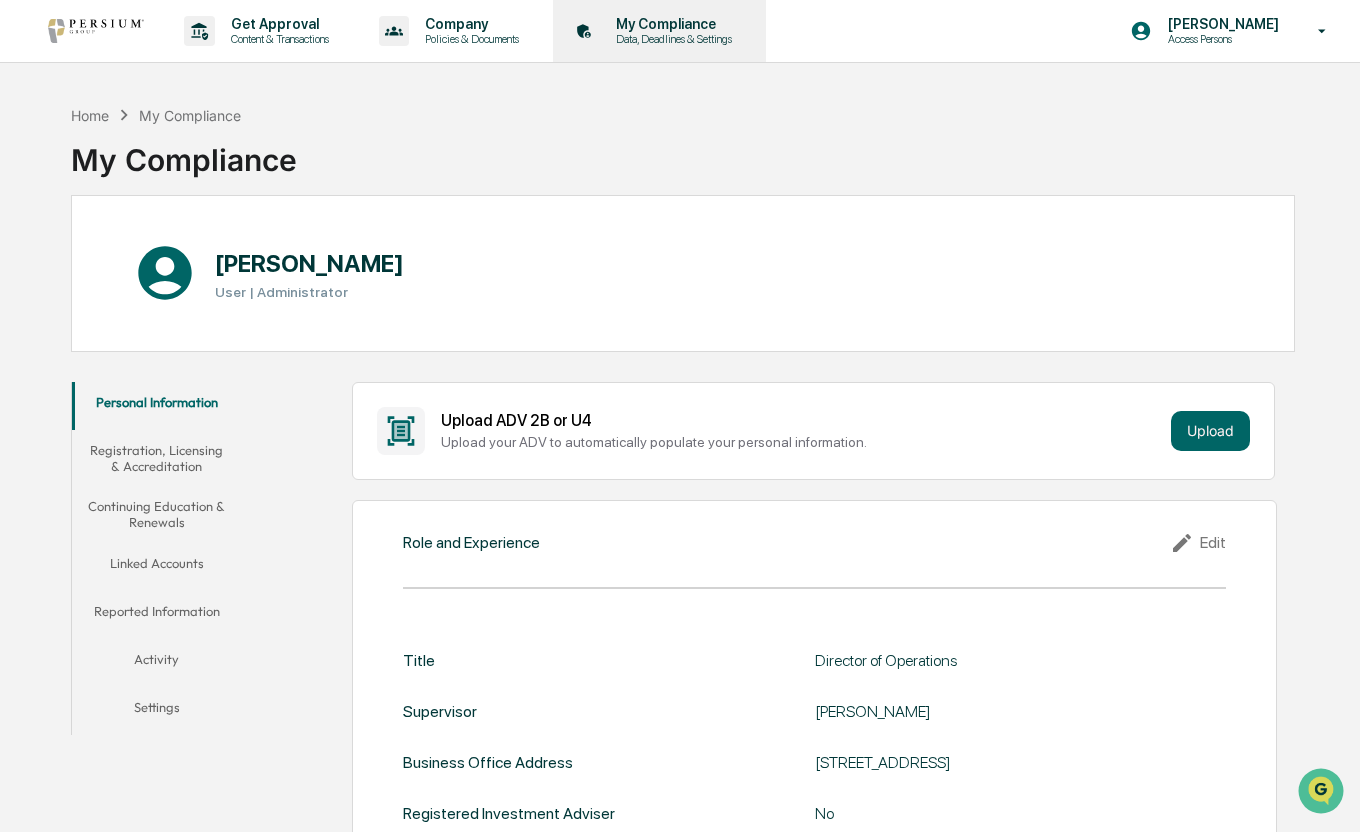 click on "Data, Deadlines & Settings" at bounding box center (671, 39) 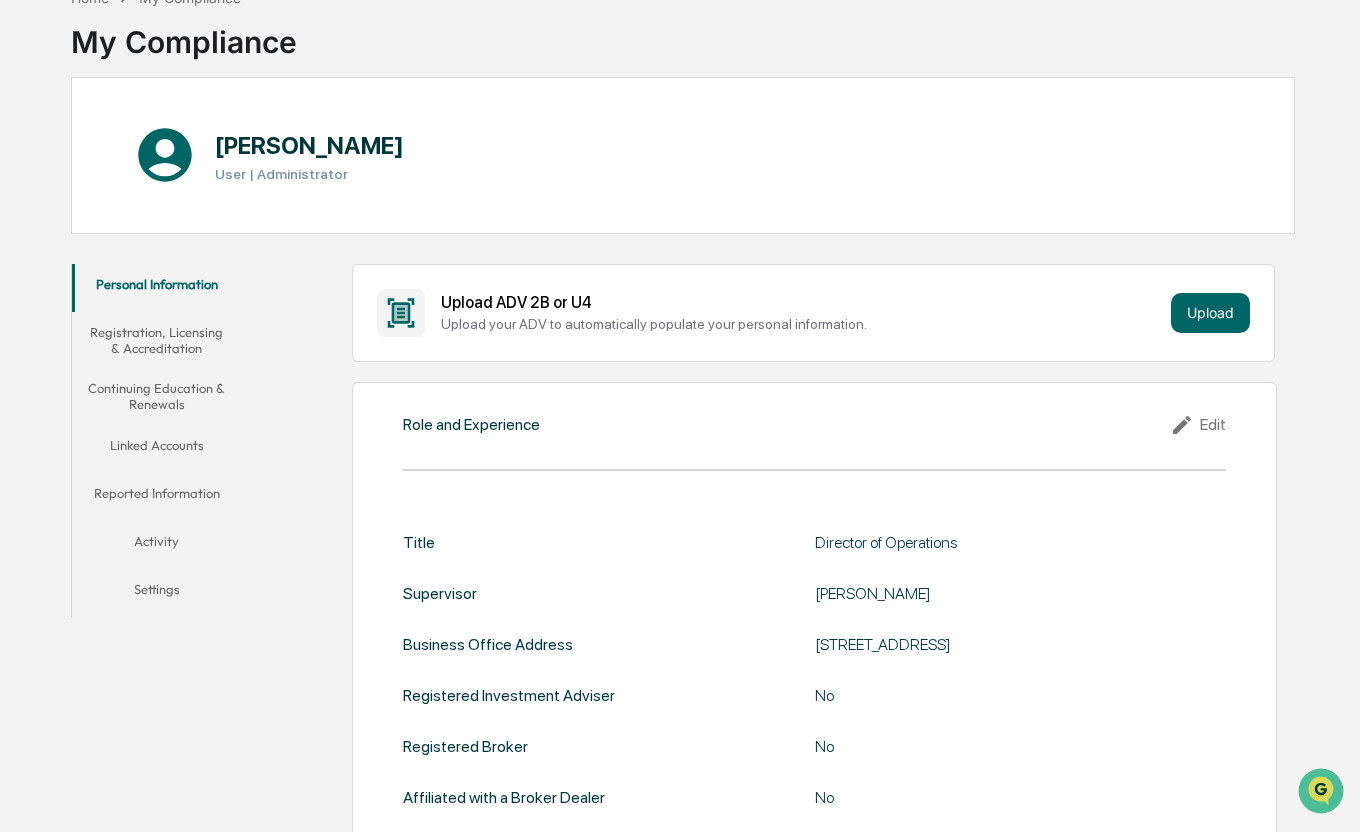 scroll, scrollTop: 0, scrollLeft: 0, axis: both 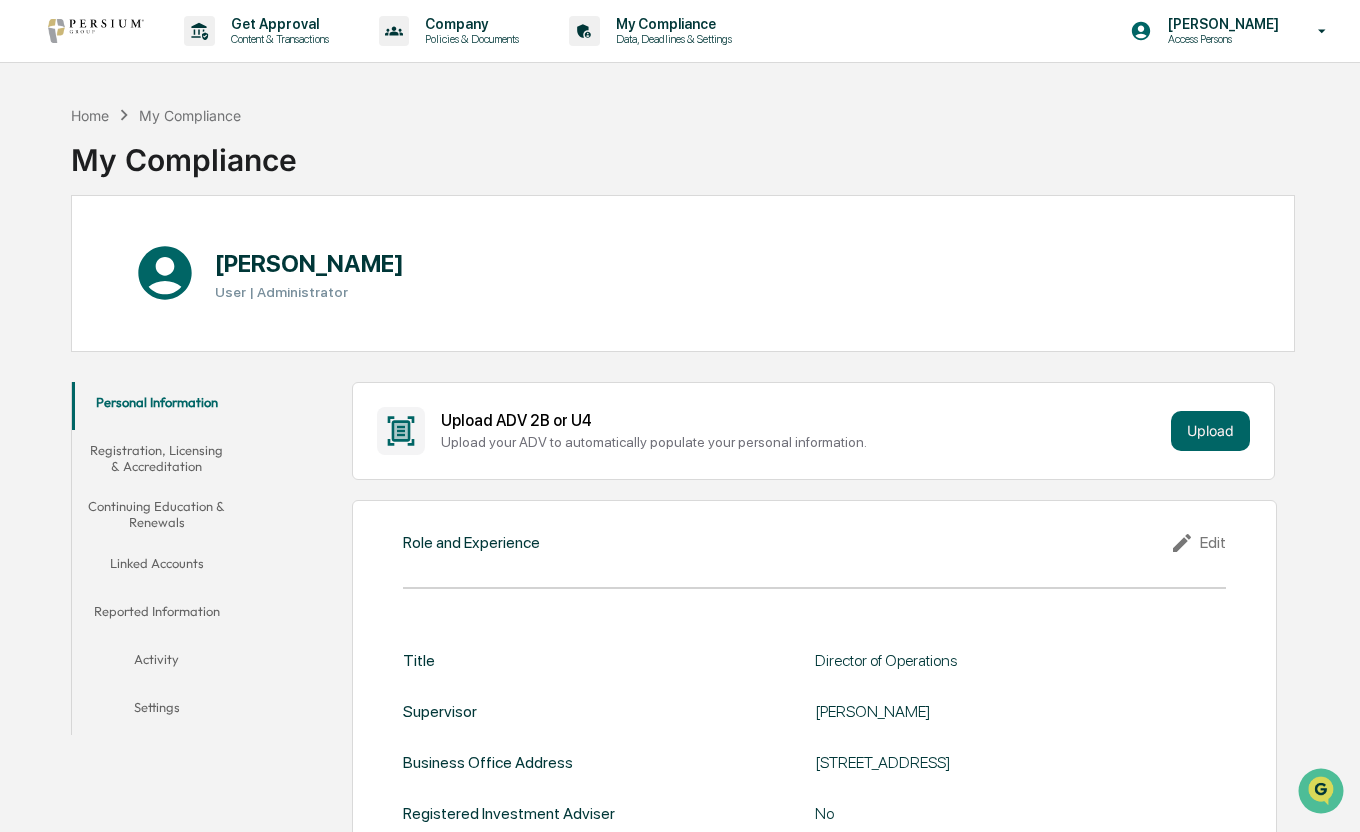 click on "Registration, Licensing & Accreditation" at bounding box center [157, 458] 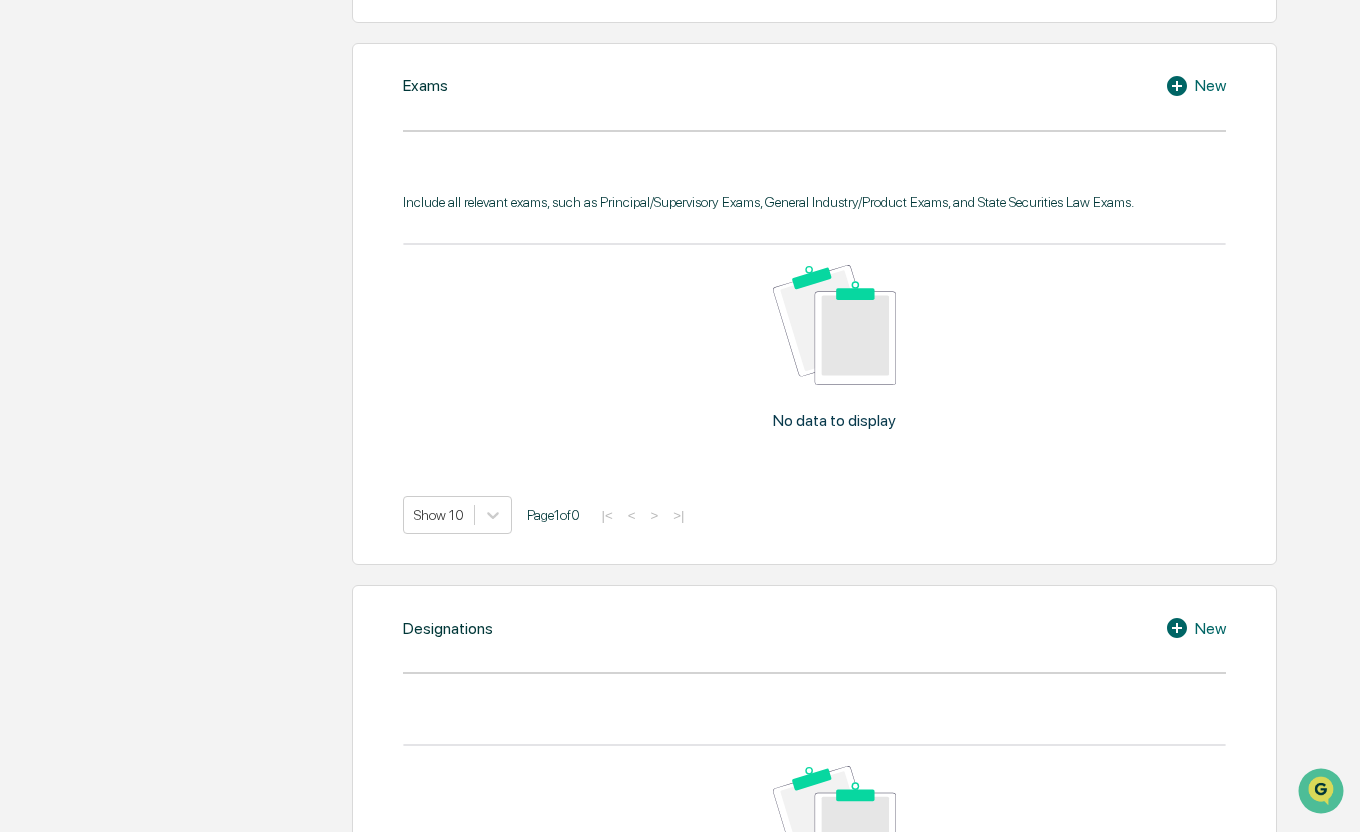 scroll, scrollTop: 900, scrollLeft: 0, axis: vertical 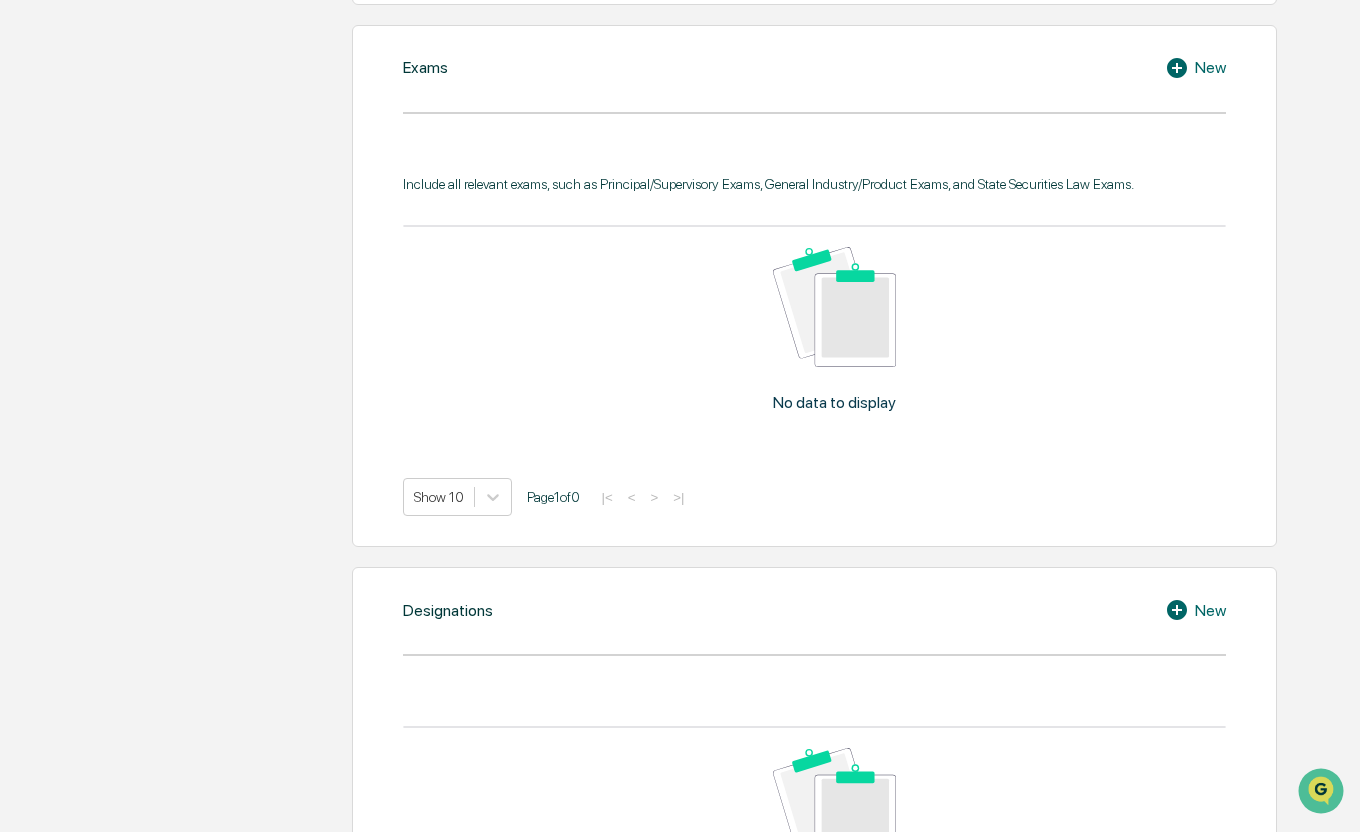 click on "Exams New Include all relevant exams, such as Principal/Supervisory Exams, General Industry/Product Exams, and State Securities Law Exams. No data to display Show 10 Page  1  of  0   |<   <   >   >|" at bounding box center [814, 286] 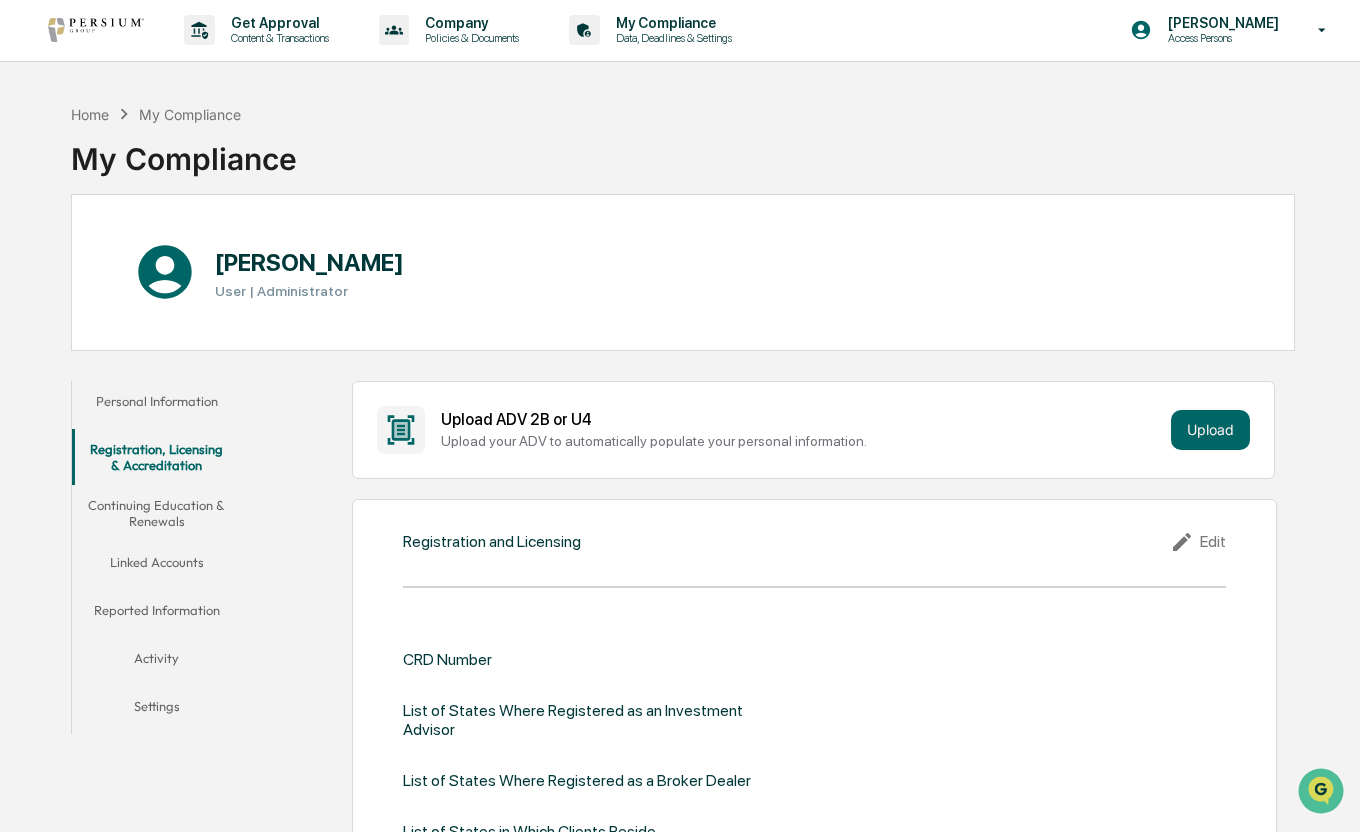 scroll, scrollTop: 0, scrollLeft: 0, axis: both 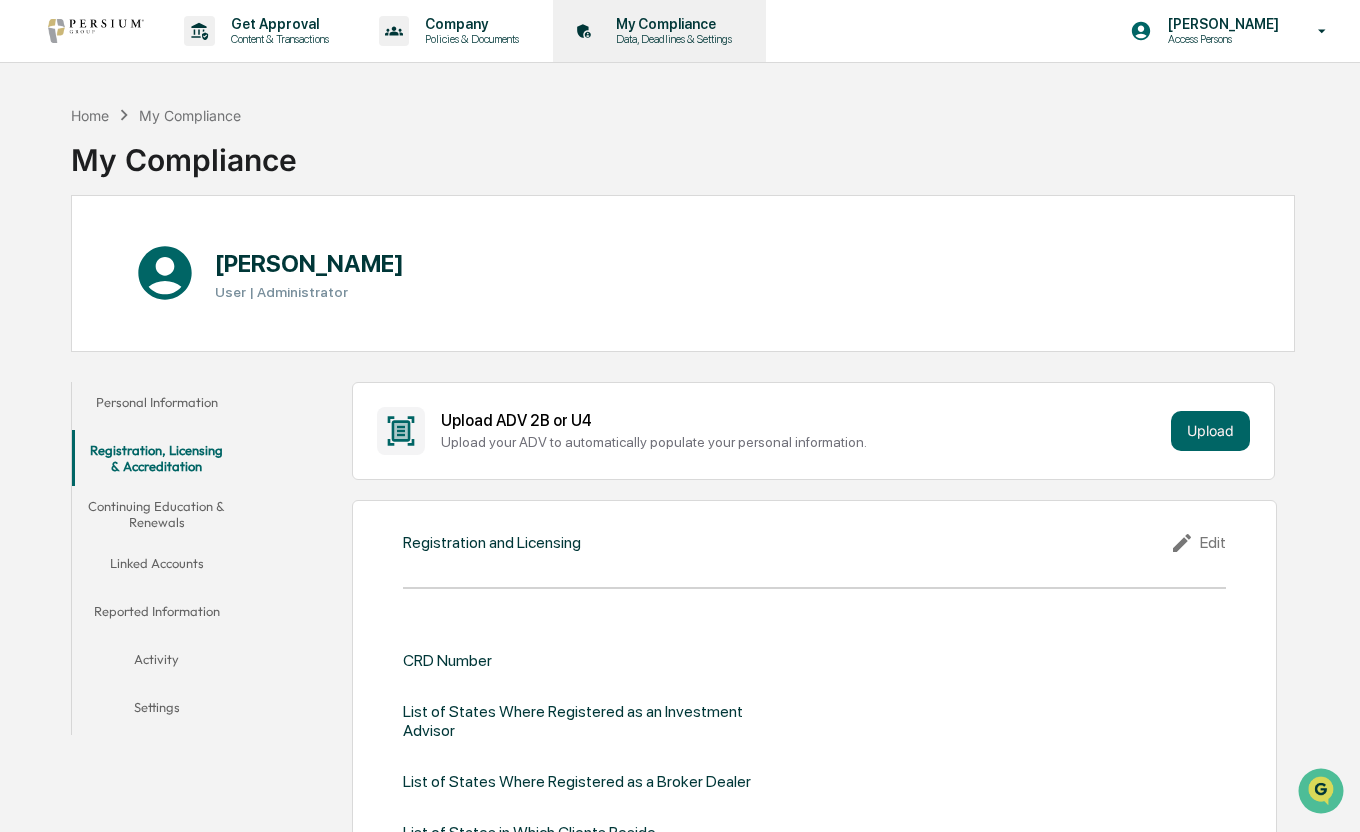 click on "Data, Deadlines & Settings" at bounding box center (671, 39) 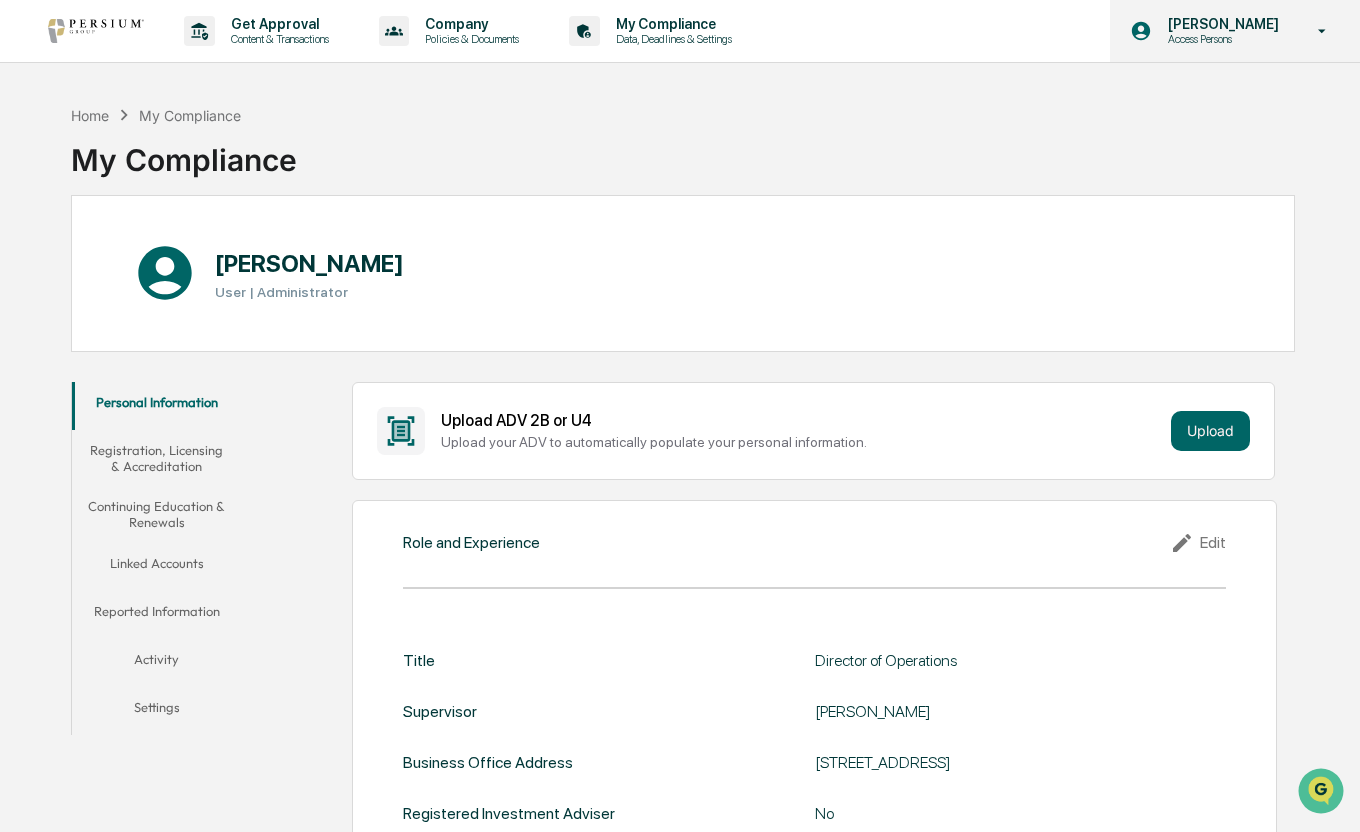 click on "[PERSON_NAME]" at bounding box center [1220, 24] 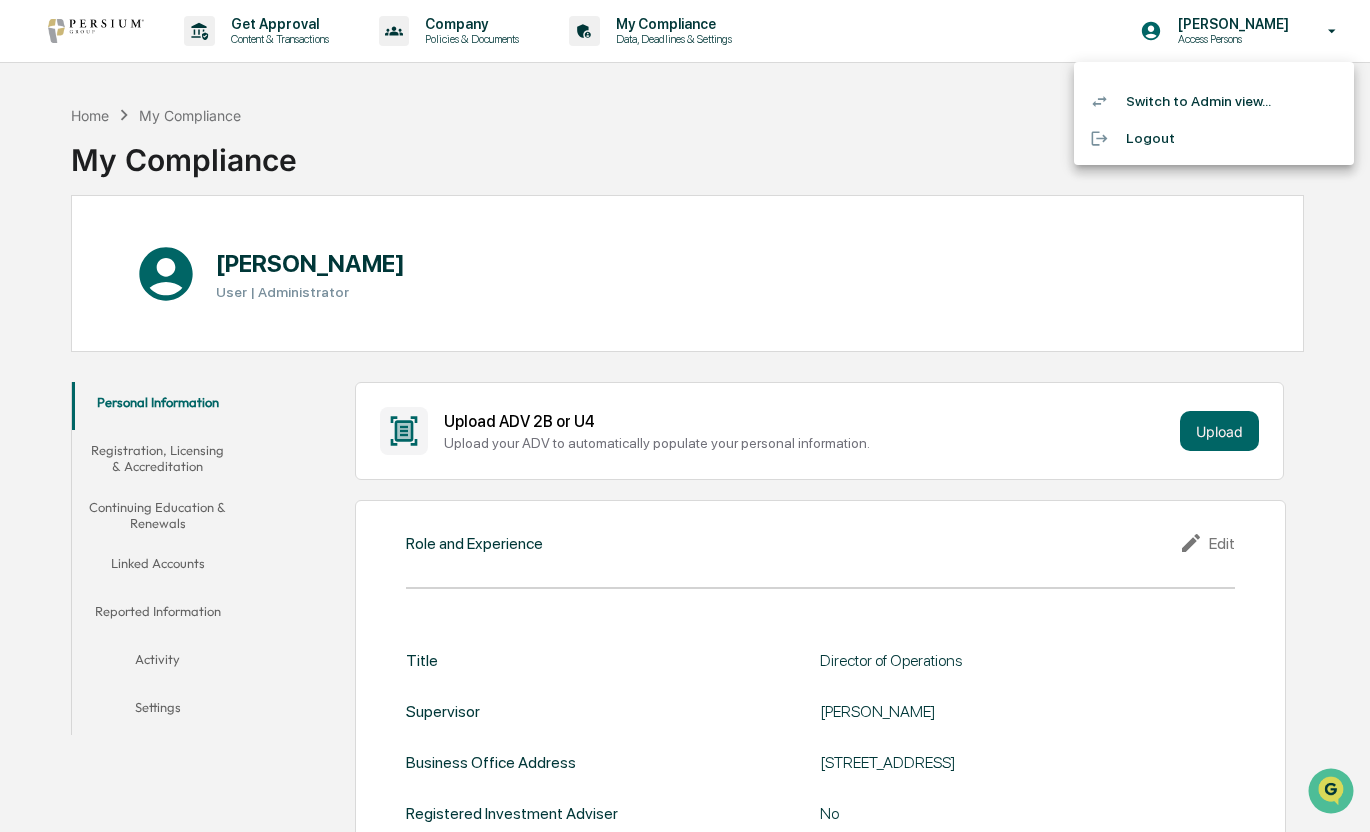 click on "Switch to Admin view..." at bounding box center (1214, 101) 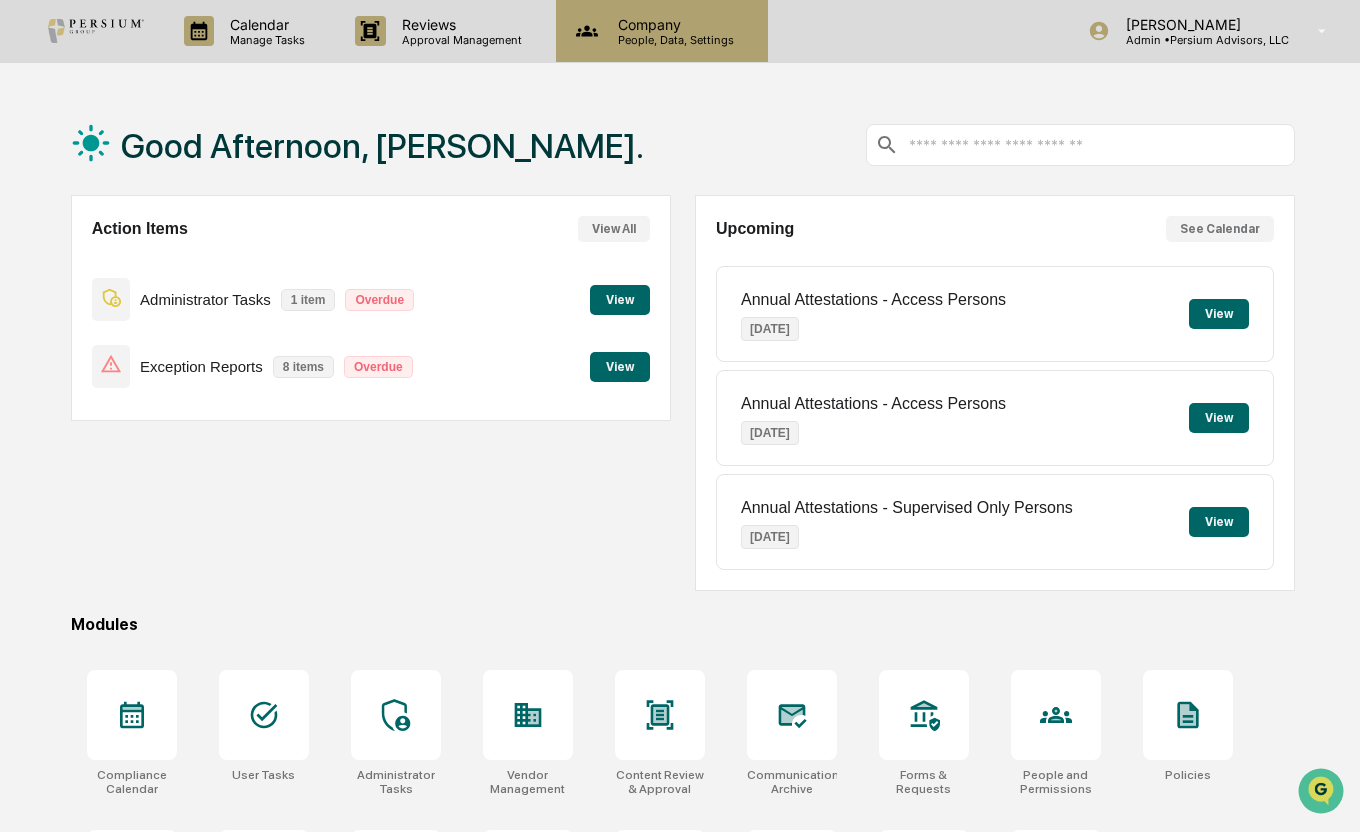 click on "People, Data, Settings" at bounding box center [673, 40] 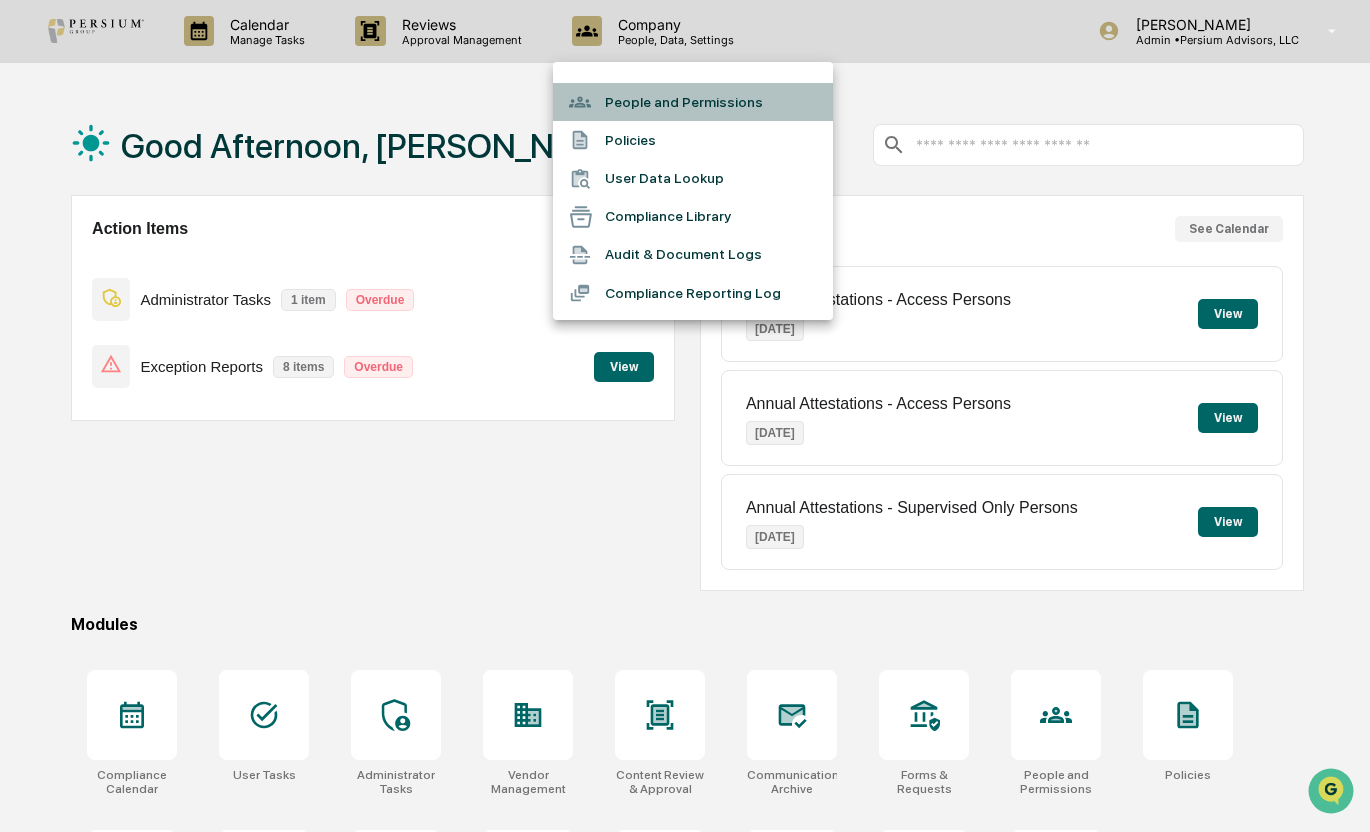 click on "People and Permissions" at bounding box center [693, 102] 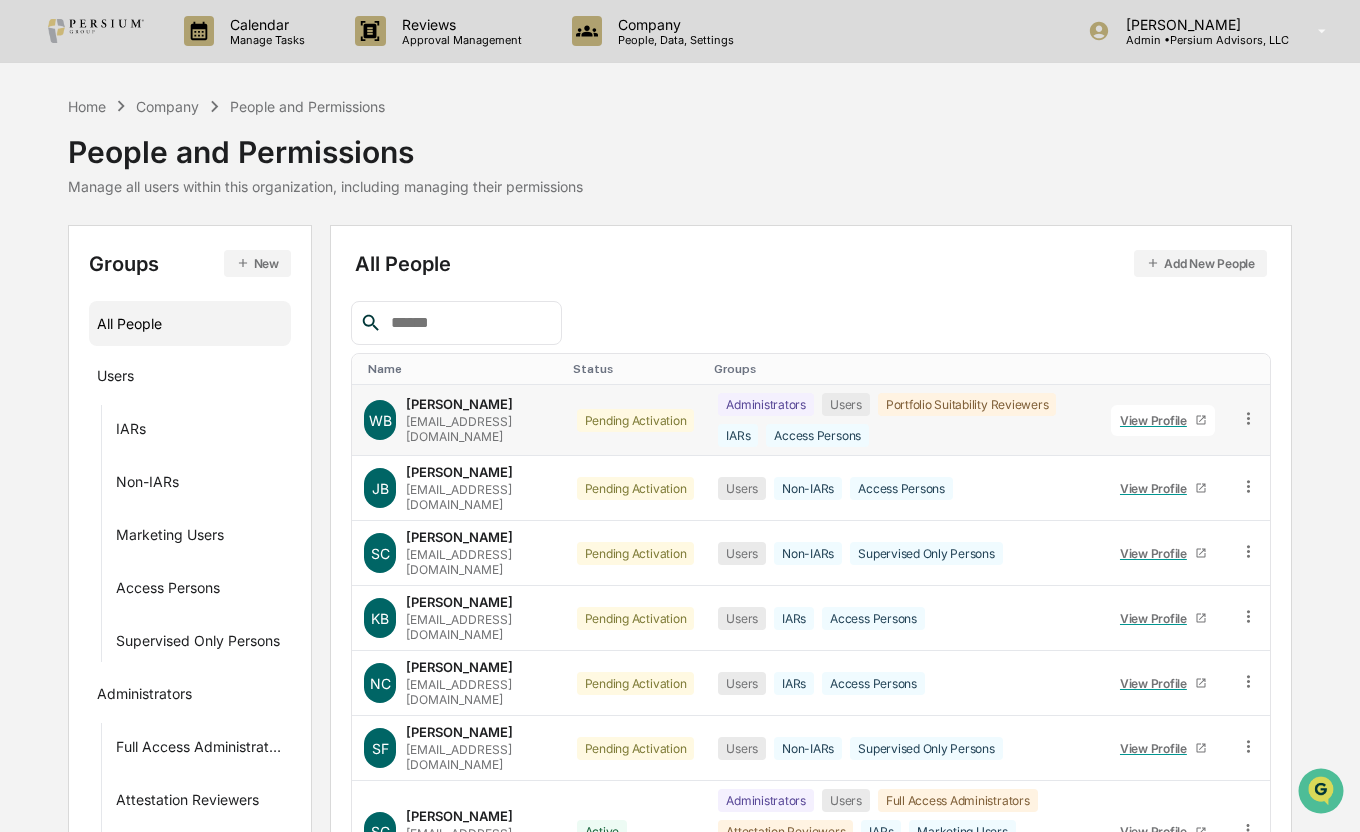 click on "View Profile" at bounding box center (1157, 420) 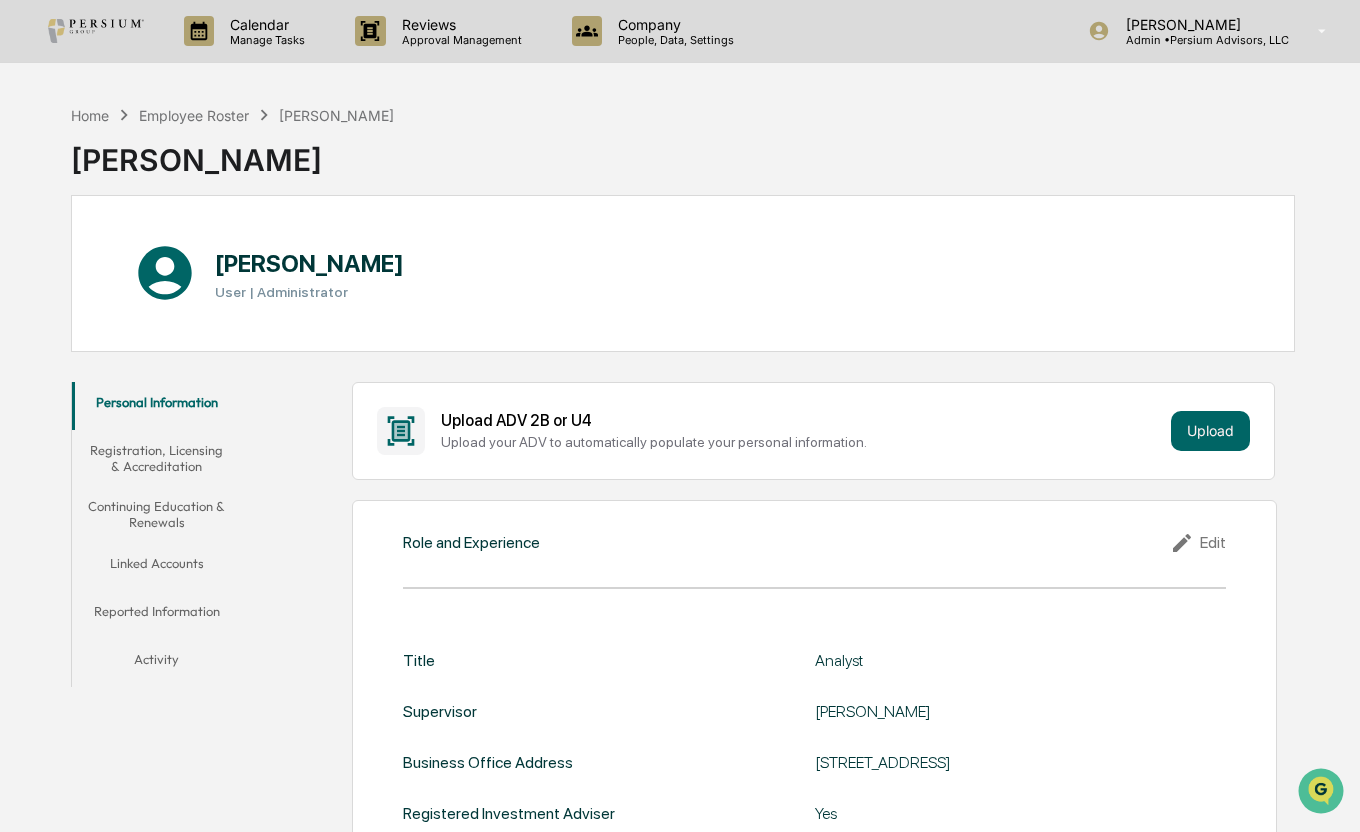 click on "Home Employee Roster [PERSON_NAME] [PERSON_NAME]" at bounding box center (683, 145) 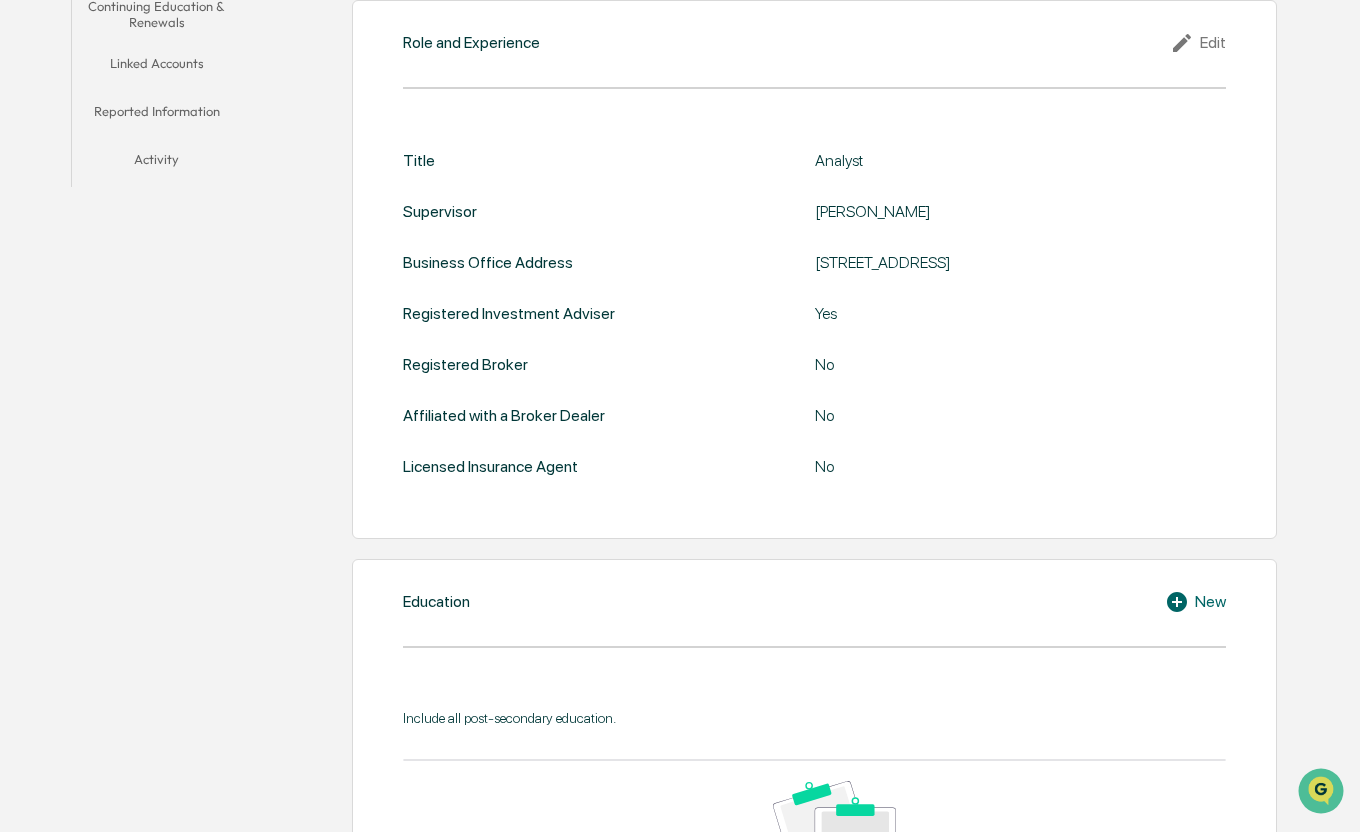 scroll, scrollTop: 0, scrollLeft: 0, axis: both 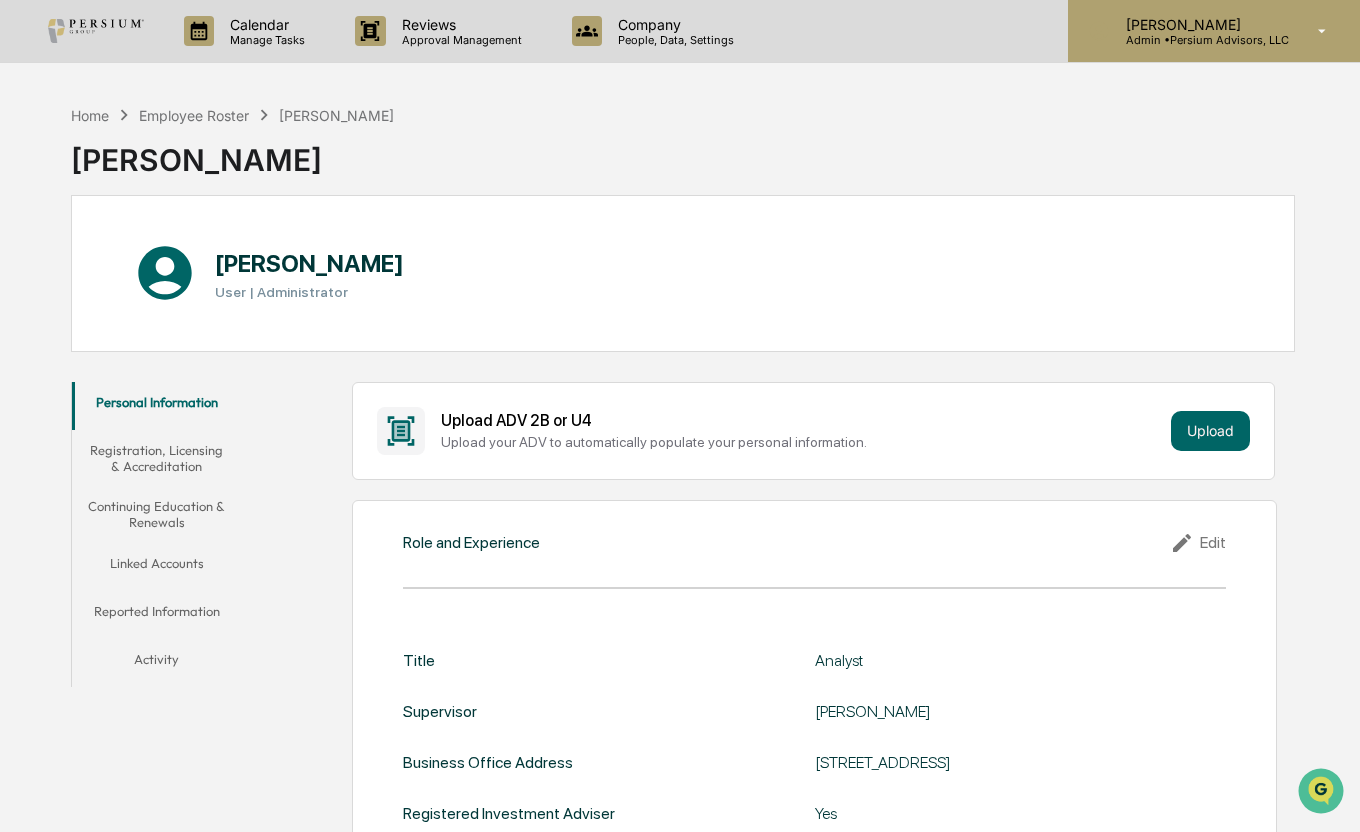 click on "[PERSON_NAME]" at bounding box center [1199, 24] 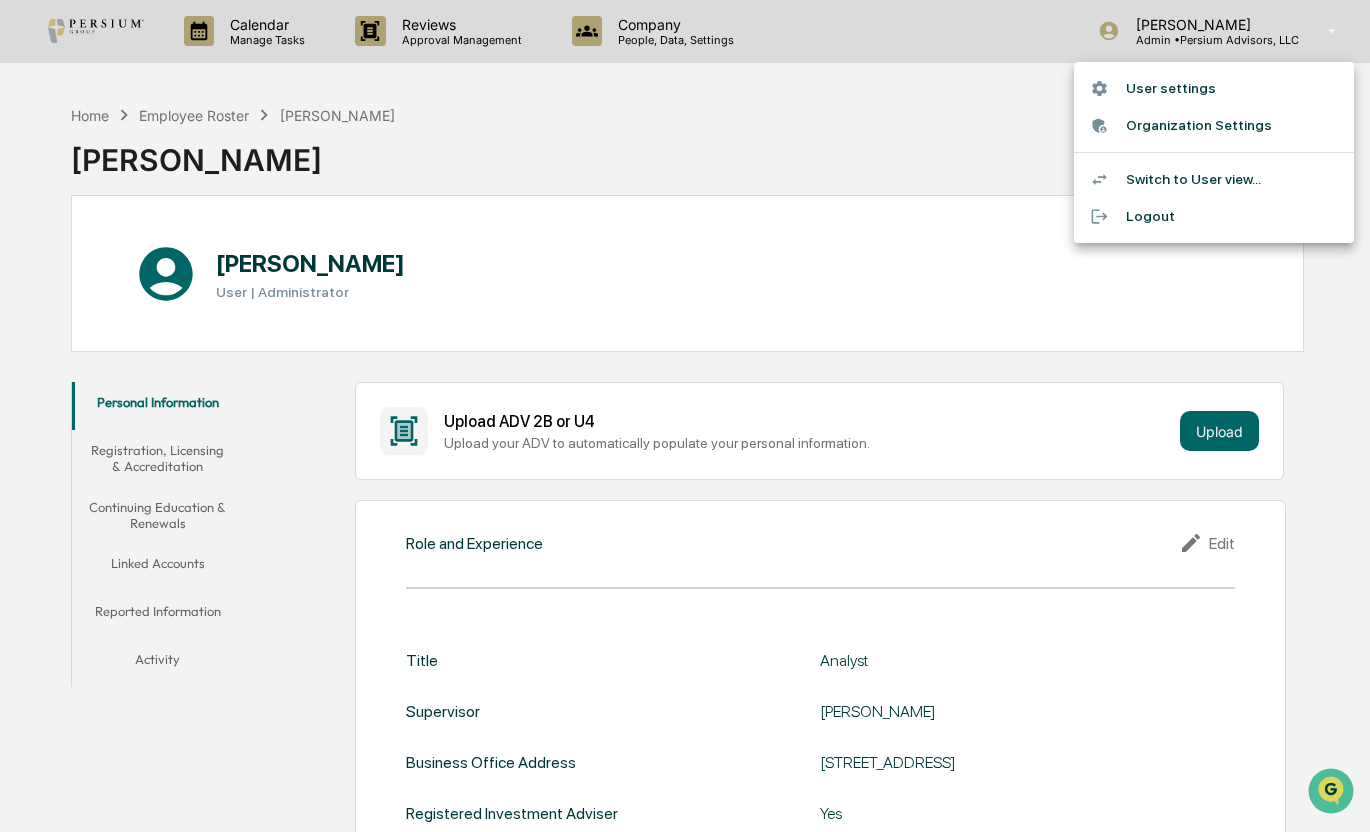 click at bounding box center (685, 416) 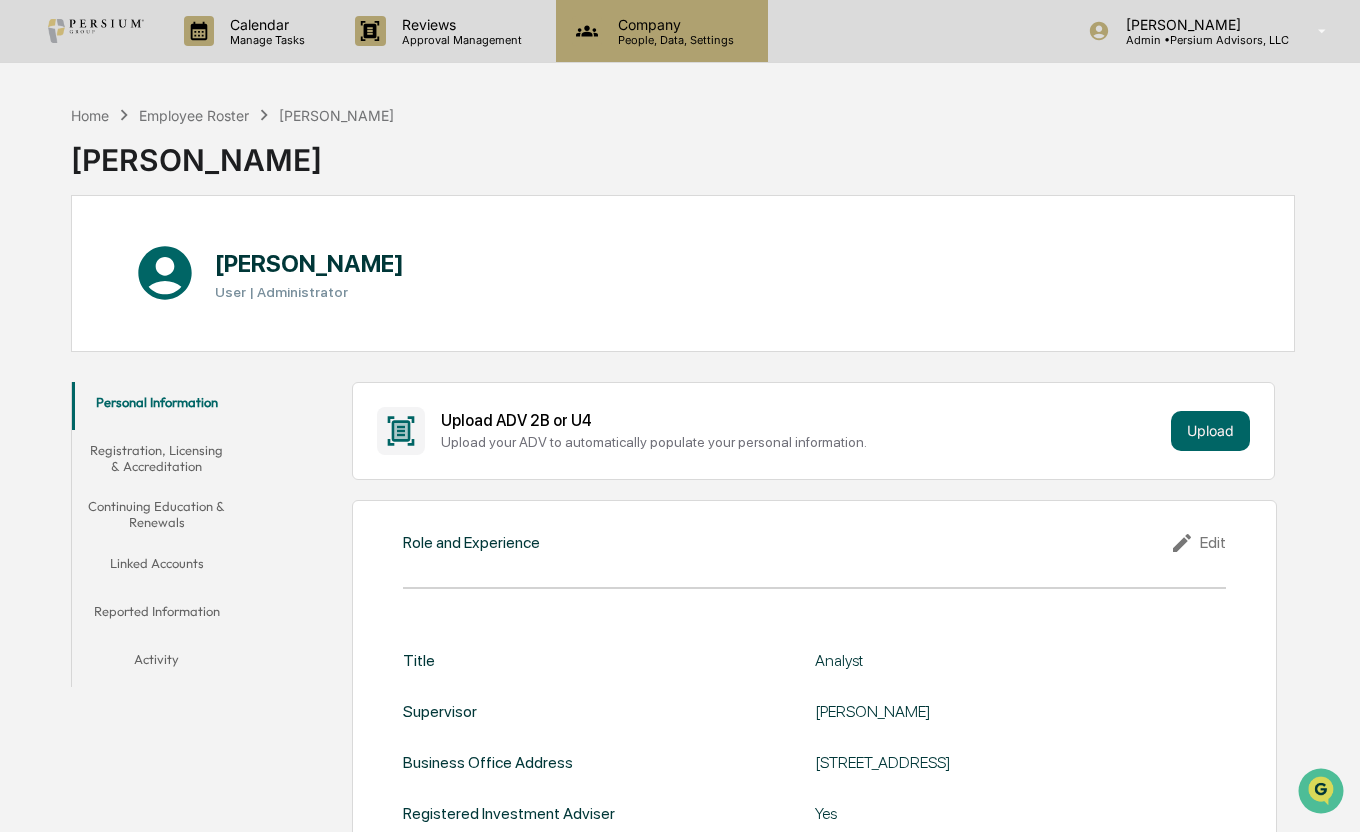 click on "People, Data, Settings" at bounding box center [673, 40] 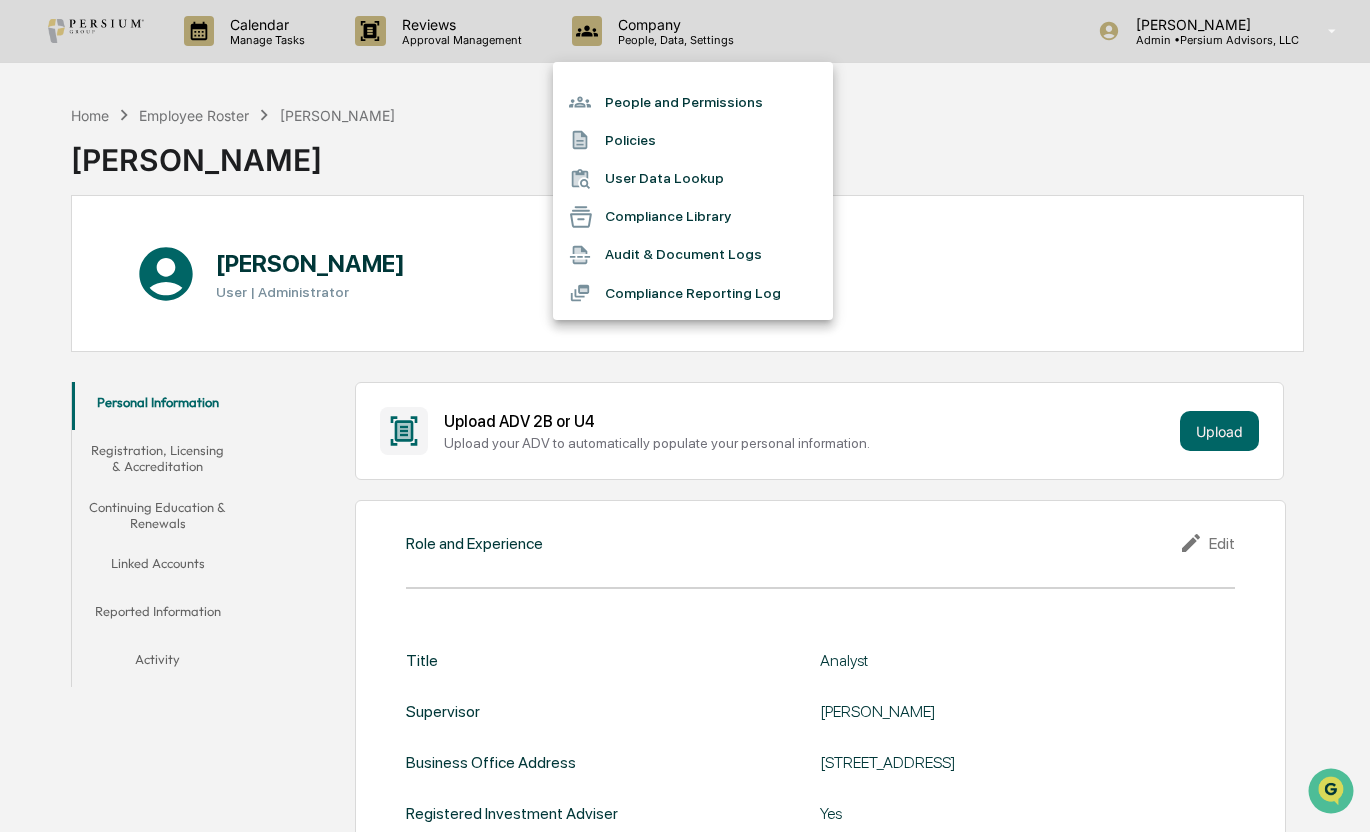 click at bounding box center (685, 416) 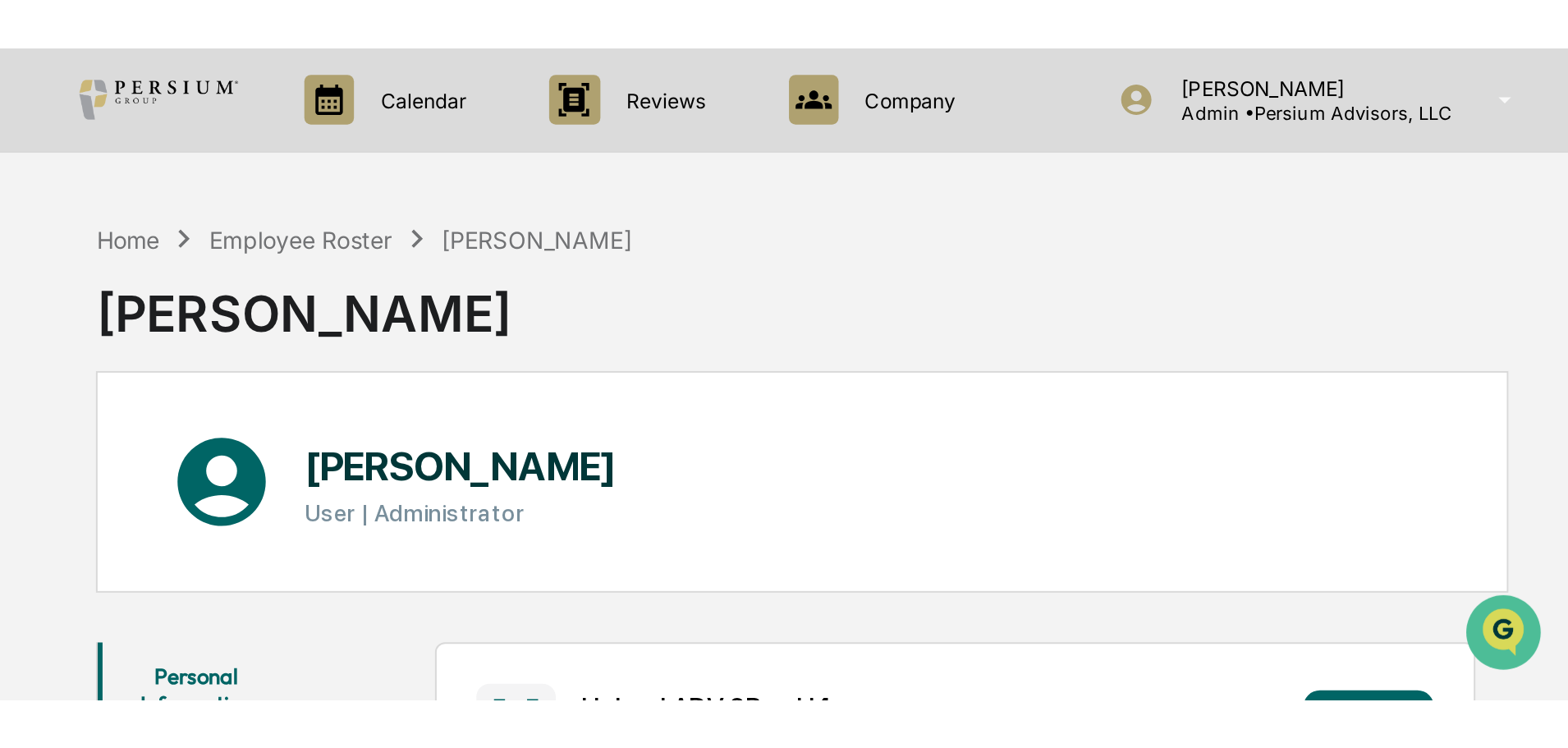 scroll, scrollTop: 0, scrollLeft: 0, axis: both 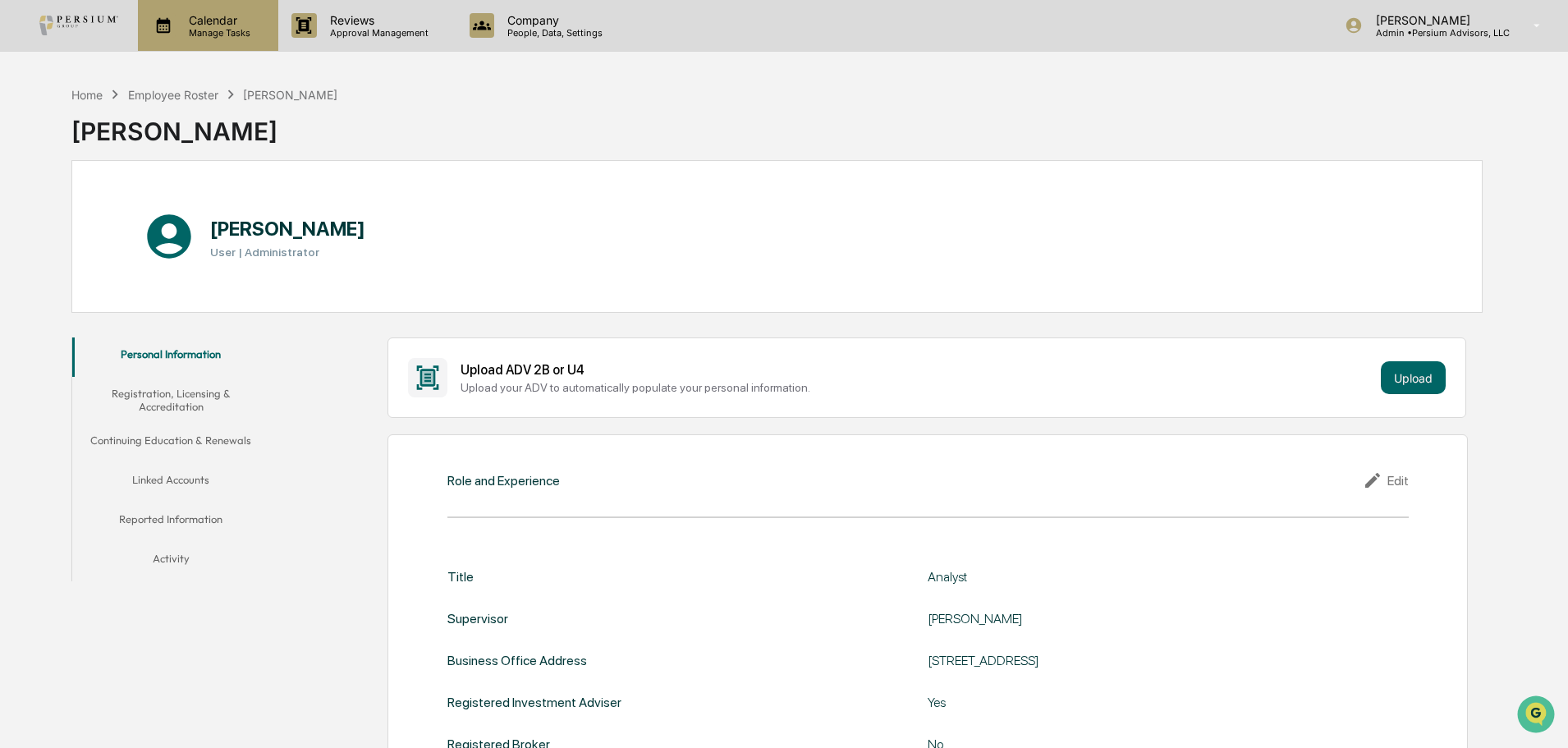 click on "Calendar" at bounding box center [217, 20] 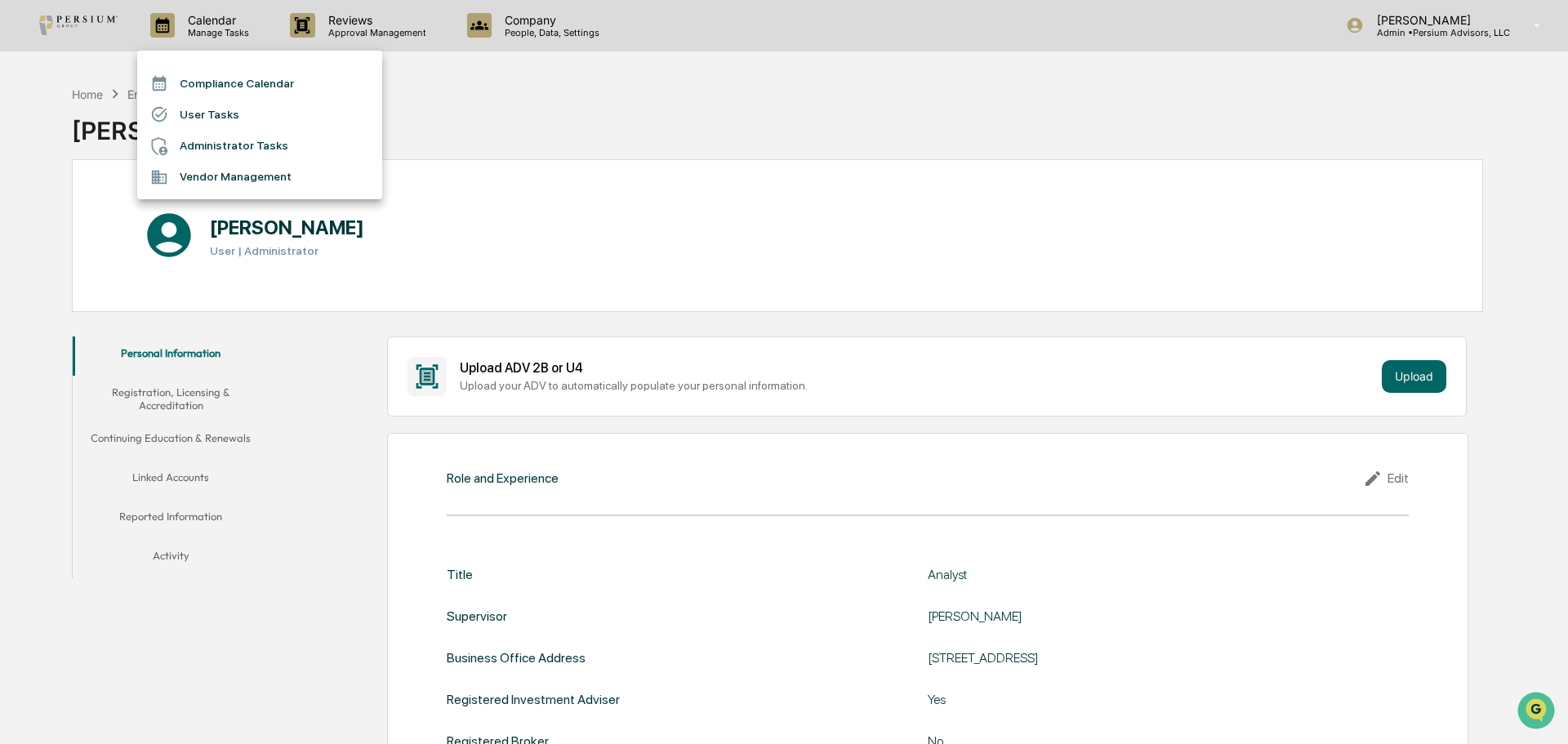 click at bounding box center [784, 372] 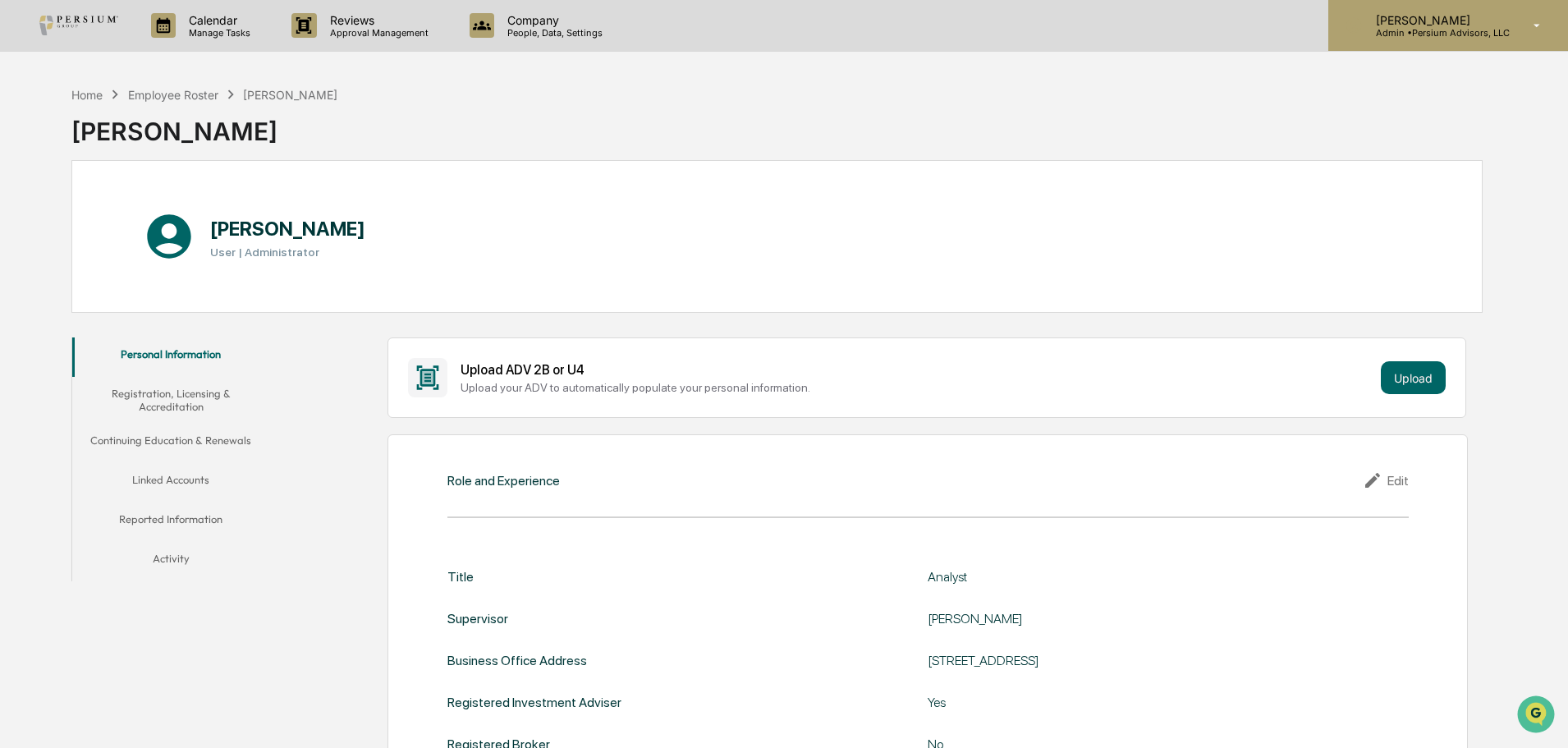 click on "Admin •  Persium Advisors, LLC" at bounding box center (1436, 33) 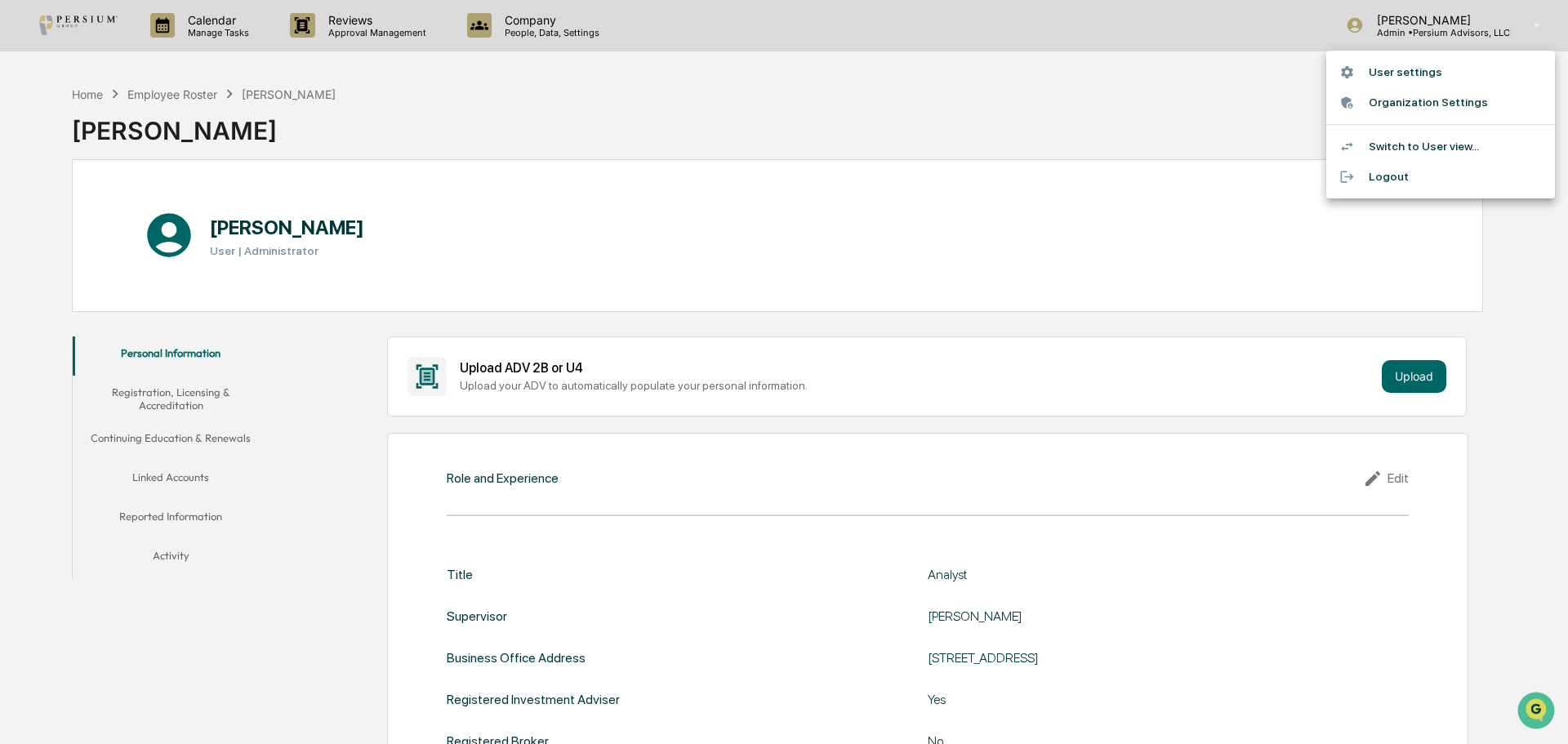 click on "Switch to User view..." at bounding box center [1441, 146] 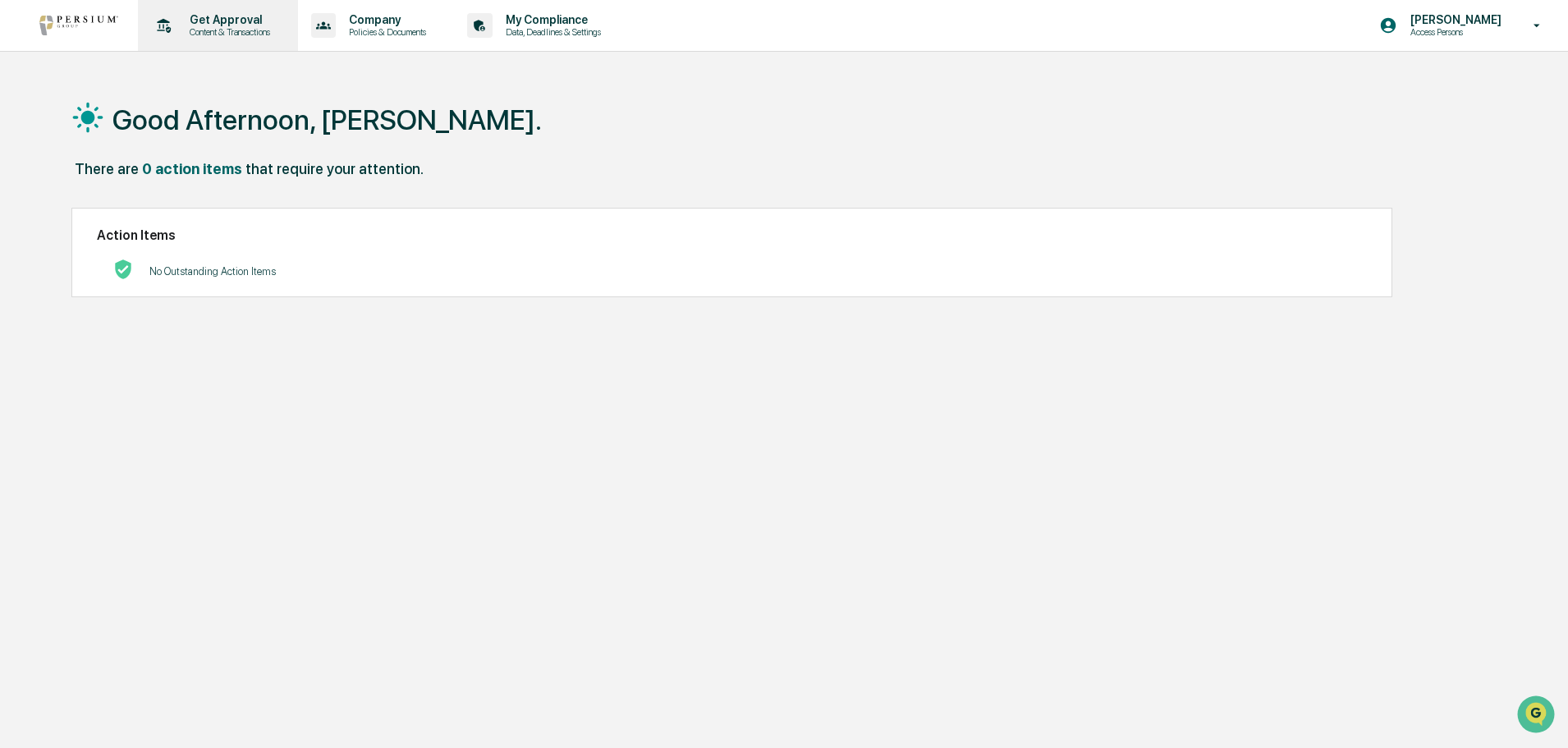 click on "Content & Transactions" at bounding box center [227, 32] 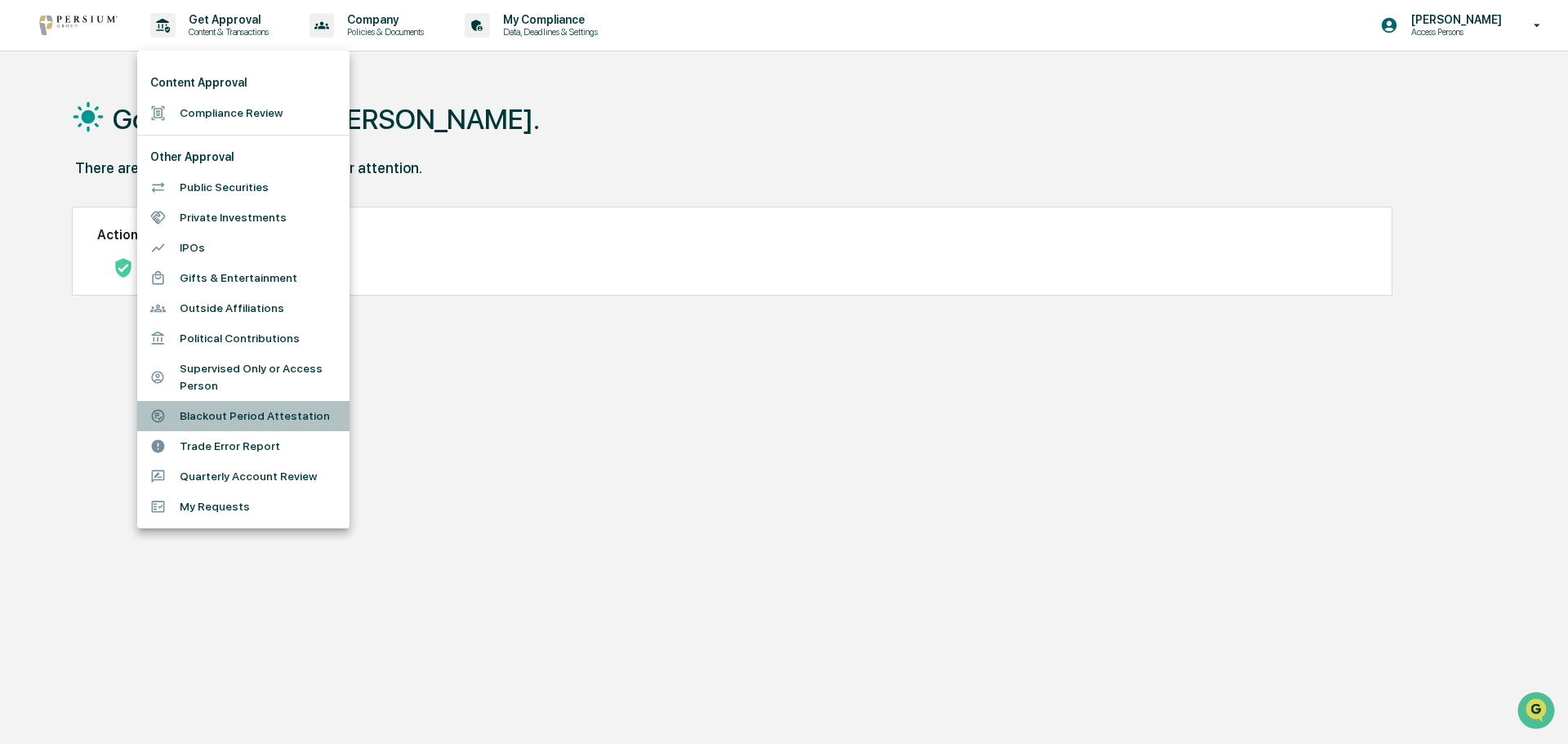 click on "Blackout Period Attestation" at bounding box center (243, 416) 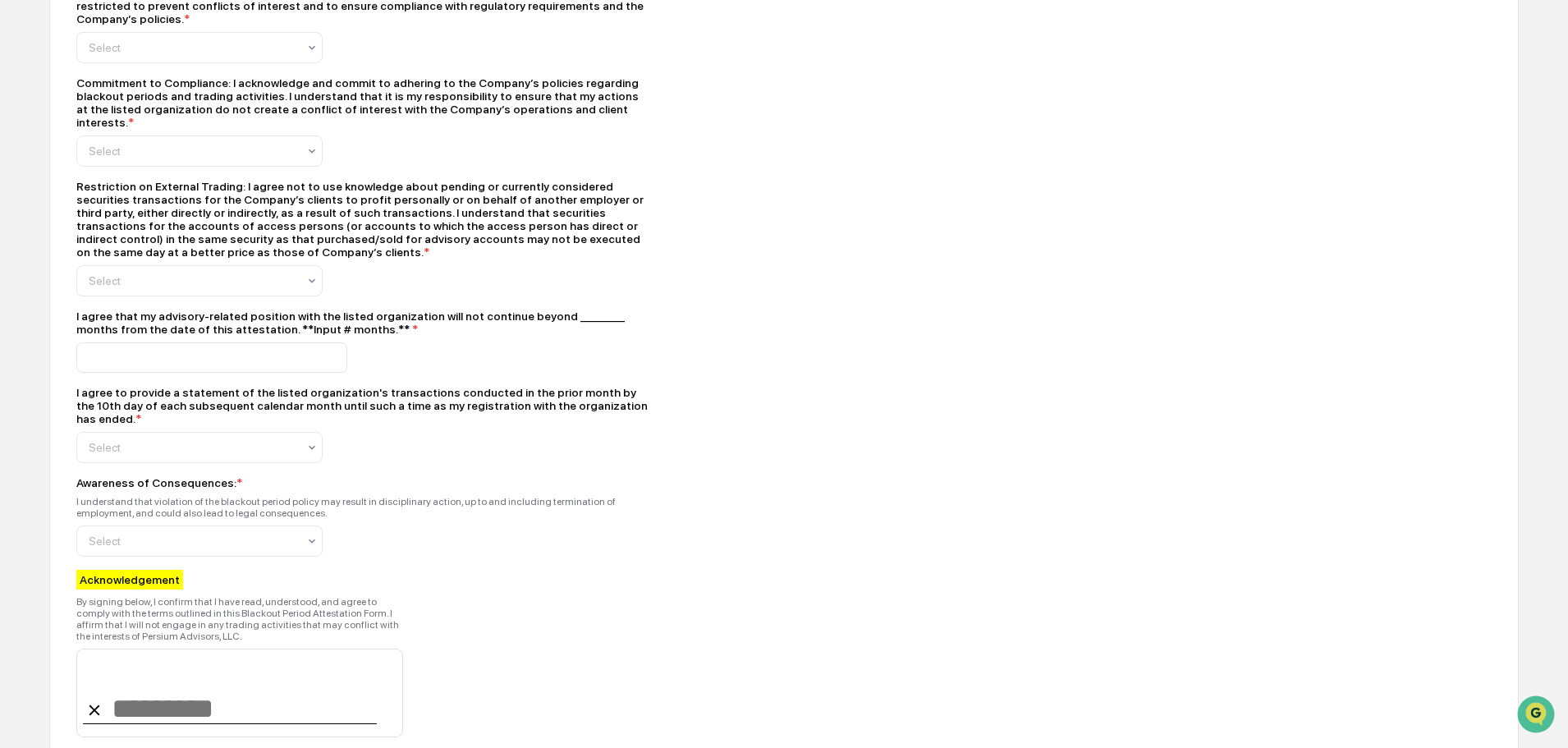 scroll, scrollTop: 686, scrollLeft: 0, axis: vertical 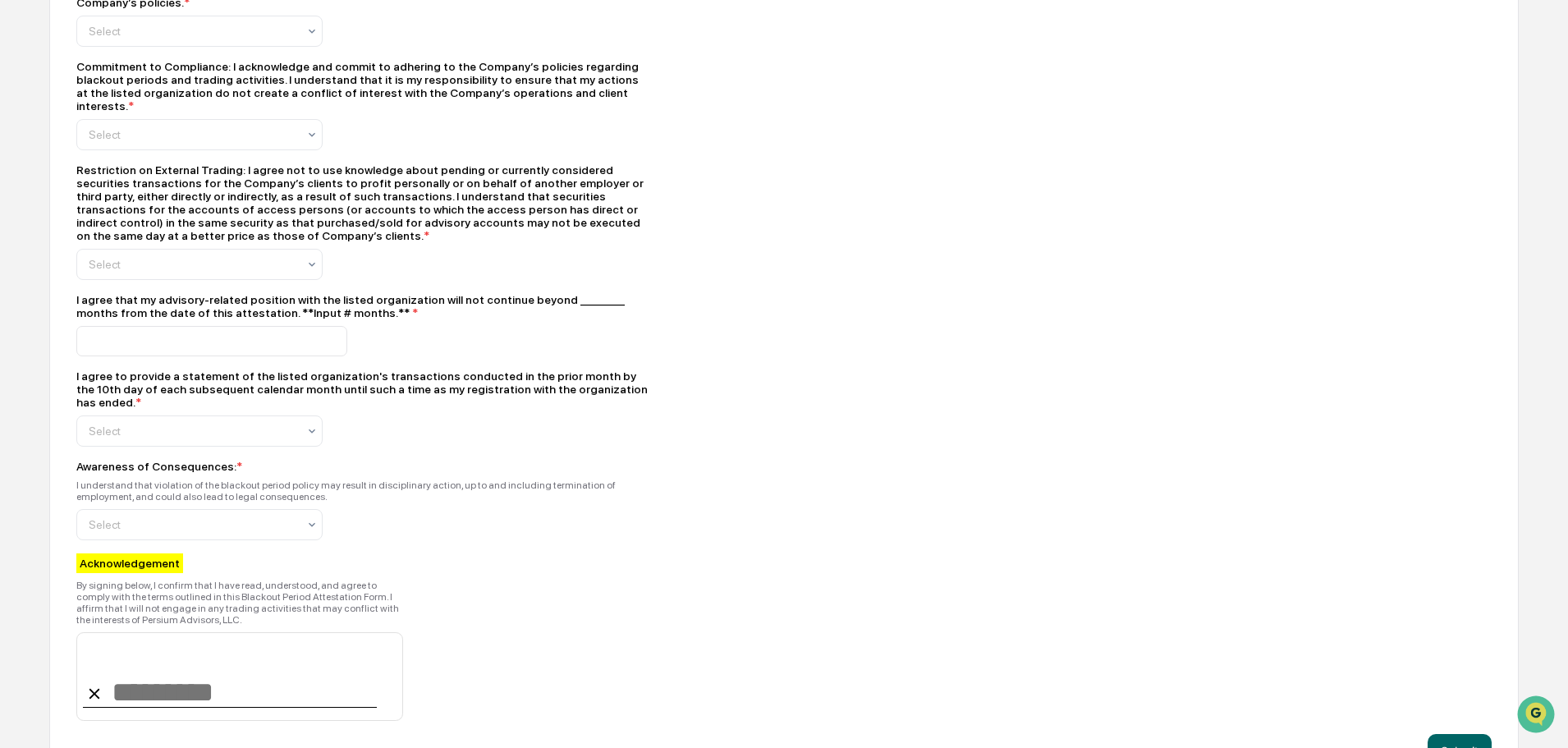 click on "Awareness of Consequences:  *" at bounding box center [364, 466] 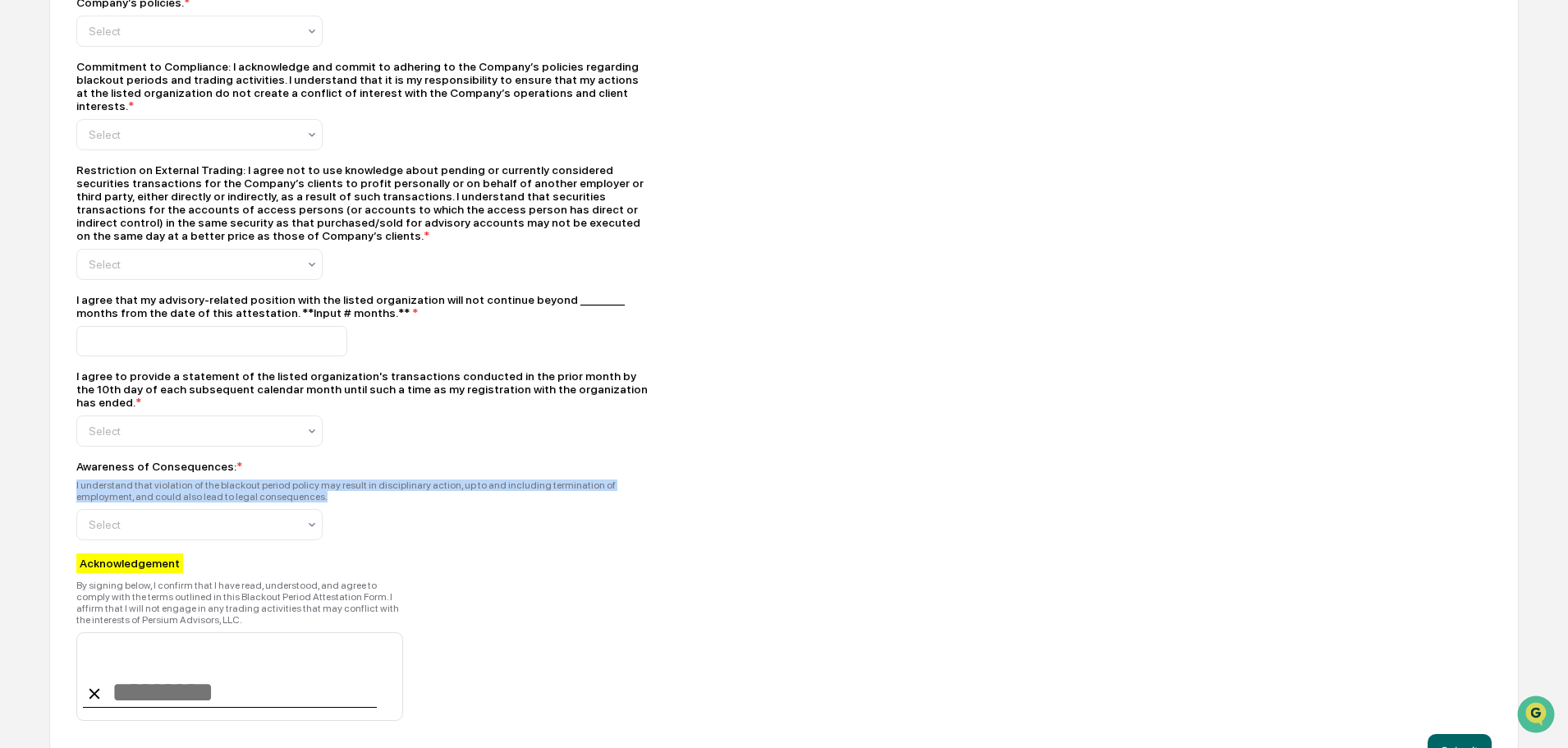 drag, startPoint x: 247, startPoint y: 447, endPoint x: 71, endPoint y: 435, distance: 176.40862 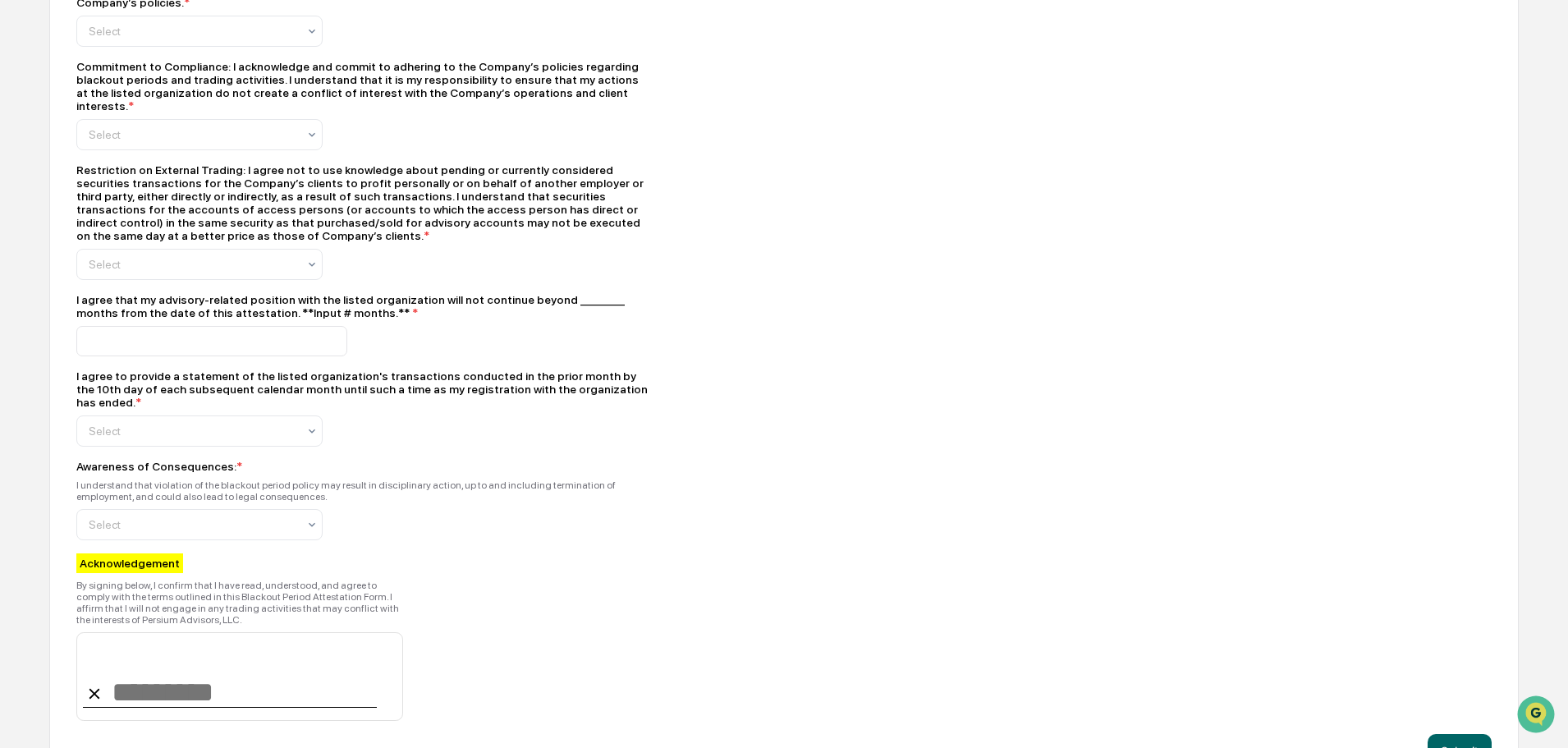 click on "Blackout Period Attestation   Form Employee Name   * Employee Position   * Compliance Owner  * Compliance Owner Please input the CRD or SEC identification number(s) of outside business activity.   * Date   * mm/dd/yyyy I, the undersigned employee of Persium Advisors, LLC ("the Company"), hereby attest to the following: I understand that a blackout period is a specified time frame during which certain trading activities are restricted to prevent conflicts of interest and to ensure compliance with regulatory requirements and the Company’s policies.  * Select Commitment to Compliance: I acknowledge and commit to adhering to the Company’s policies regarding blackout periods and trading activities. I understand that it is my responsibility to ensure that my actions at the listed organization do not create a conflict of interest with the Company’s operations and client interests.   * Select  * Select   *  * Select Awareness of Consequences:  * Select Acknowledgement Submit" at bounding box center [784, 172] 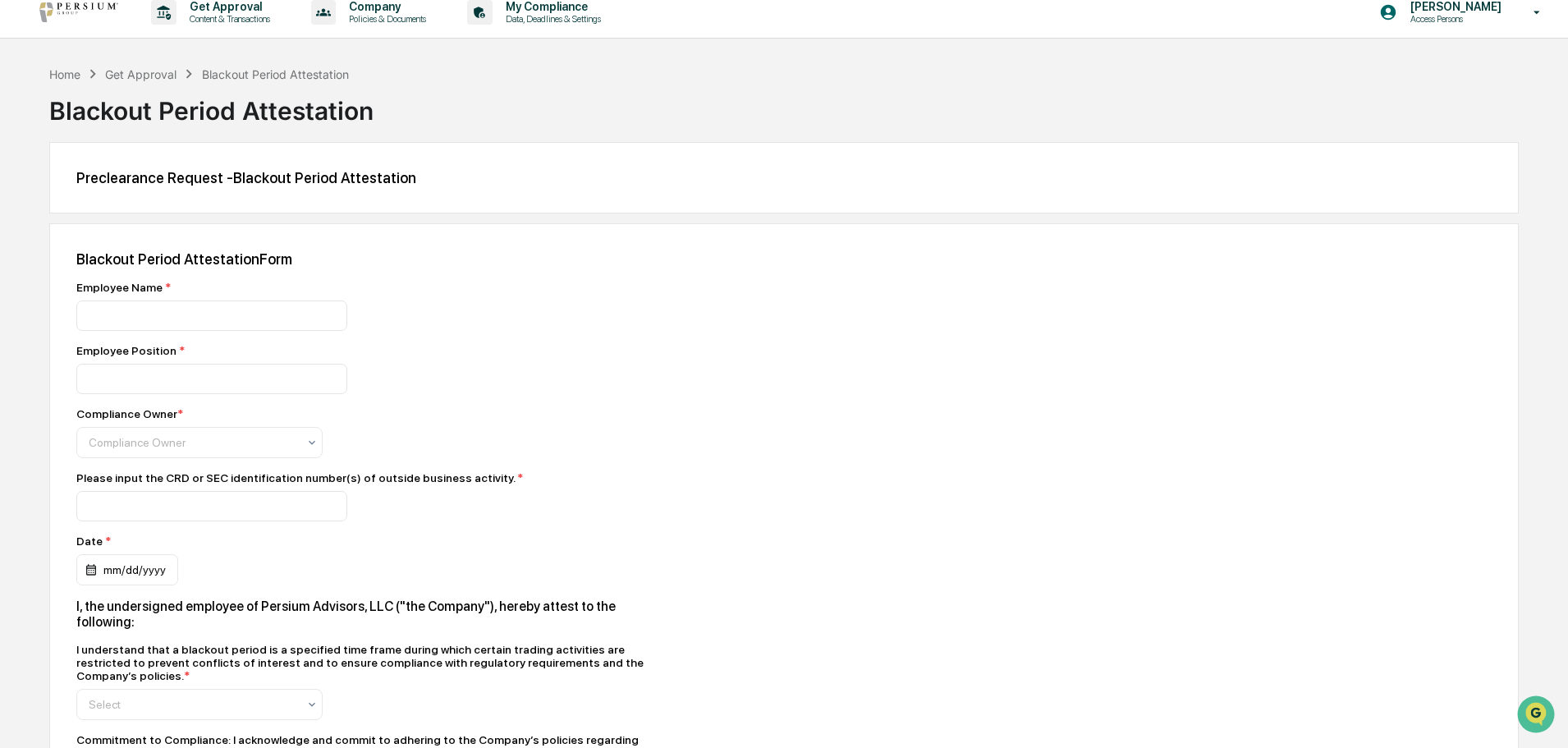 scroll, scrollTop: 0, scrollLeft: 0, axis: both 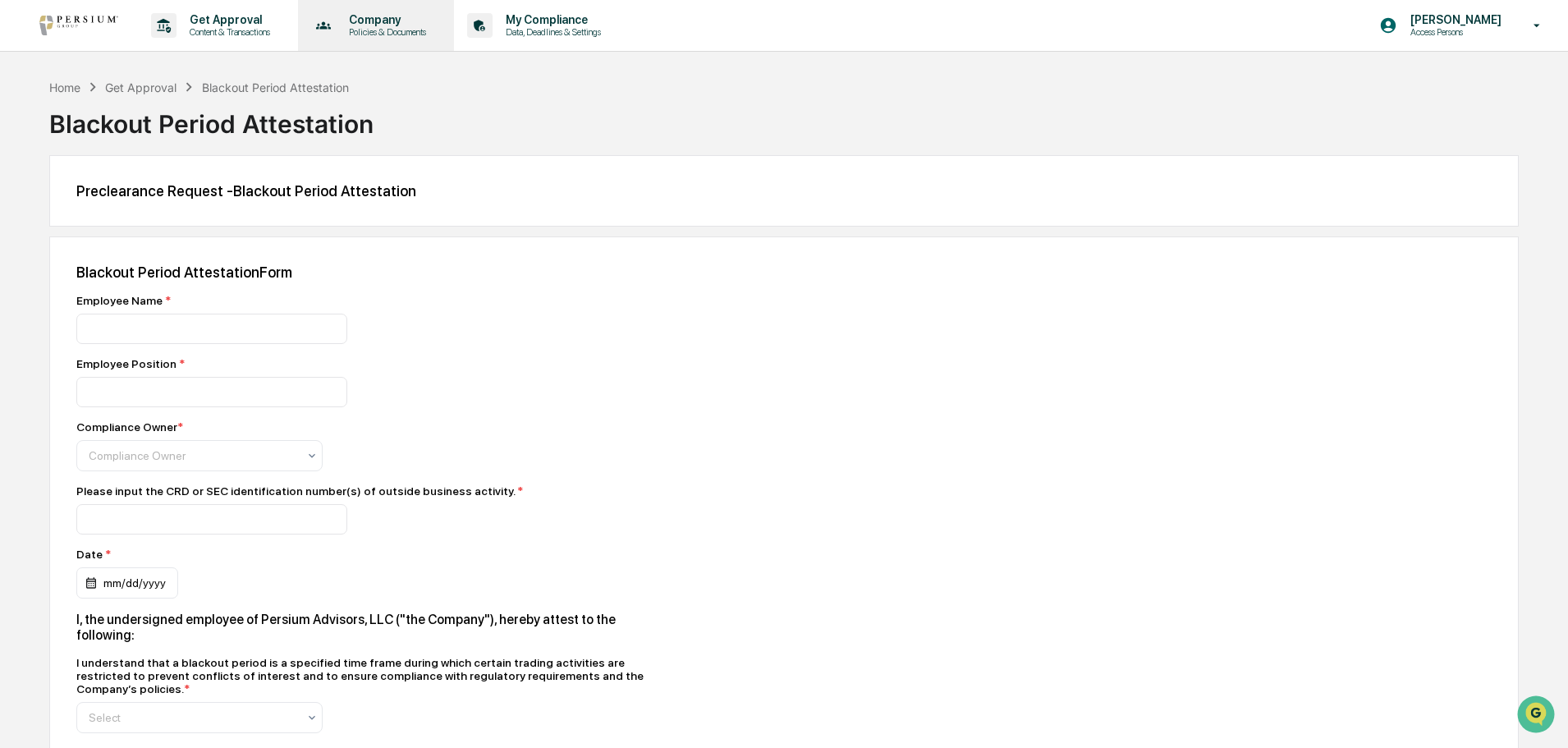 click on "Policies & Documents" at bounding box center [385, 32] 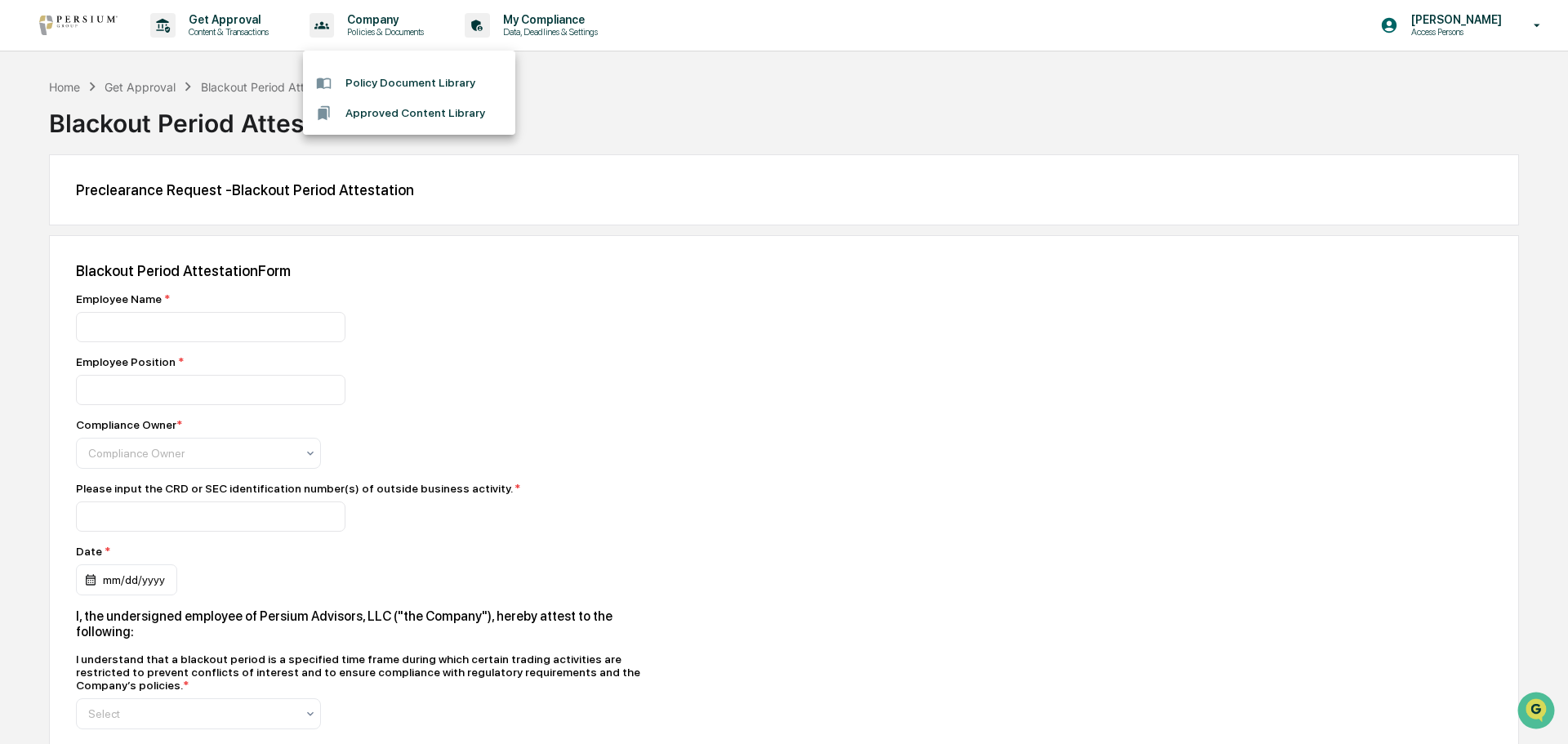 click at bounding box center (784, 372) 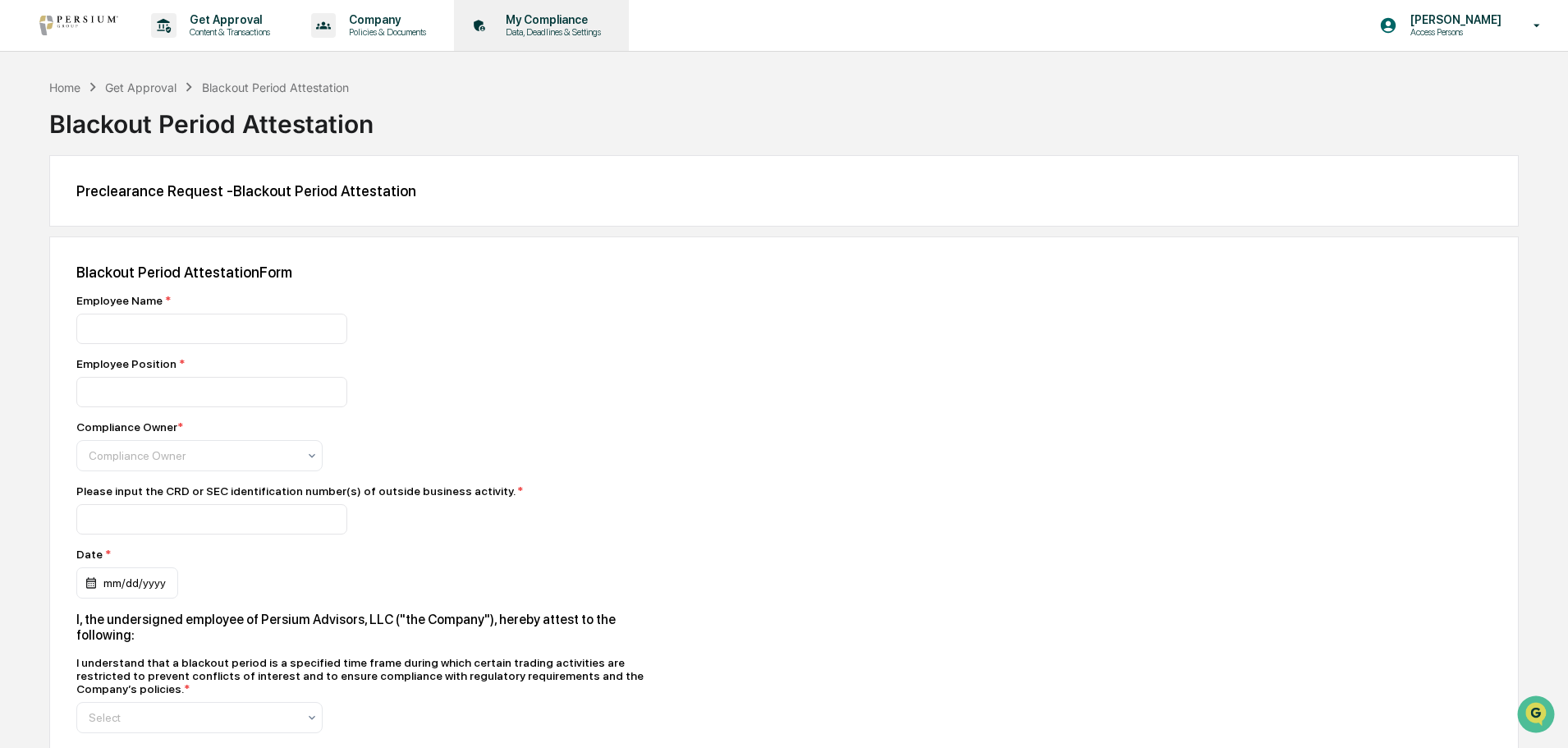 click on "Data, Deadlines & Settings" at bounding box center [551, 32] 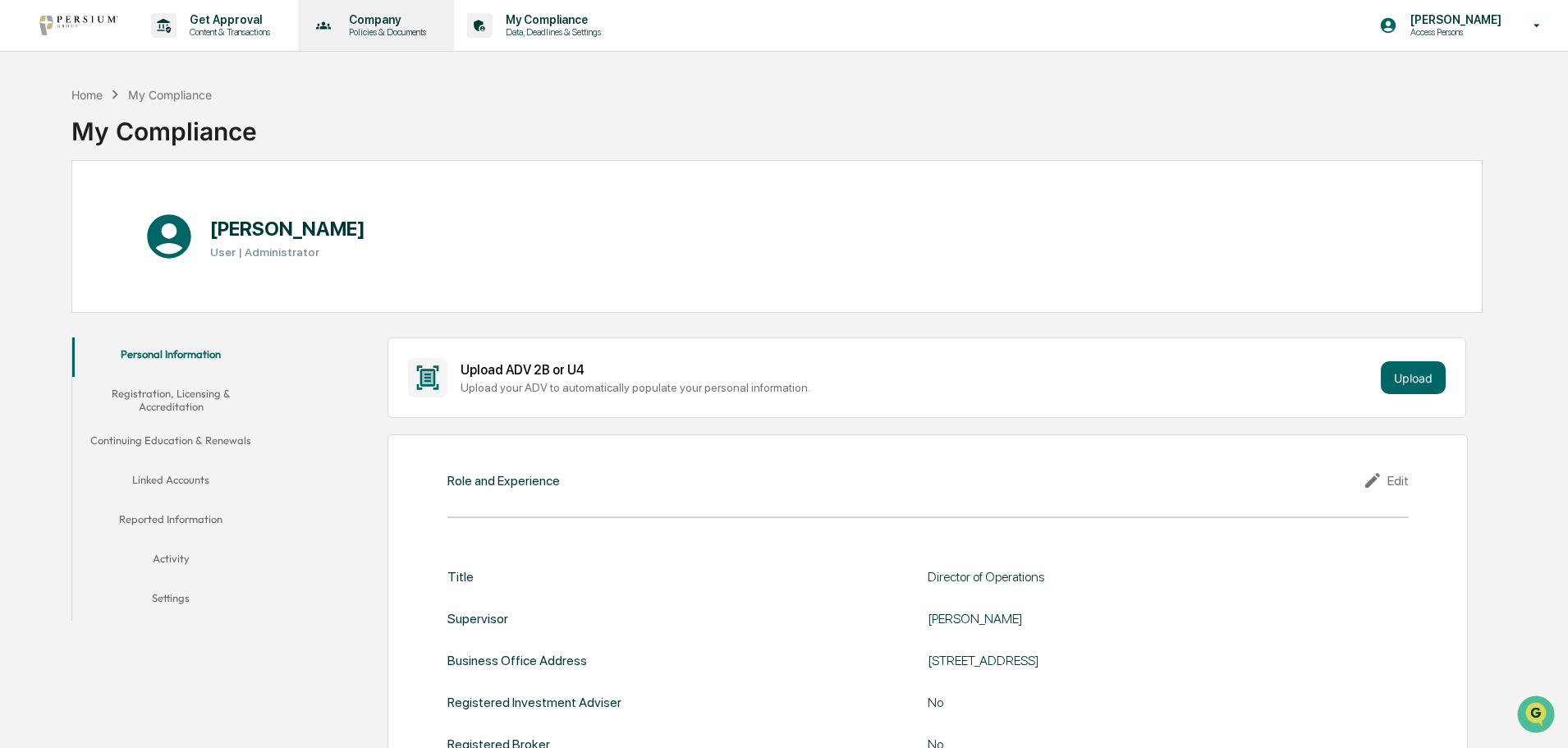 click on "Policies & Documents" at bounding box center [385, 32] 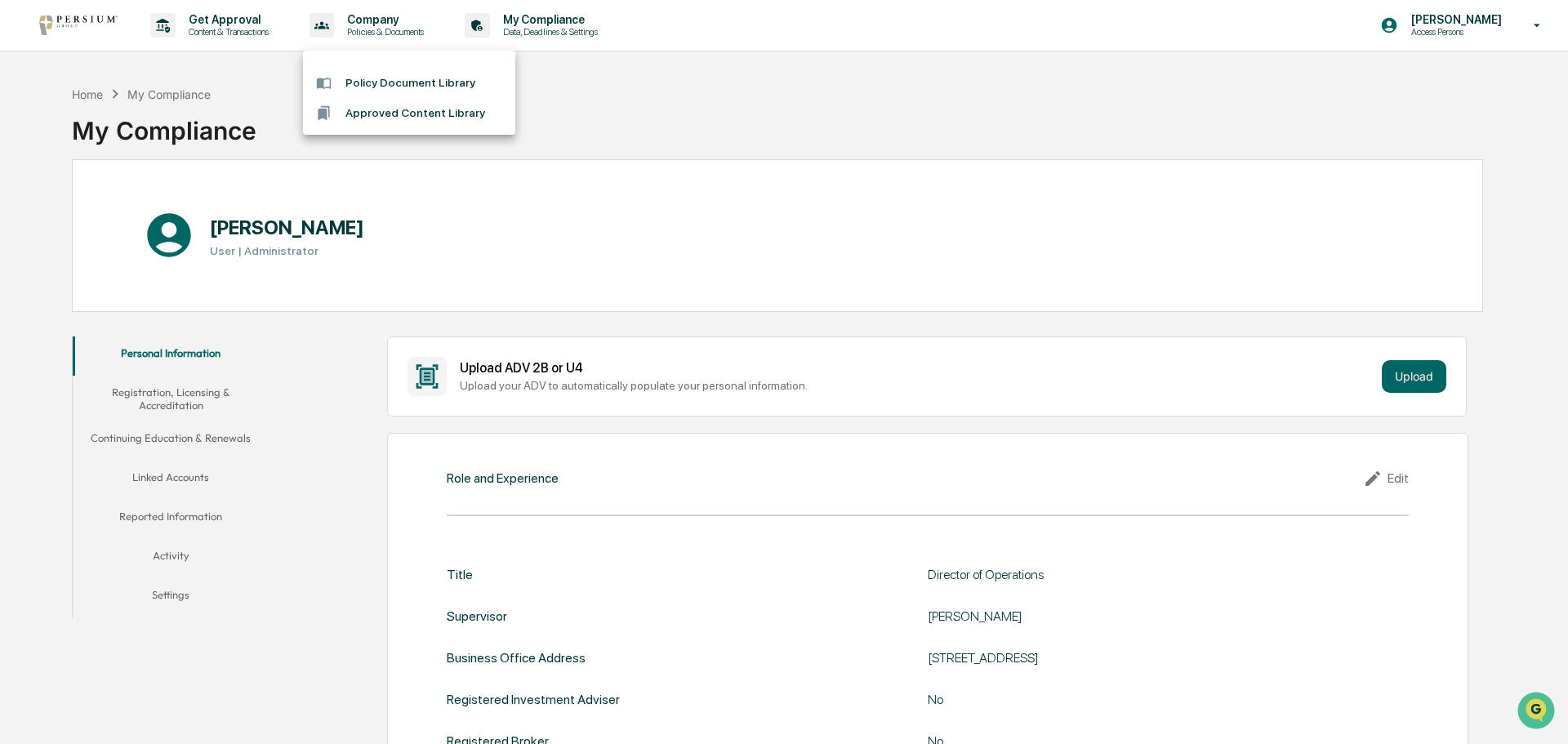 click at bounding box center [784, 372] 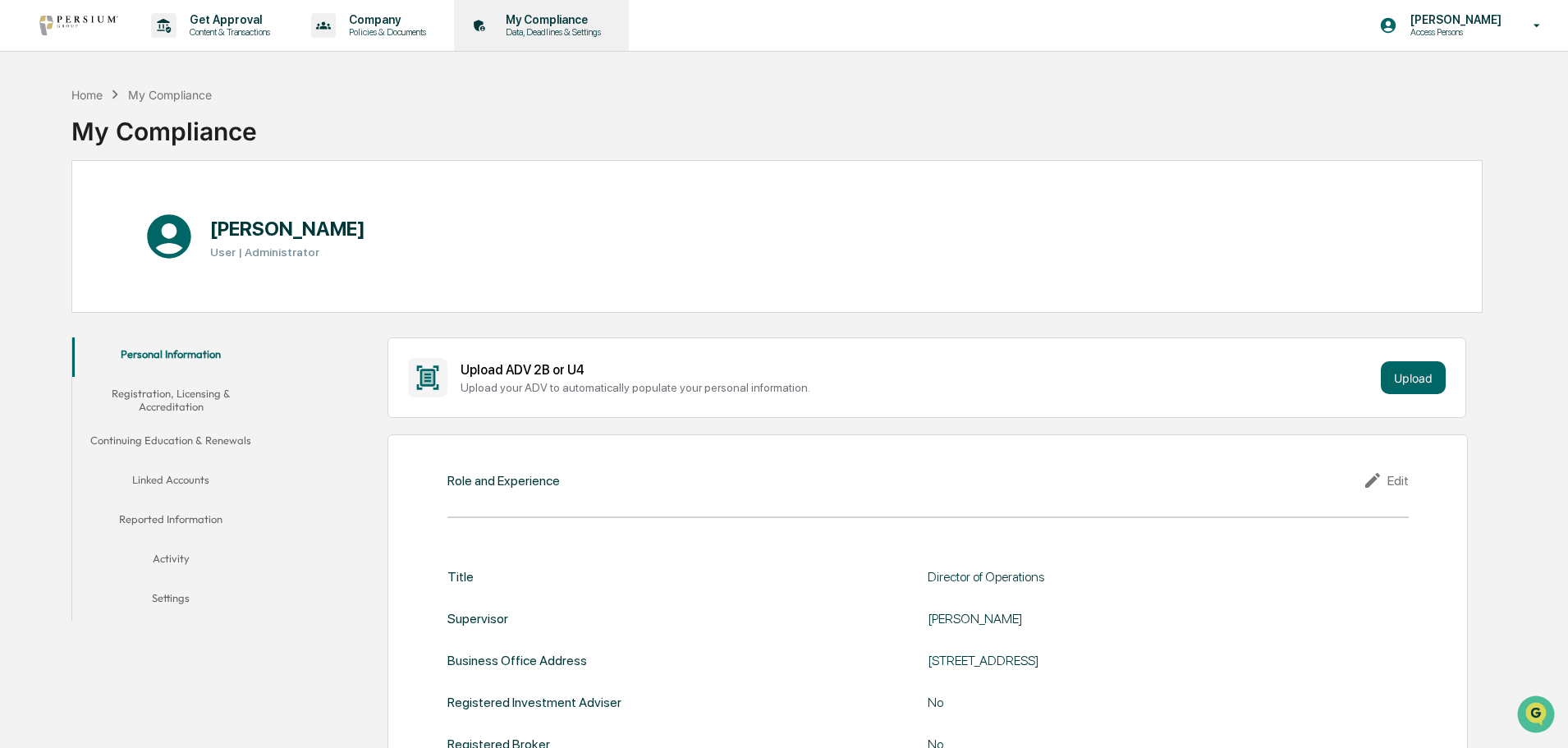 click on "Data, Deadlines & Settings" at bounding box center (551, 32) 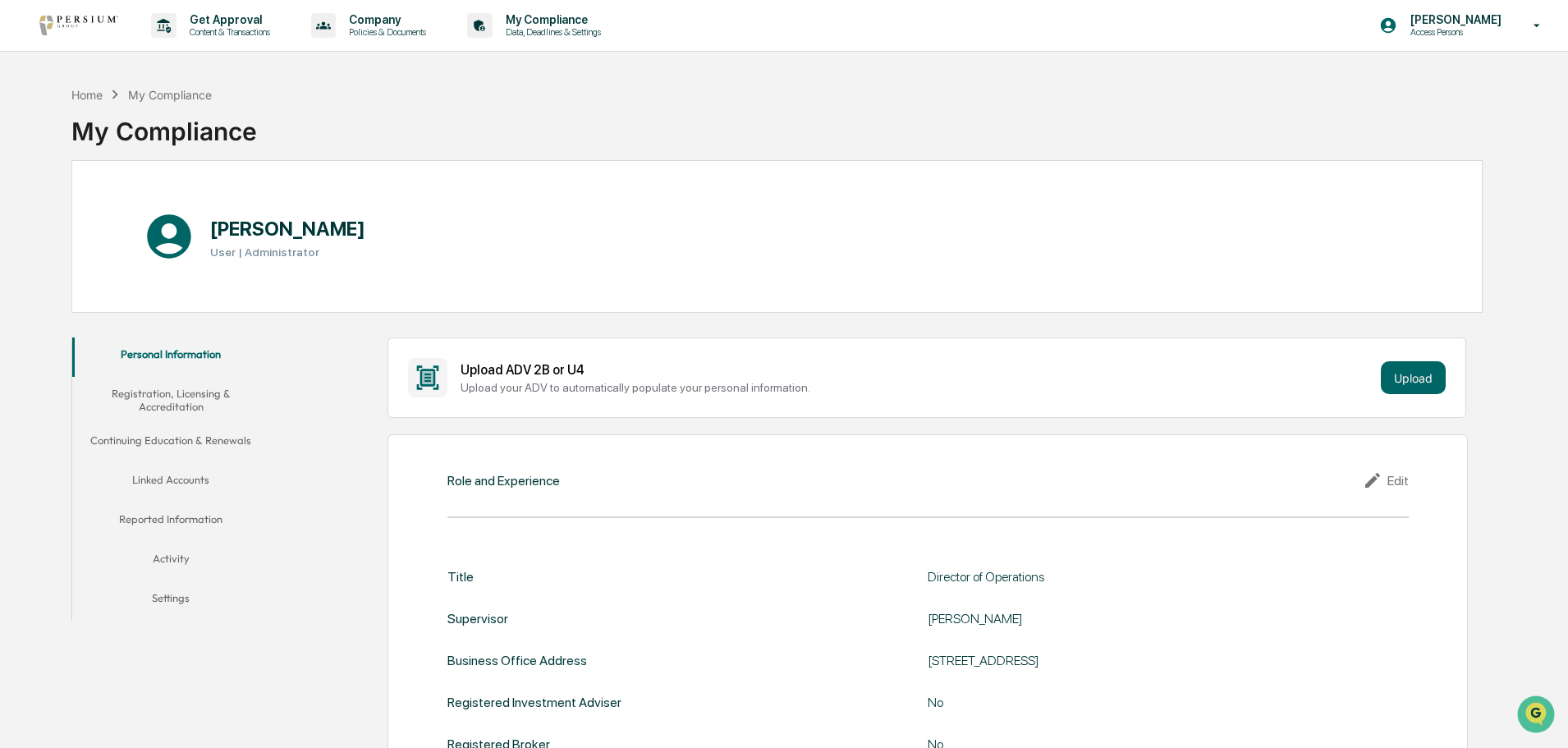 click on "Home My Compliance My Compliance" at bounding box center (777, 119) 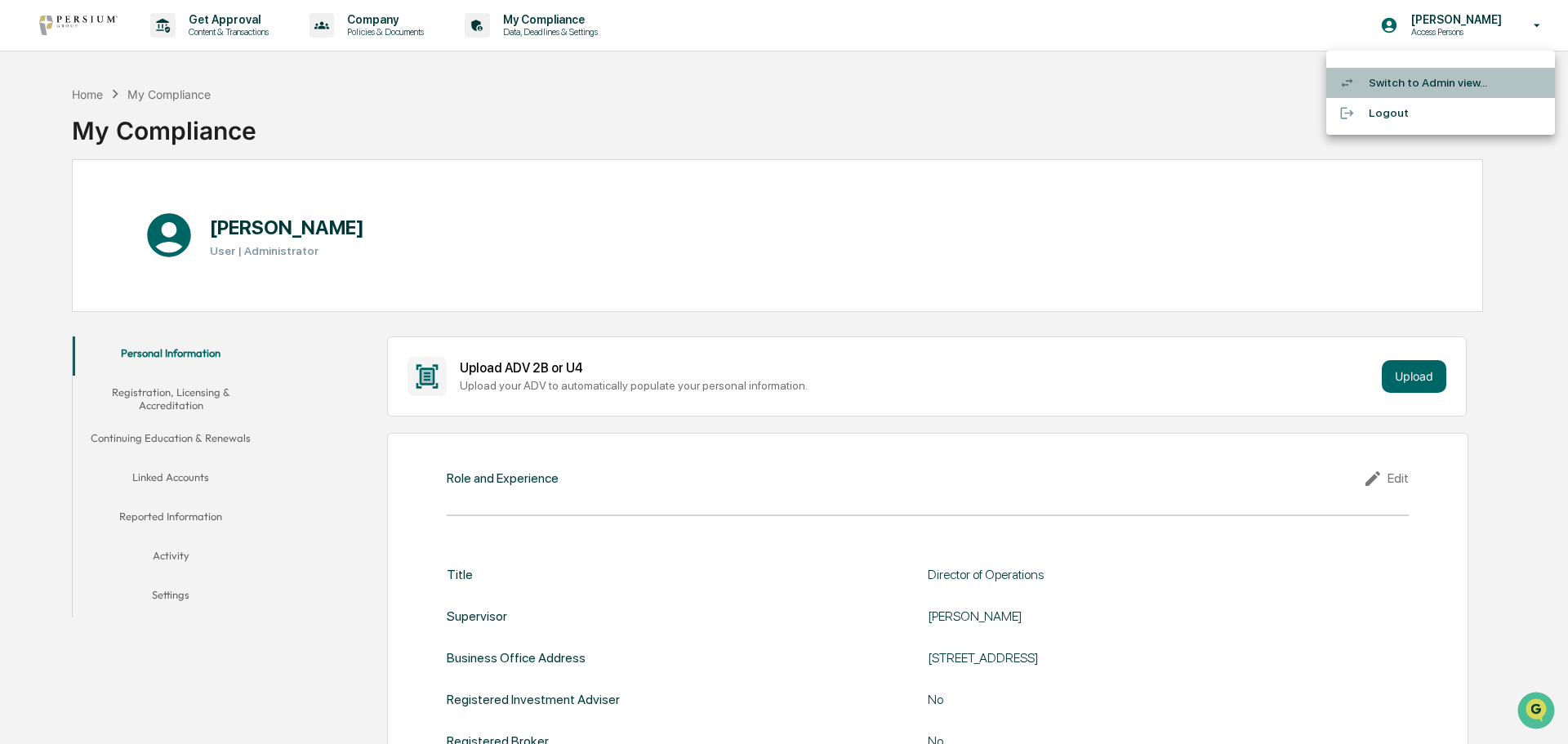 click on "Switch to Admin view..." at bounding box center (1441, 82) 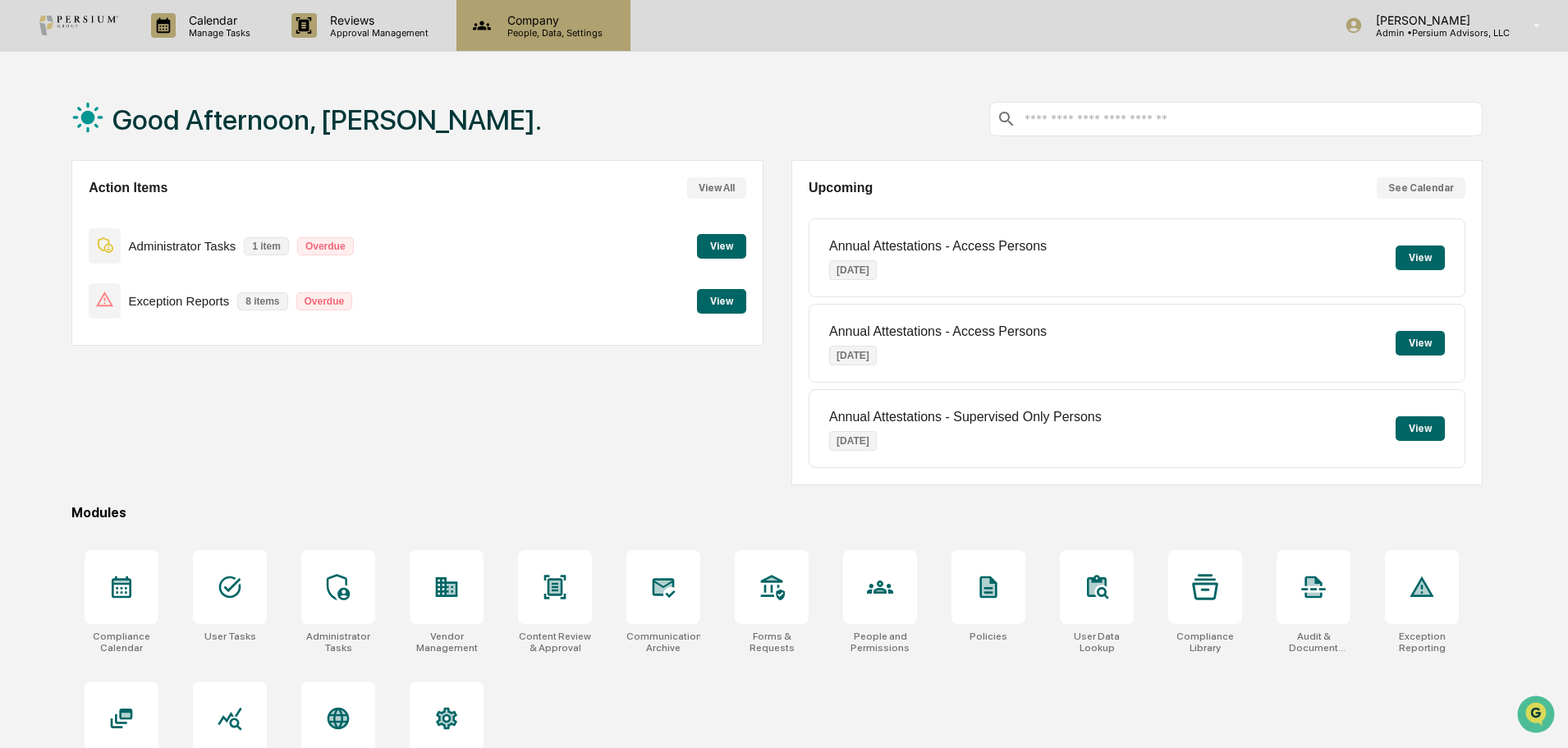 click on "Company" at bounding box center (552, 20) 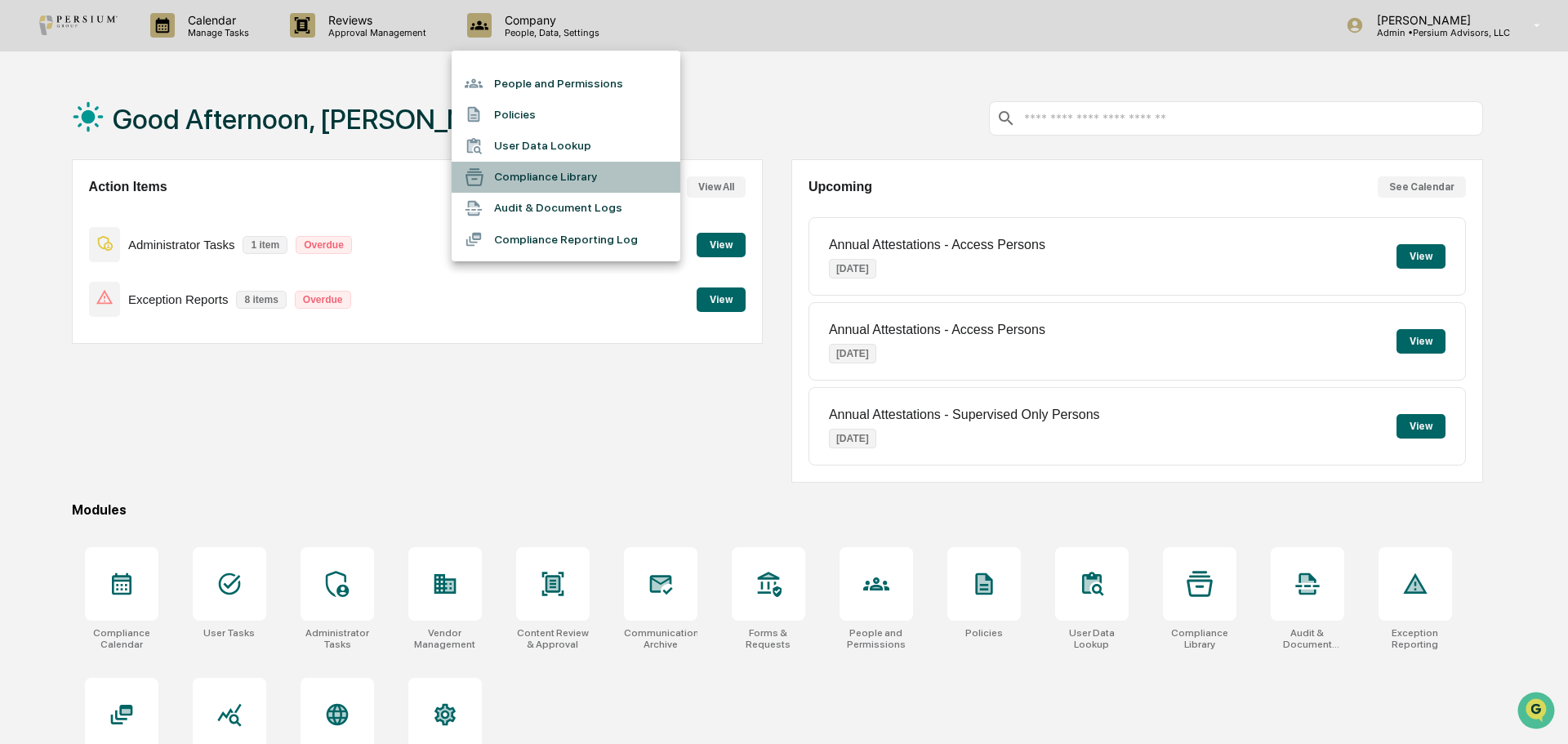 click on "Compliance Library" at bounding box center [566, 177] 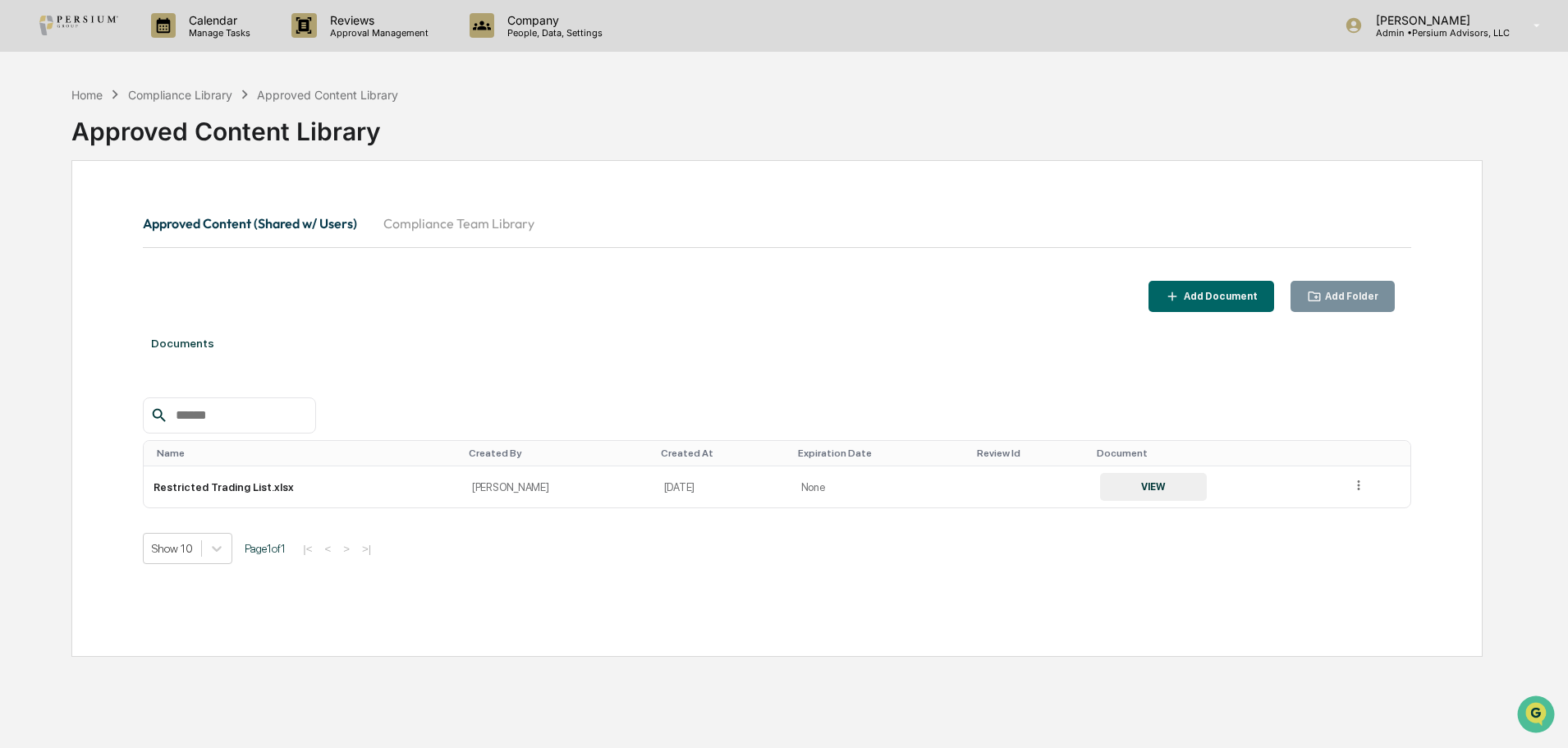 click on "Compliance Team Library" at bounding box center [459, 223] 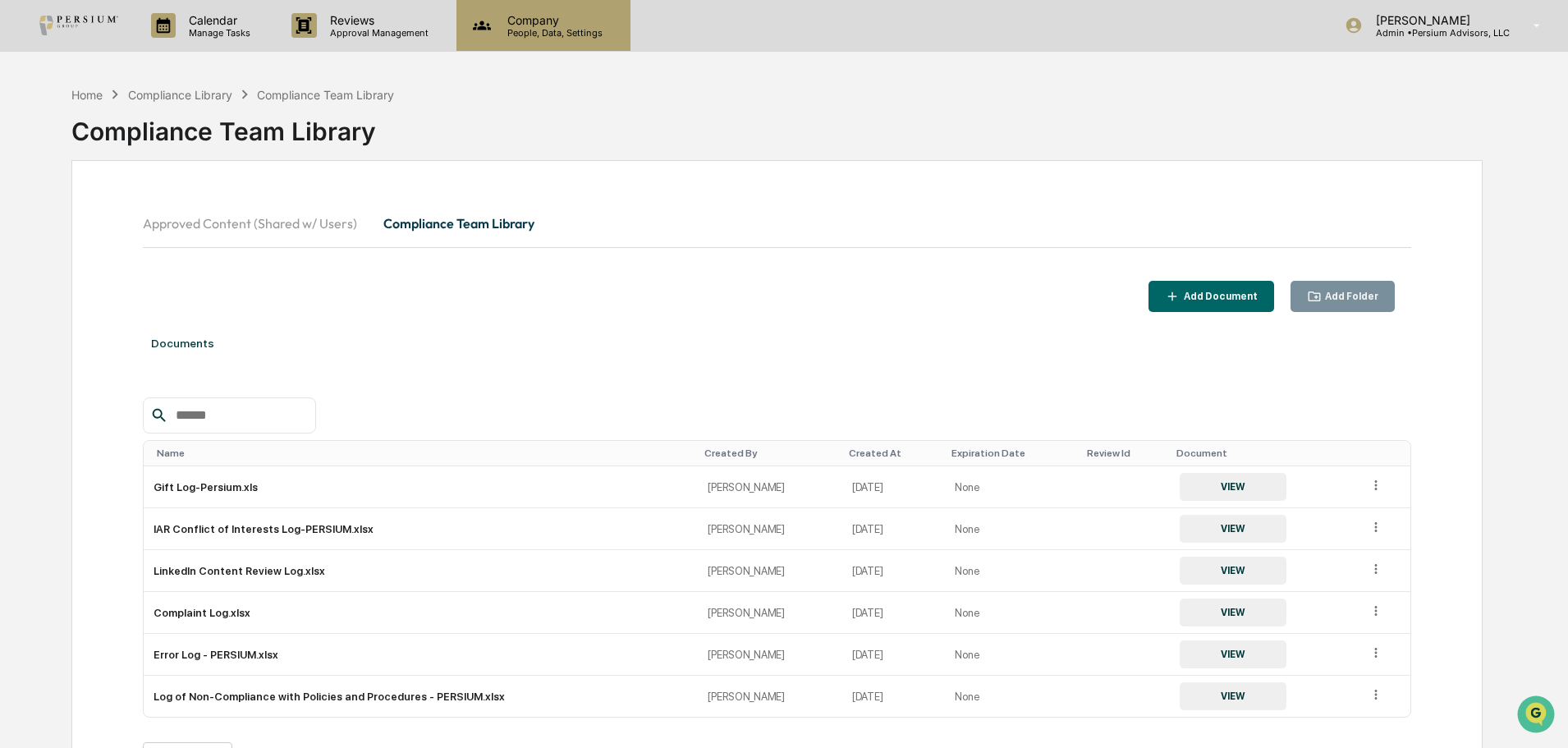 click on "People, Data, Settings" at bounding box center (552, 33) 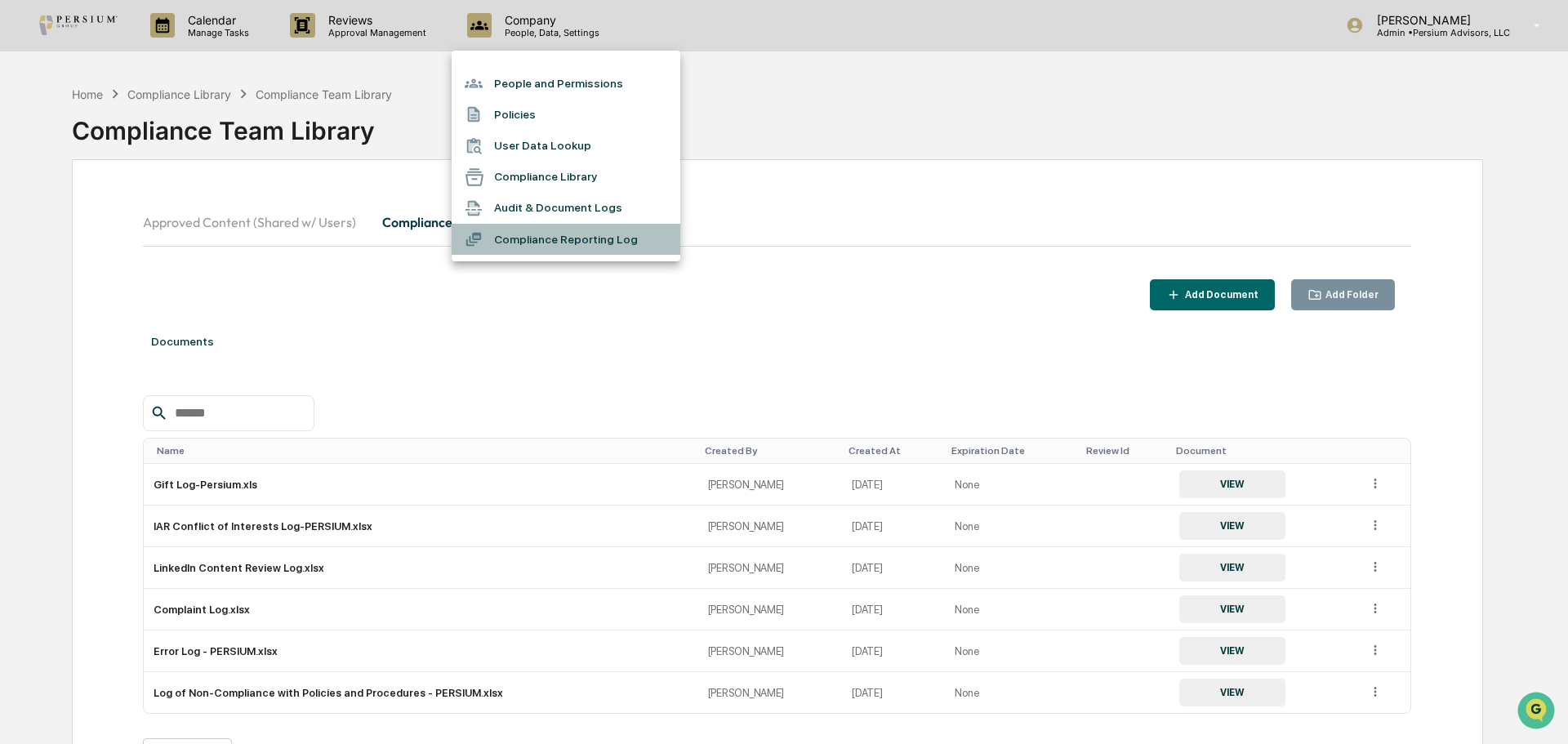 click on "Compliance Reporting Log" at bounding box center (566, 239) 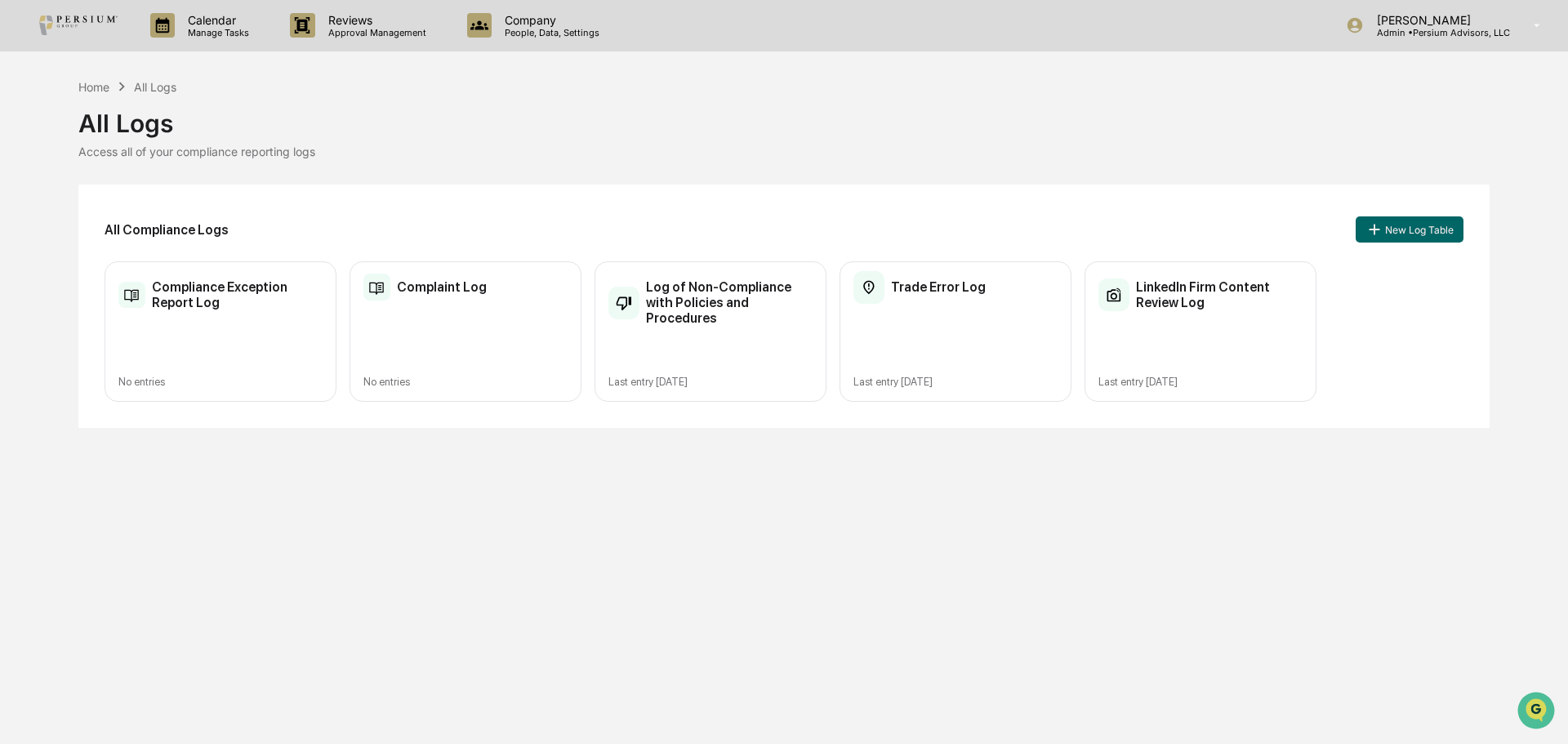 click on "LinkedIn Firm Content Review Log" at bounding box center (1219, 295) 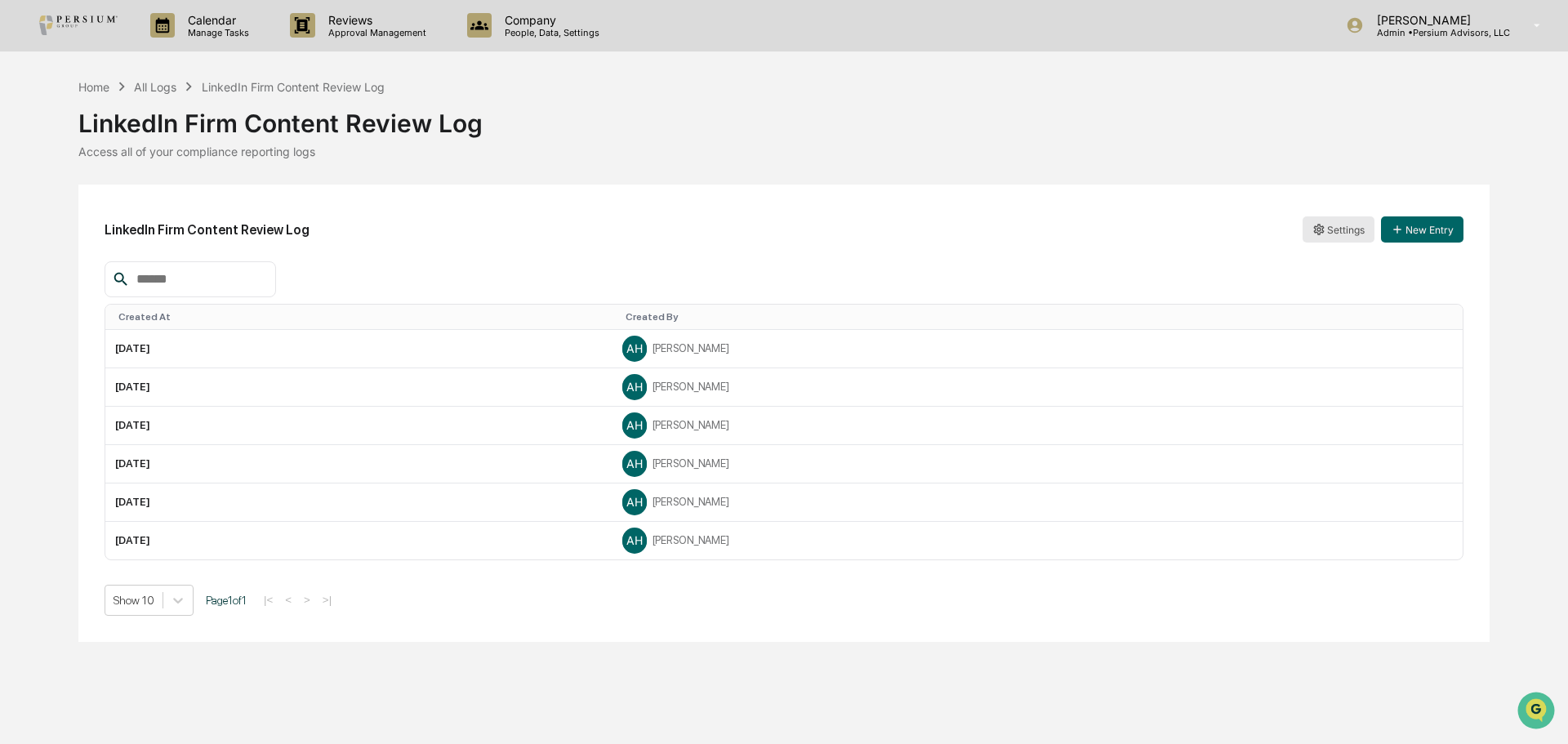 click on "Calendar Manage Tasks Reviews Approval Management Company People, Data, Settings [PERSON_NAME] Admin •  Persium Advisors, LLC Home All Logs LinkedIn Firm Content Review Log LinkedIn Firm Content Review Log Access all of your compliance reporting logs LinkedIn Firm Content Review Log Settings New Entry Created At Created By [DATE] AH [PERSON_NAME] [DATE] AH [PERSON_NAME] [DATE] AH [PERSON_NAME] [DATE] AH [PERSON_NAME] [DATE] AH [PERSON_NAME] [DATE] AH [PERSON_NAME] Show 10 Page  1  of  1   |<   <   >   >|" at bounding box center [784, 372] 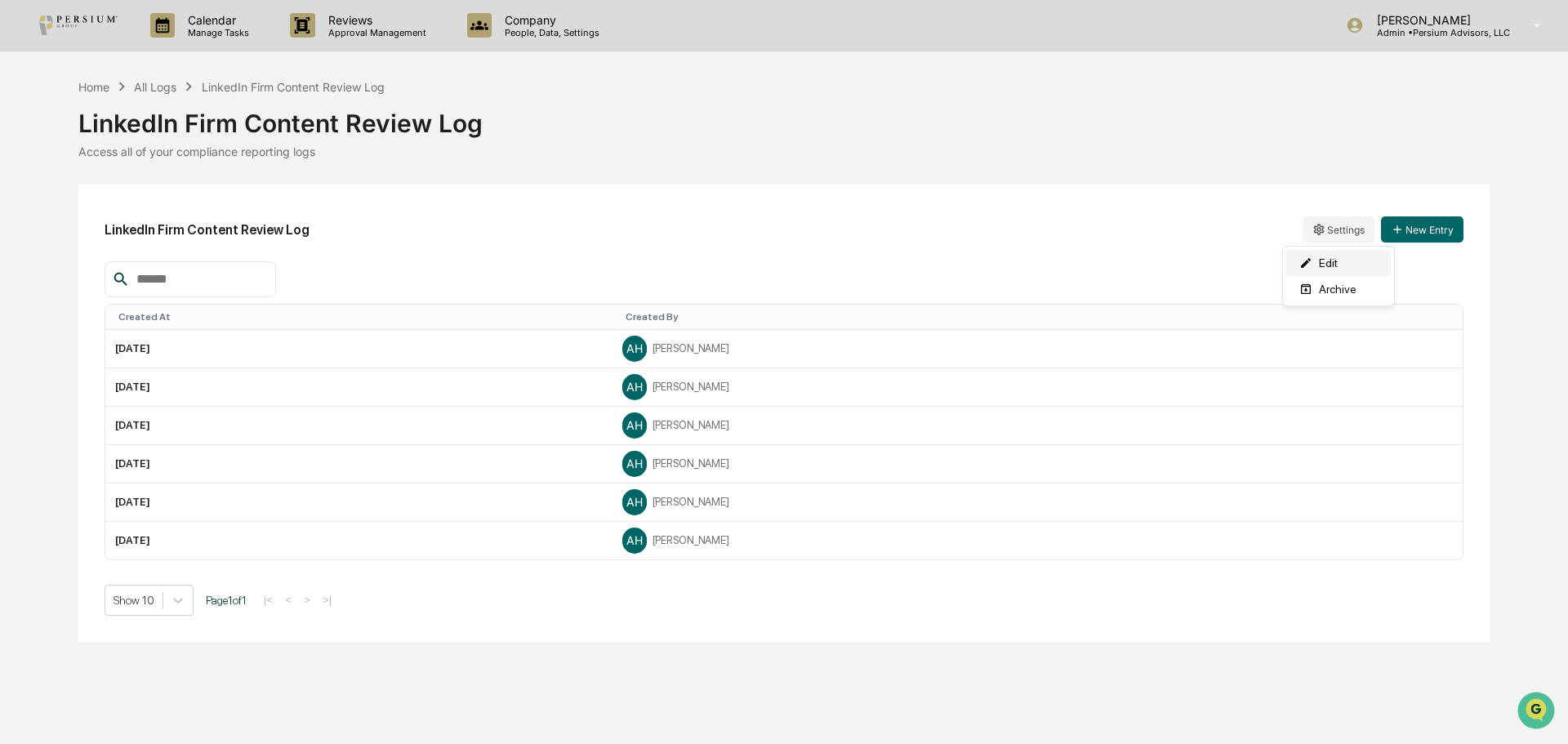 click on "Edit" at bounding box center (1339, 263) 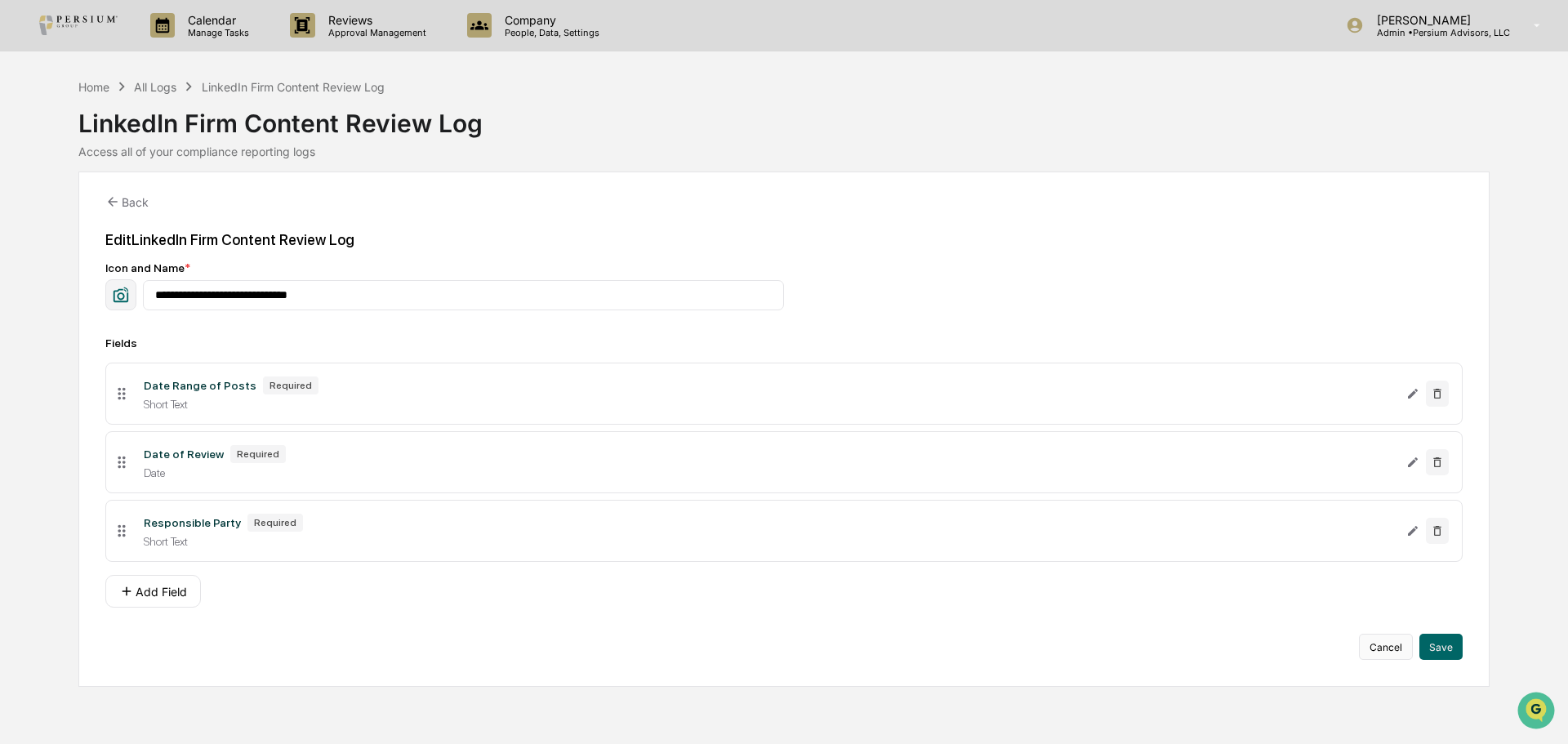 click on "Cancel" at bounding box center [1386, 647] 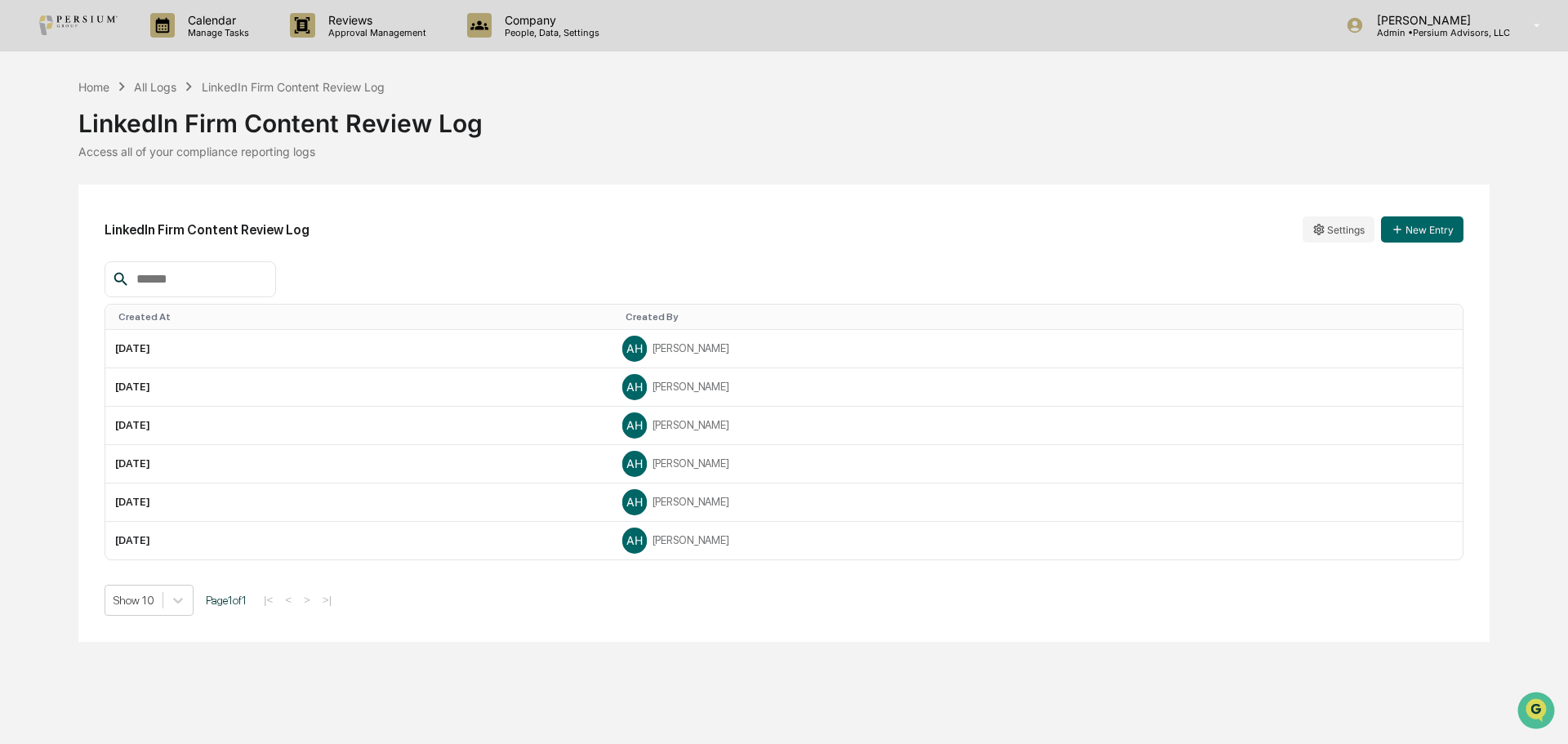 click on "LinkedIn Firm Content Review Log Settings New Entry" at bounding box center [784, 229] 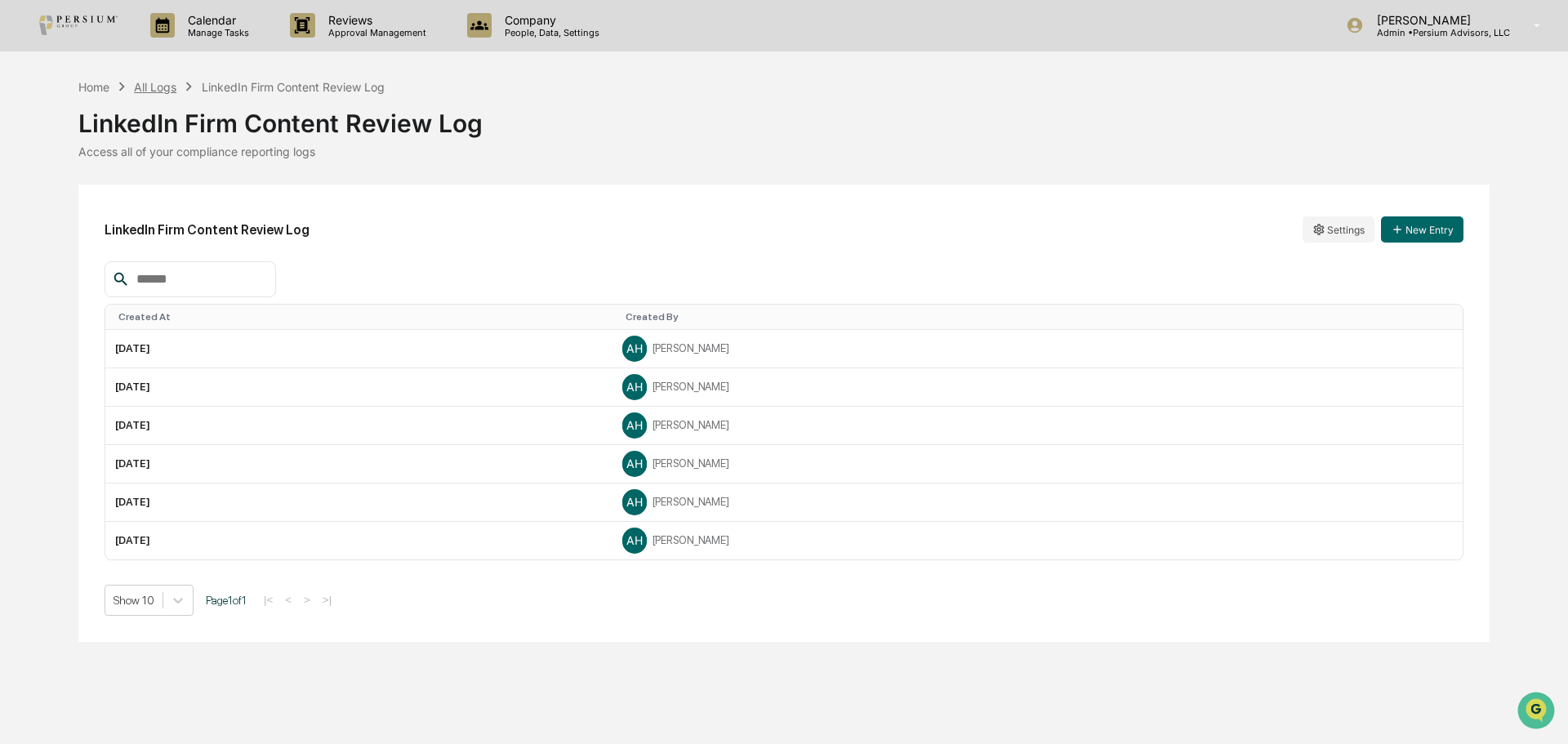 click on "All Logs" at bounding box center [155, 87] 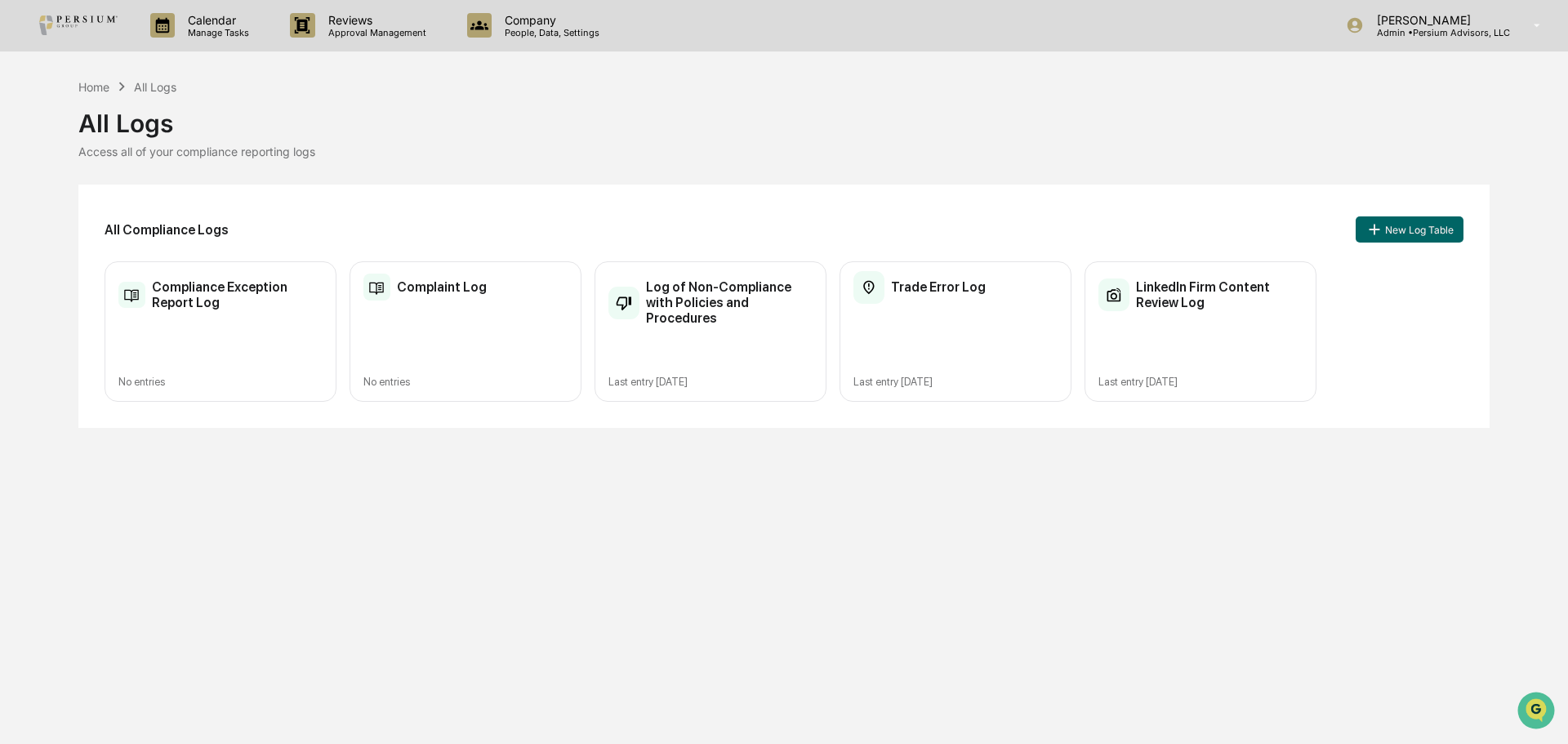 click on "Access all of your compliance reporting logs" at bounding box center [784, 151] 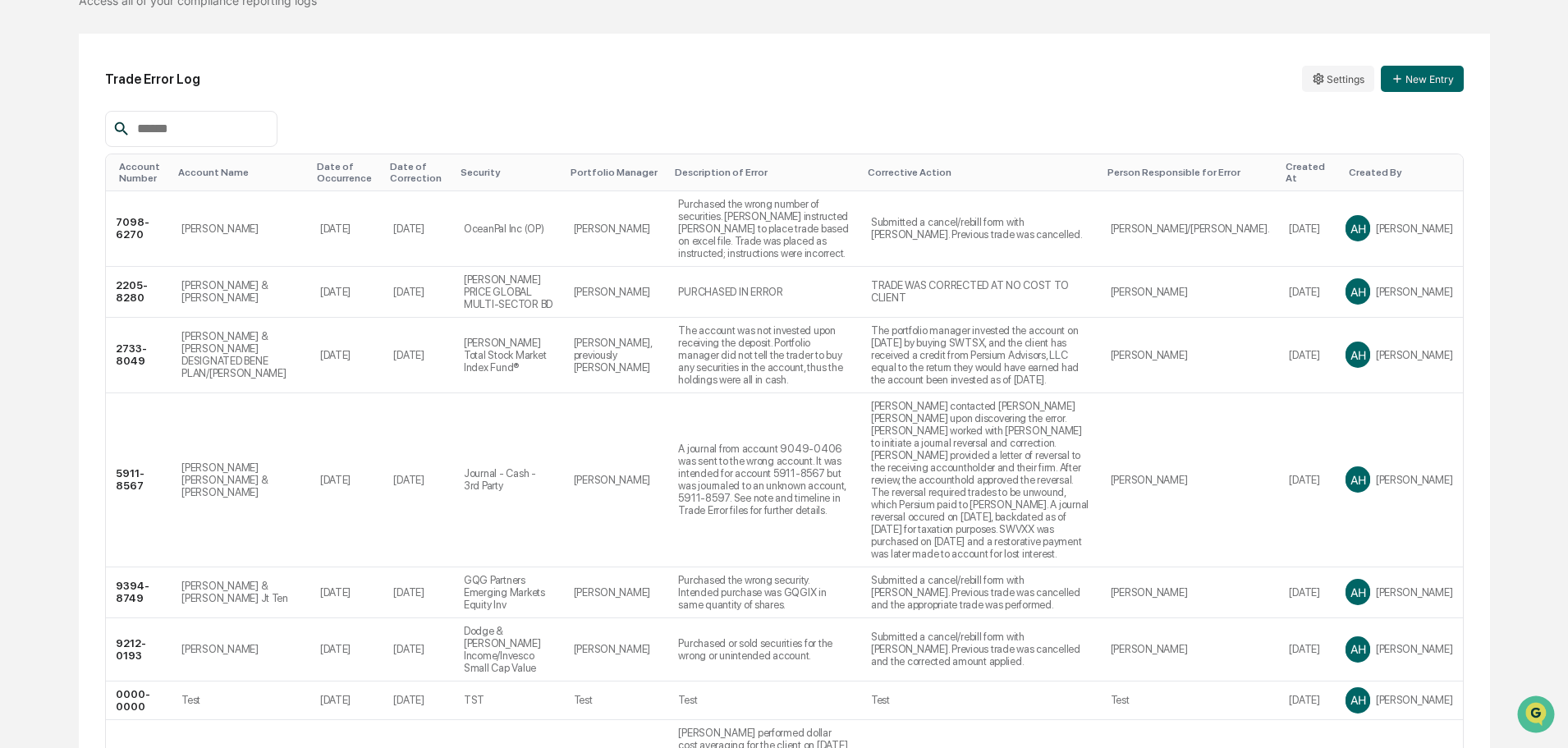 scroll, scrollTop: 0, scrollLeft: 0, axis: both 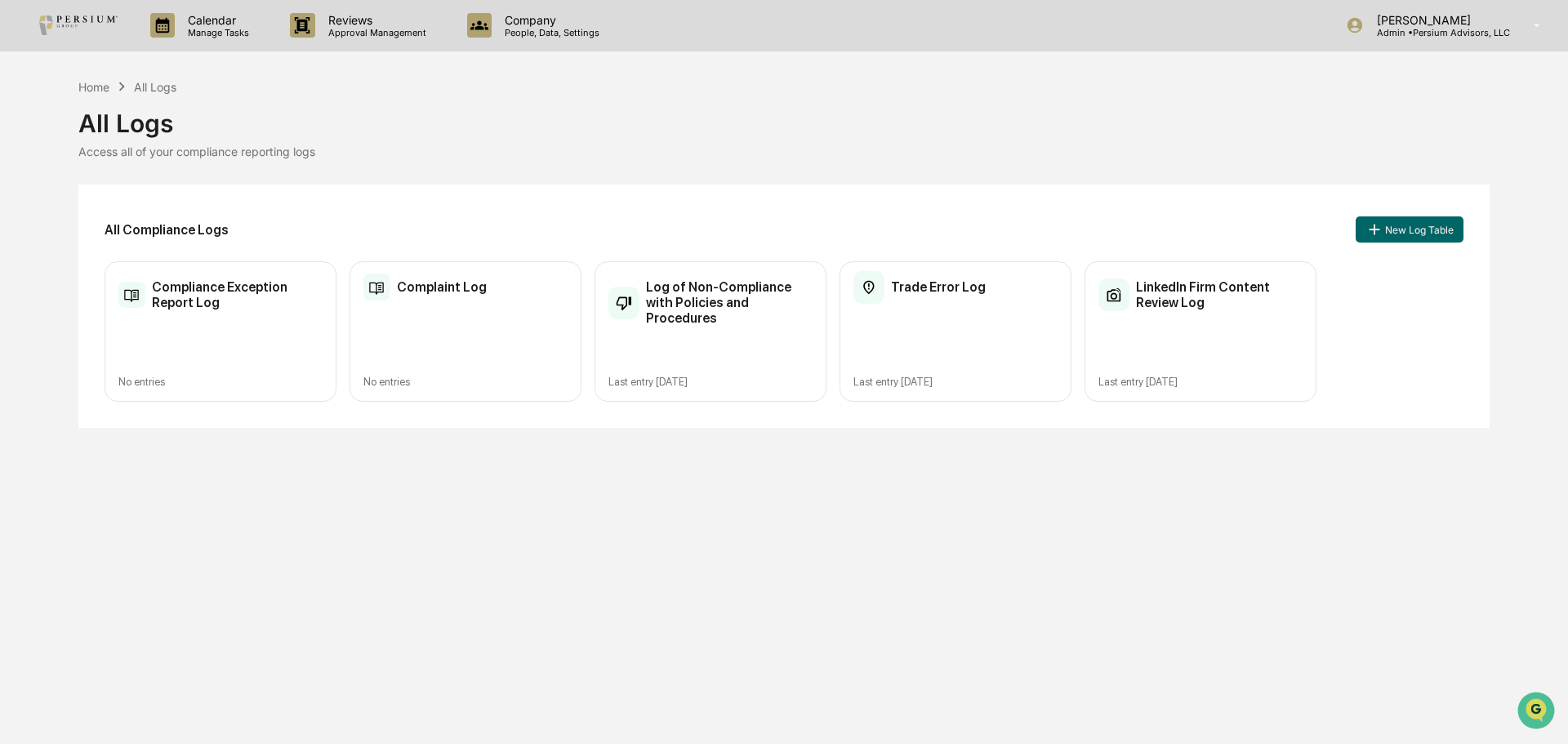 click on "Complaint Log" at bounding box center [442, 287] 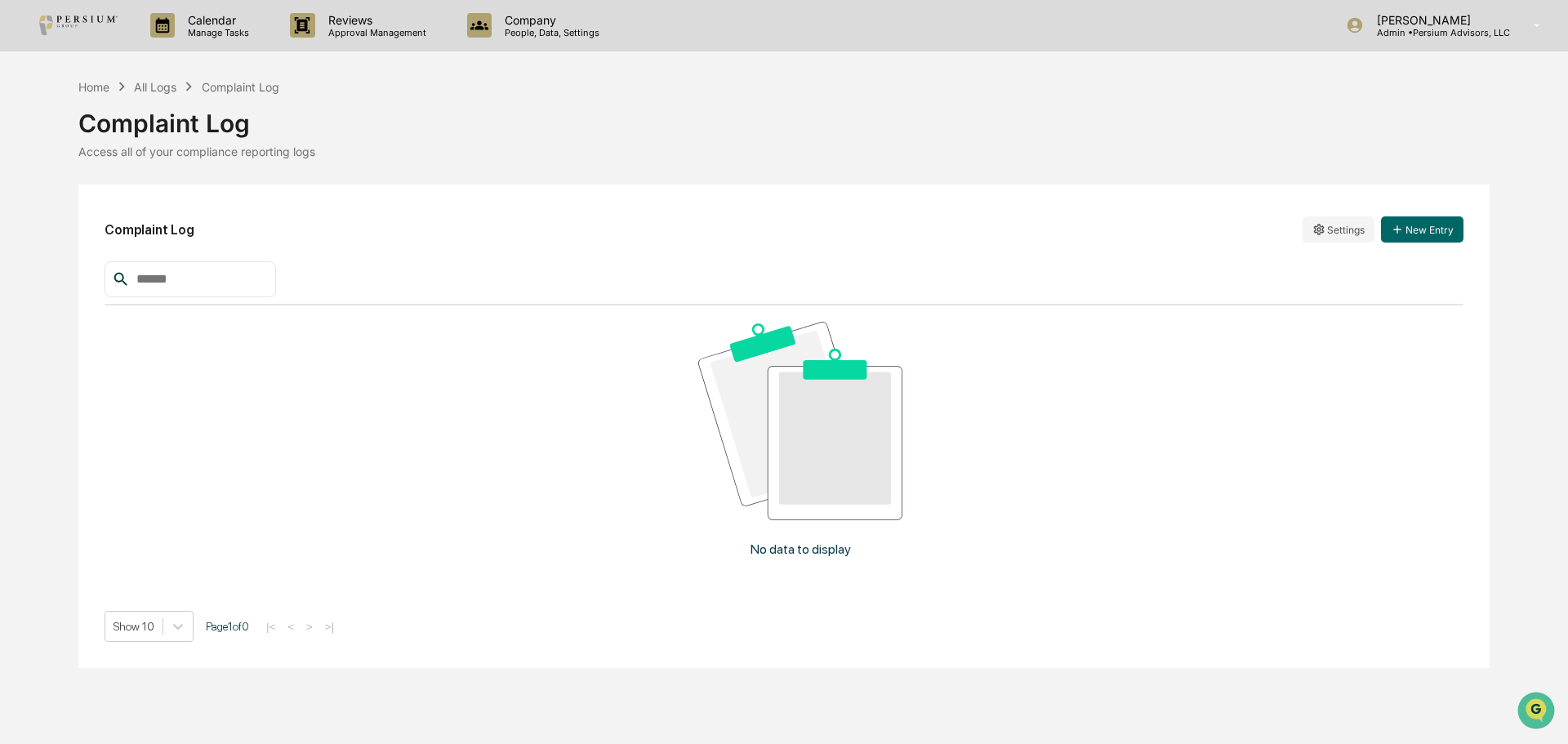 click 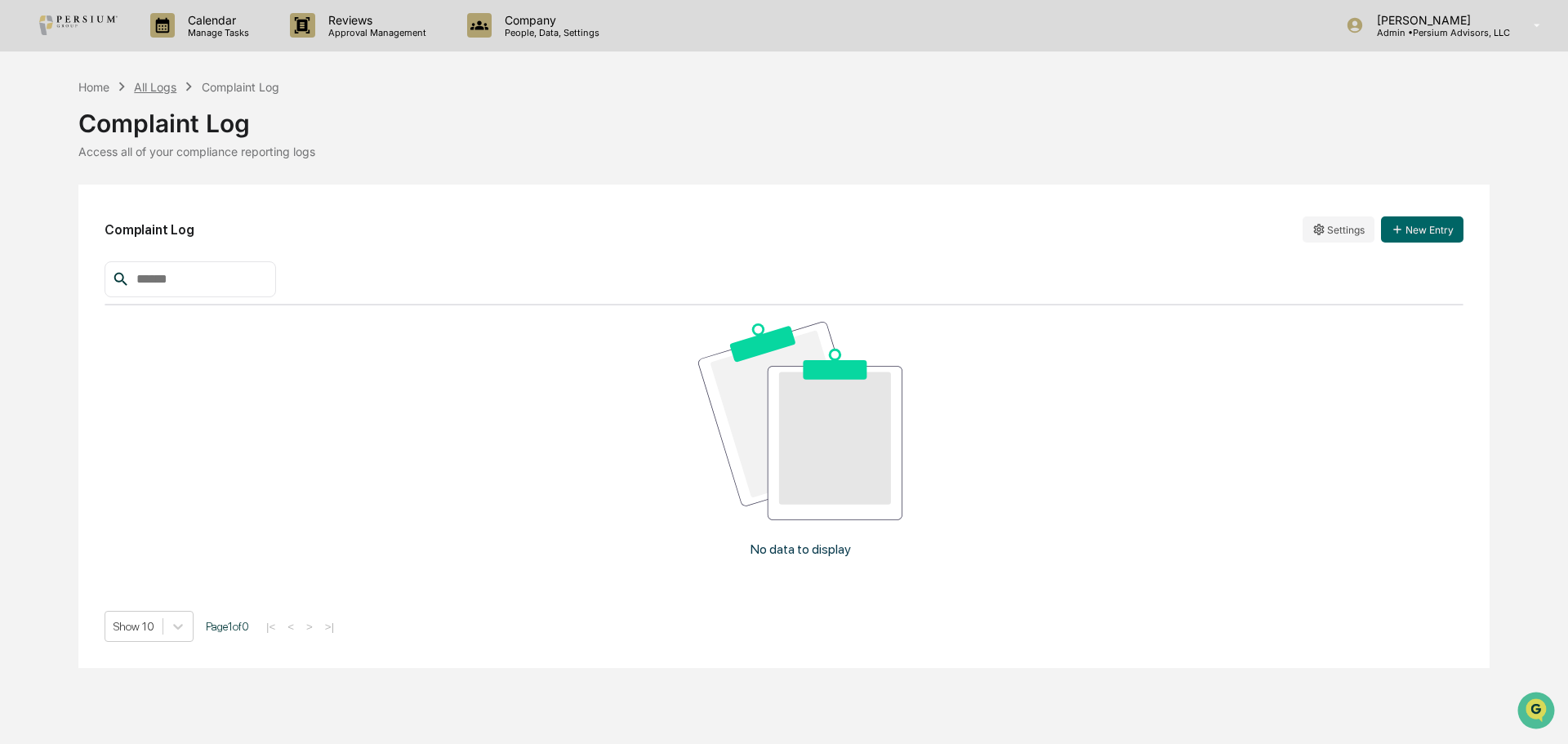 click on "All Logs" at bounding box center (155, 87) 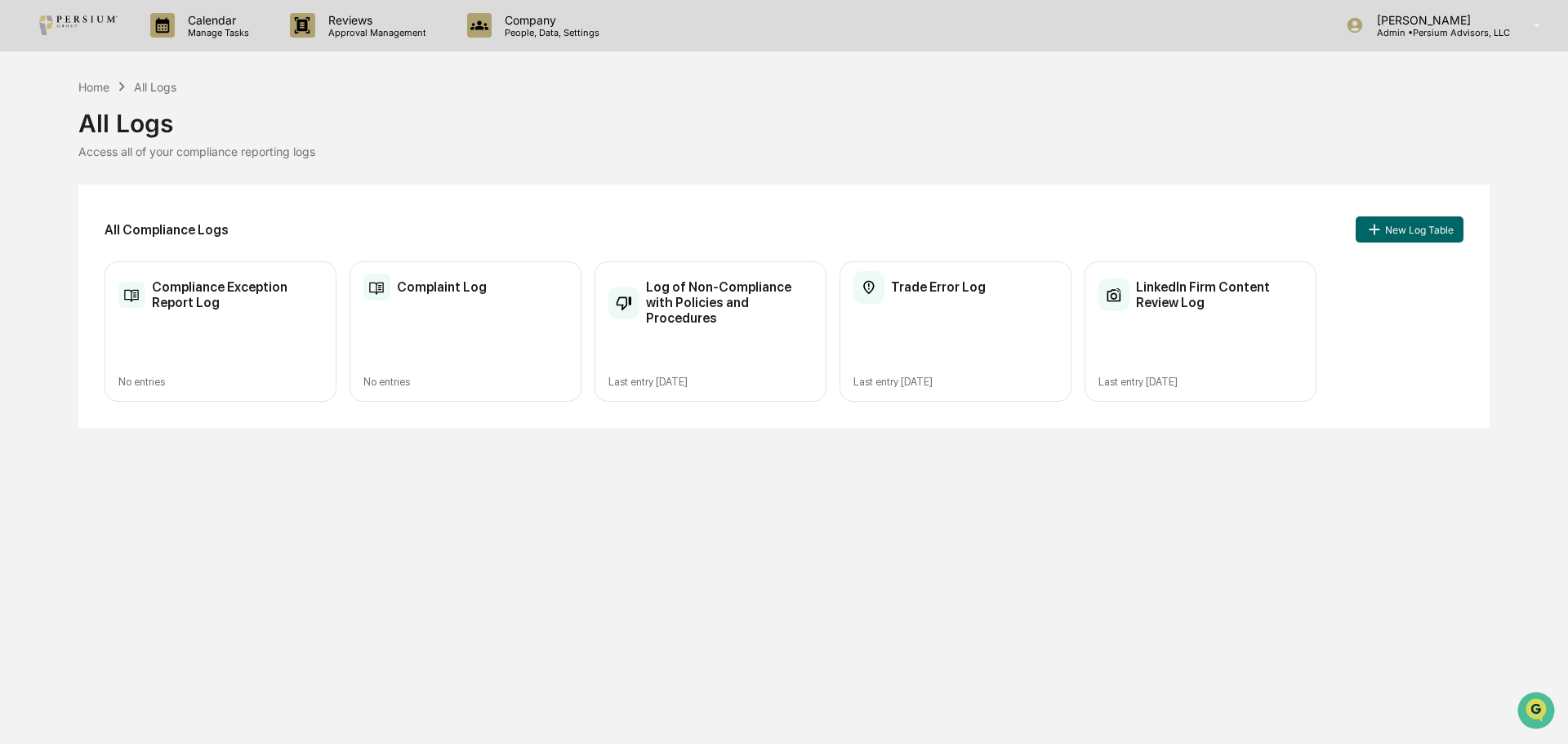 click on "Compliance Exception Report Log" at bounding box center (237, 295) 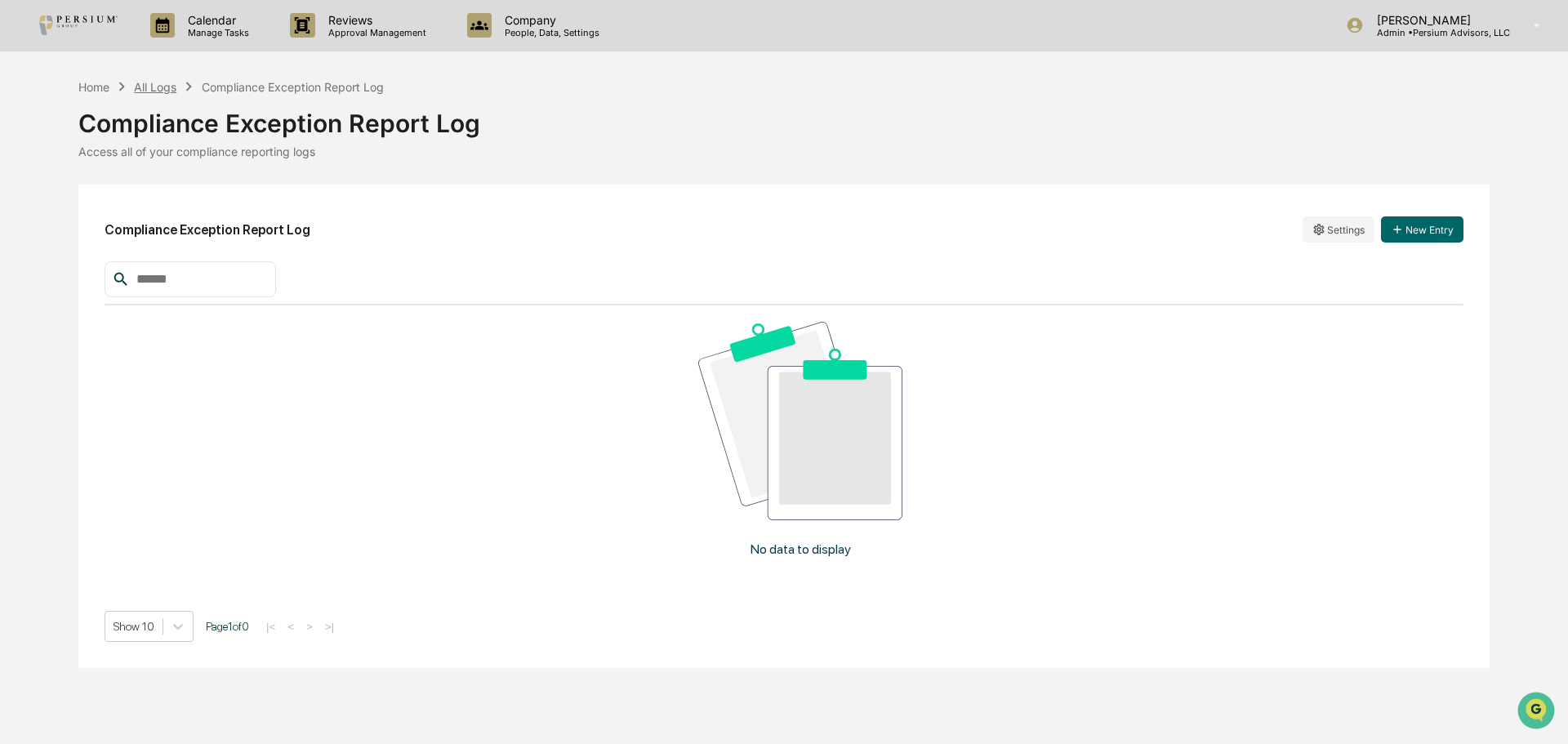 click on "All Logs" at bounding box center [155, 87] 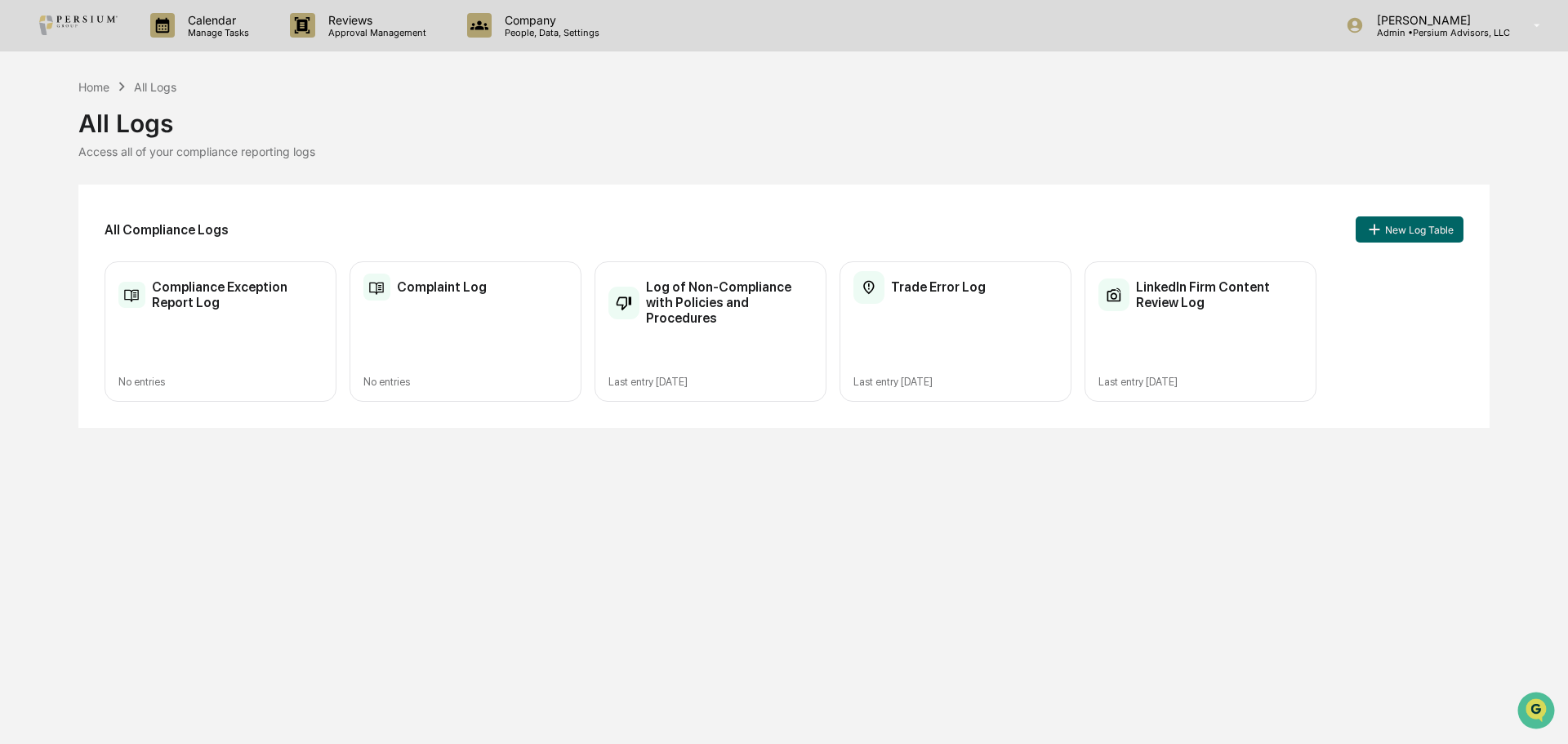 click on "Log of Non-Compliance with Policies and Procedures" at bounding box center (729, 302) 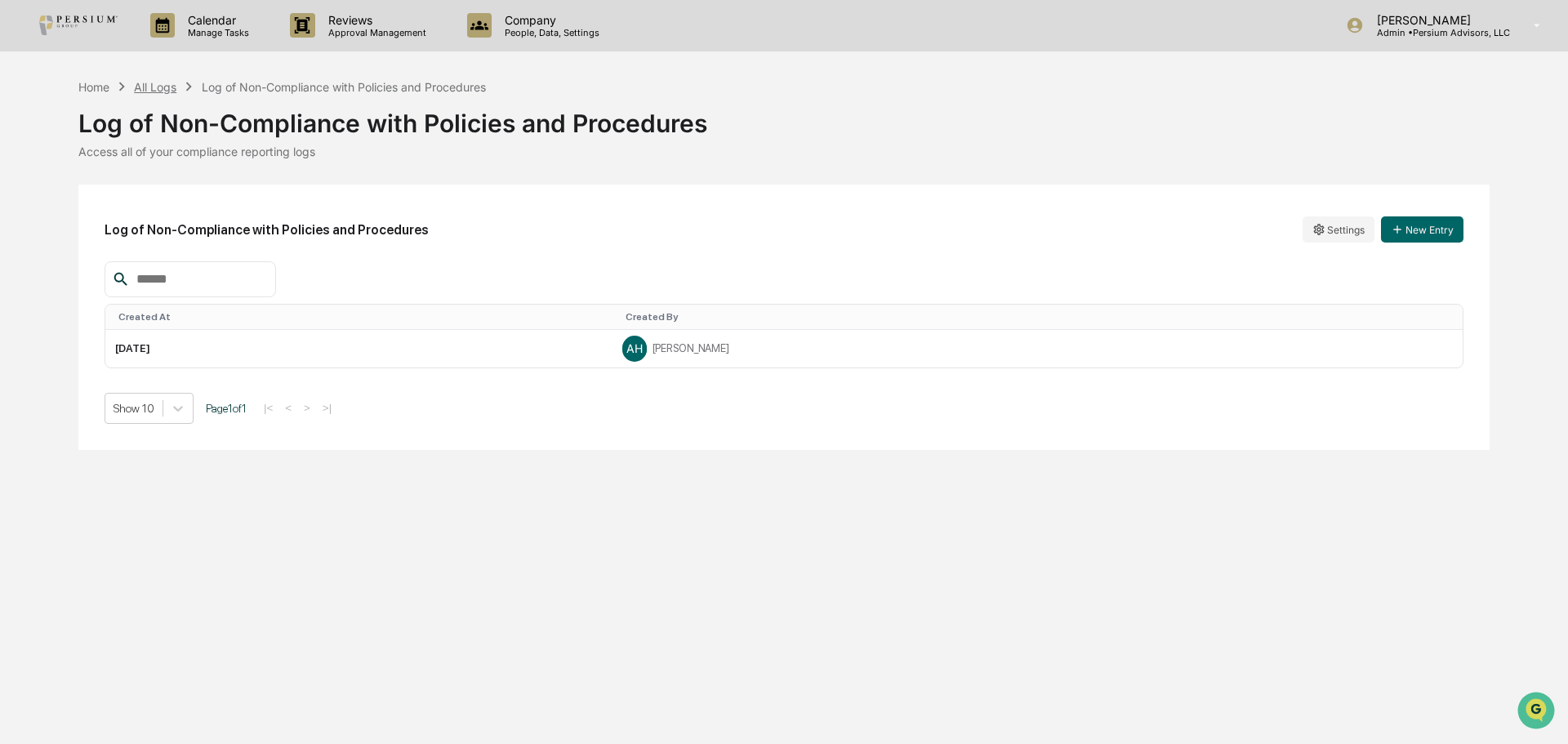 click on "All Logs" at bounding box center [155, 87] 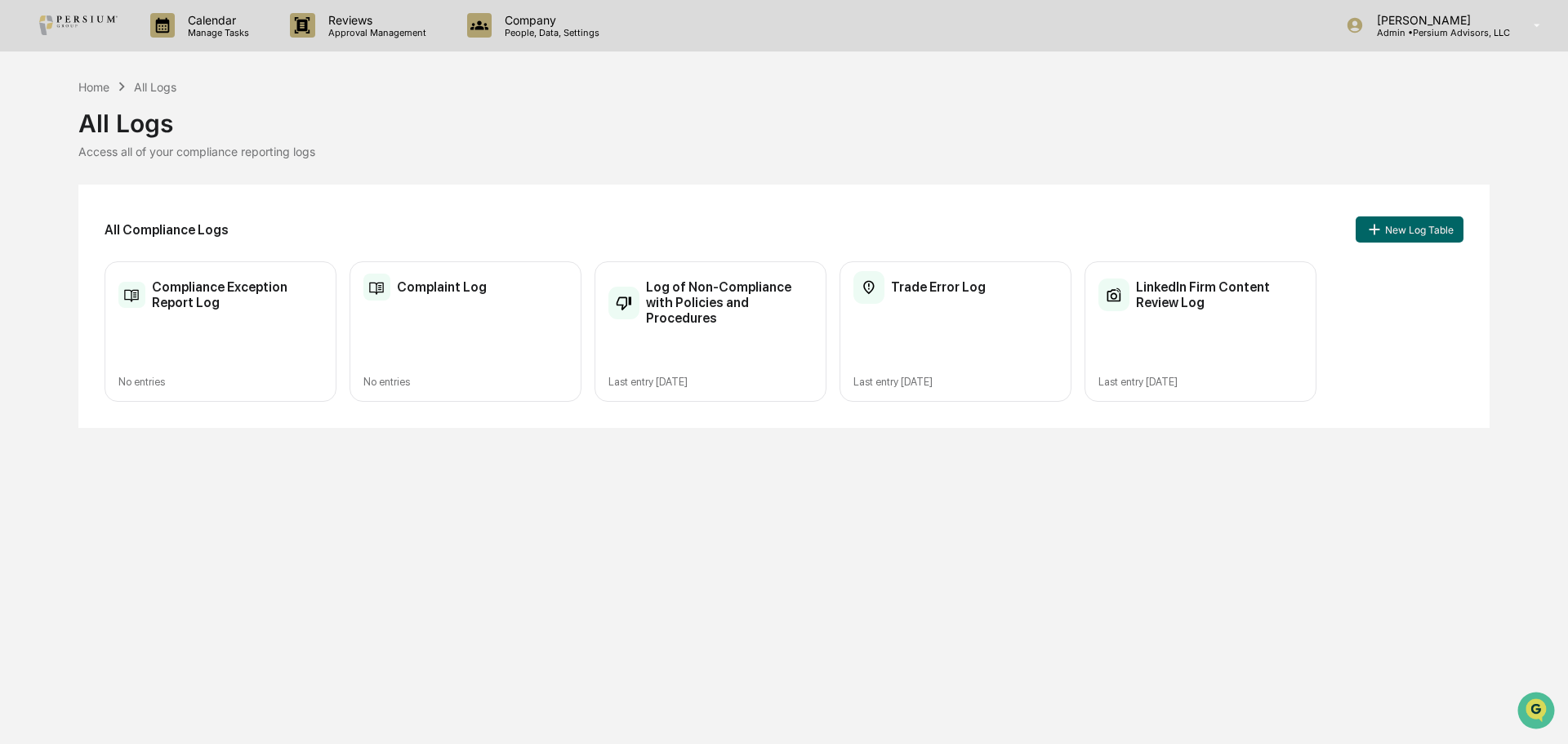 click on "Trade Error Log" at bounding box center [938, 287] 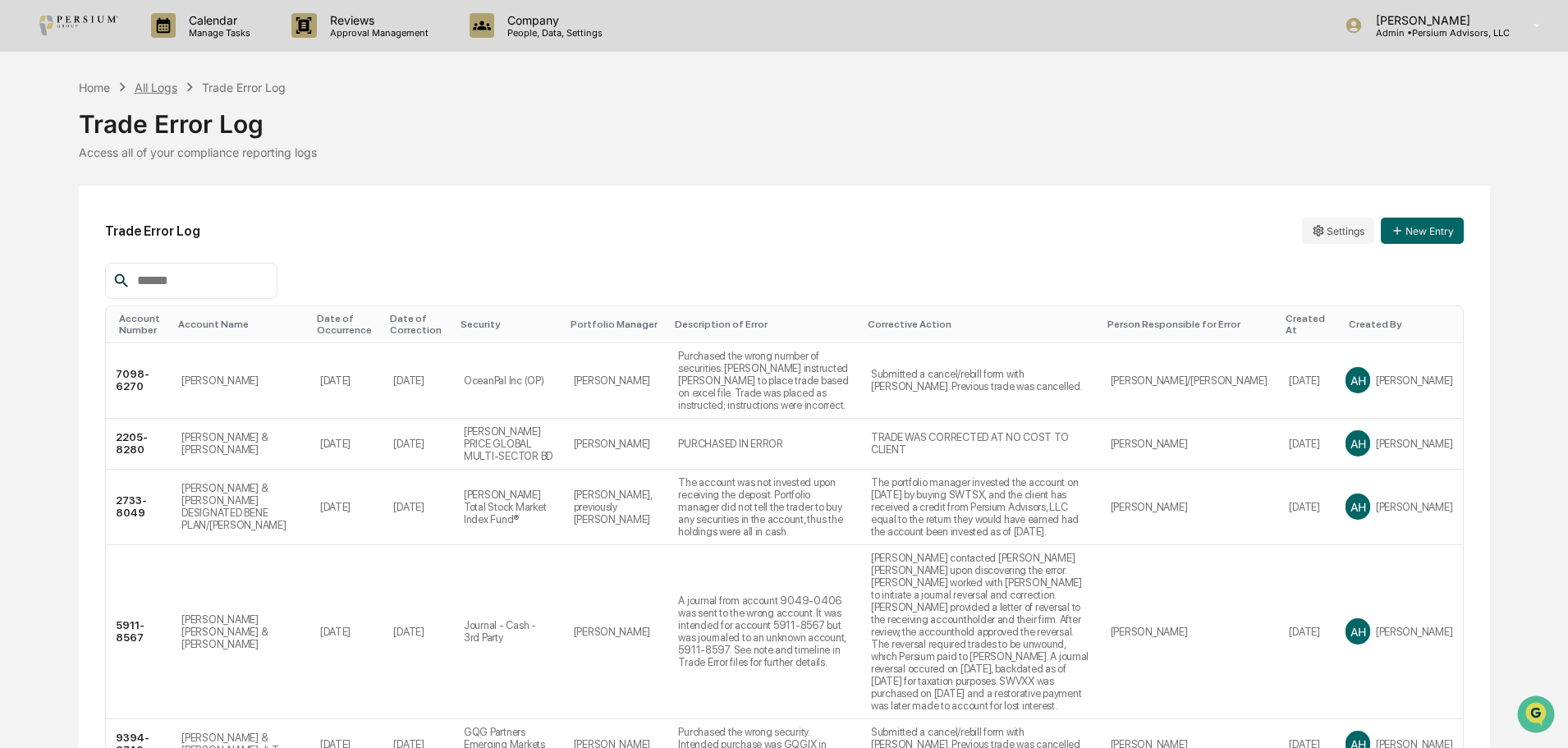 click on "All Logs" at bounding box center (156, 87) 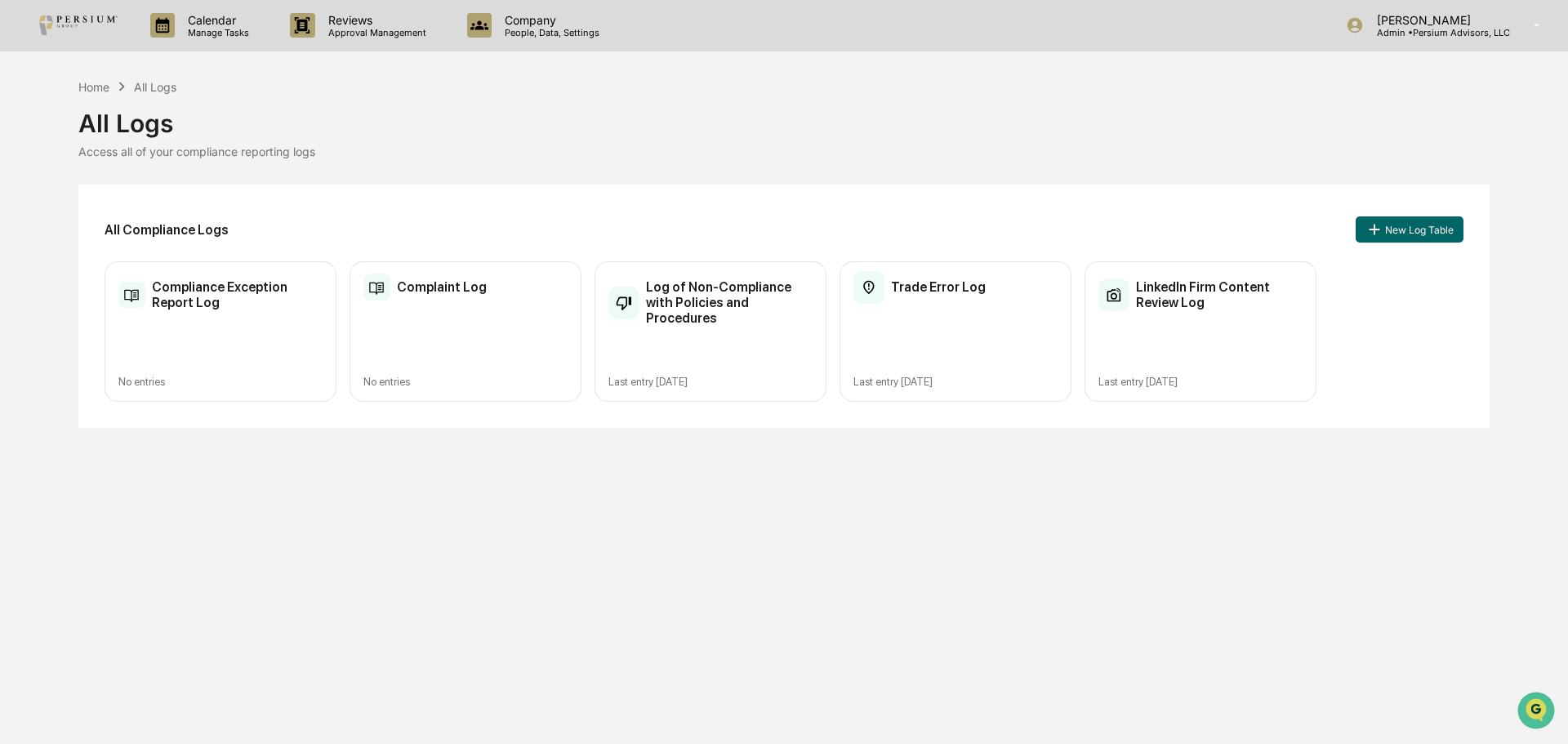 click on "LinkedIn Firm Content Review Log" at bounding box center [1219, 295] 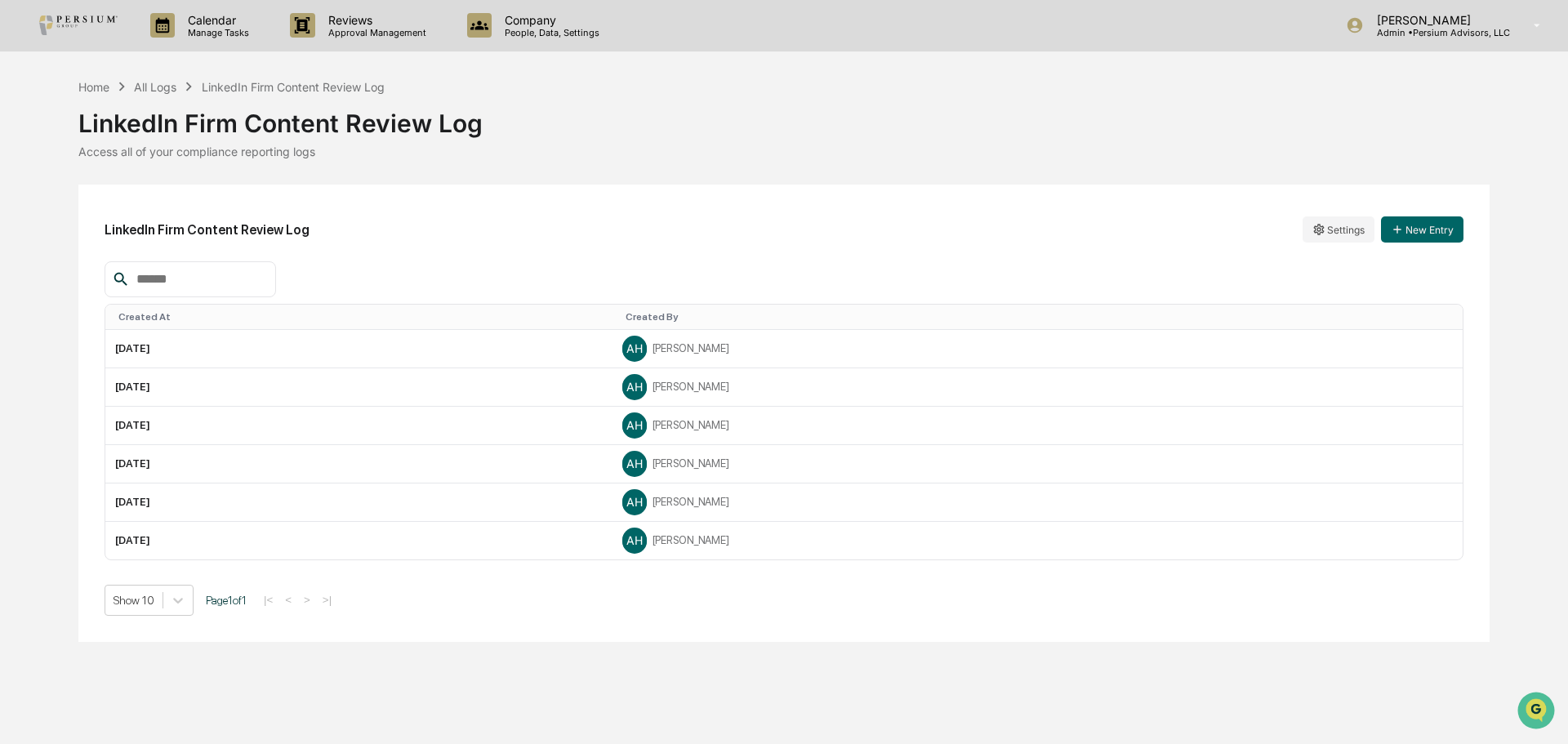 click on "Home All Logs LinkedIn Firm Content Review Log" at bounding box center [231, 87] 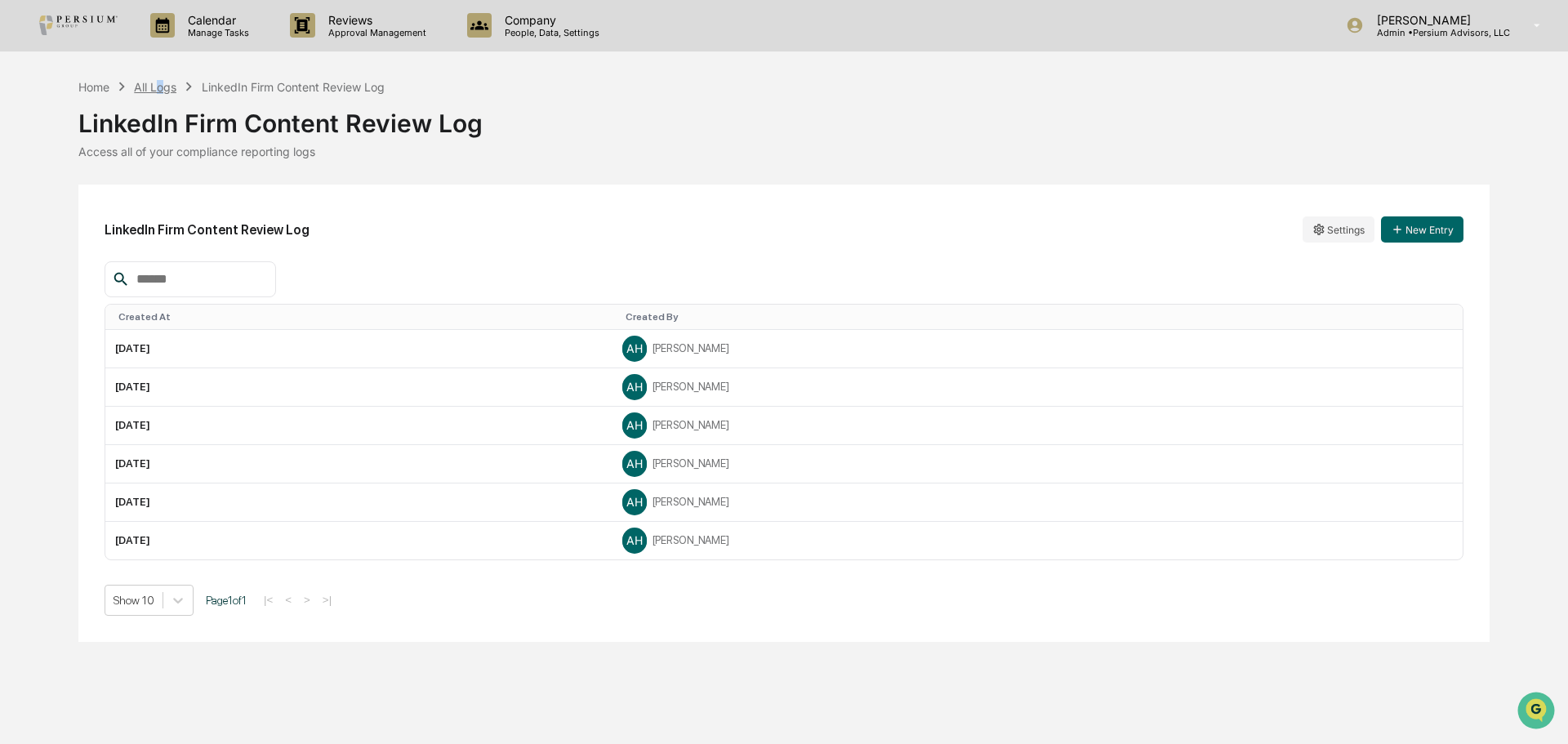 click on "All Logs" at bounding box center [155, 87] 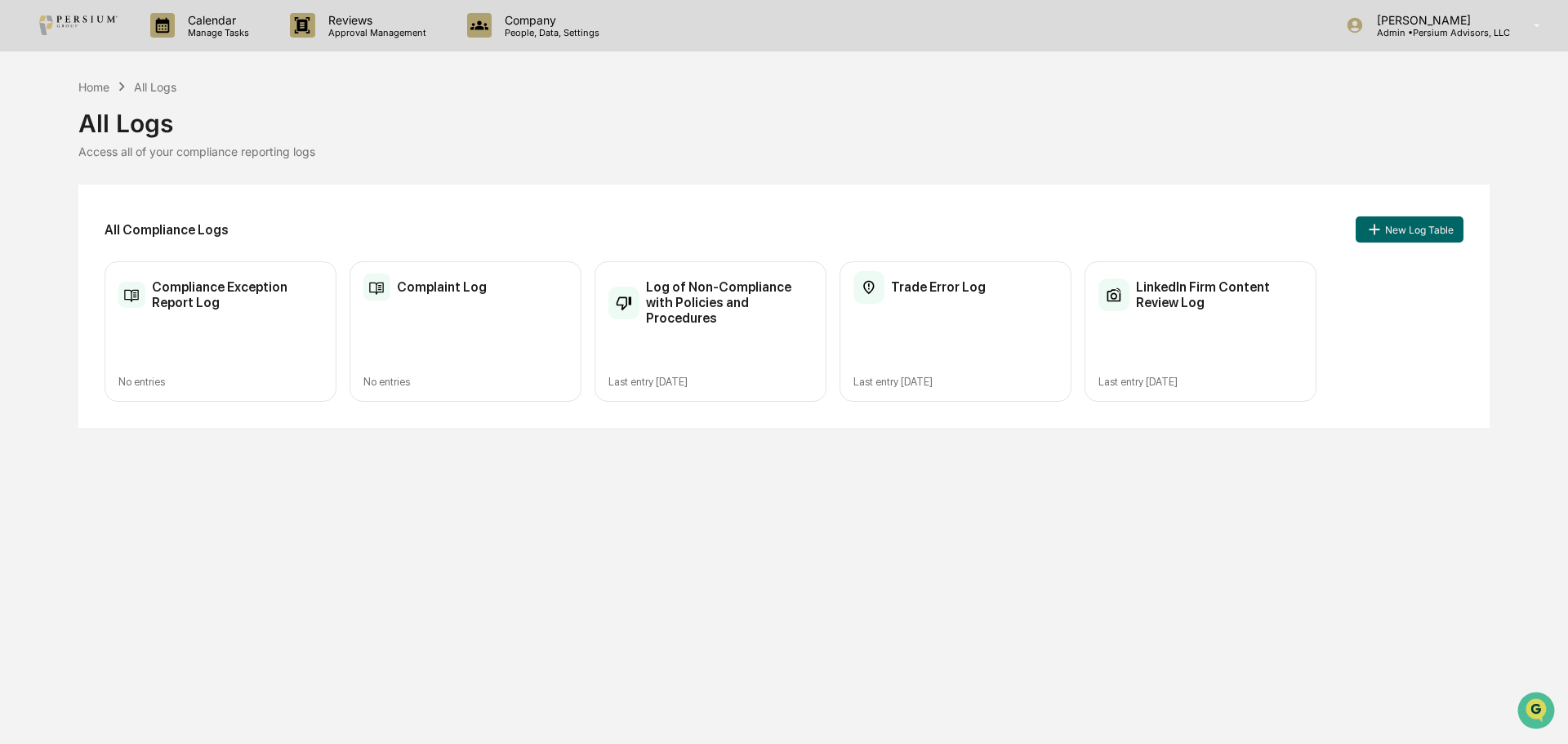 click on "Trade Error Log" at bounding box center [956, 287] 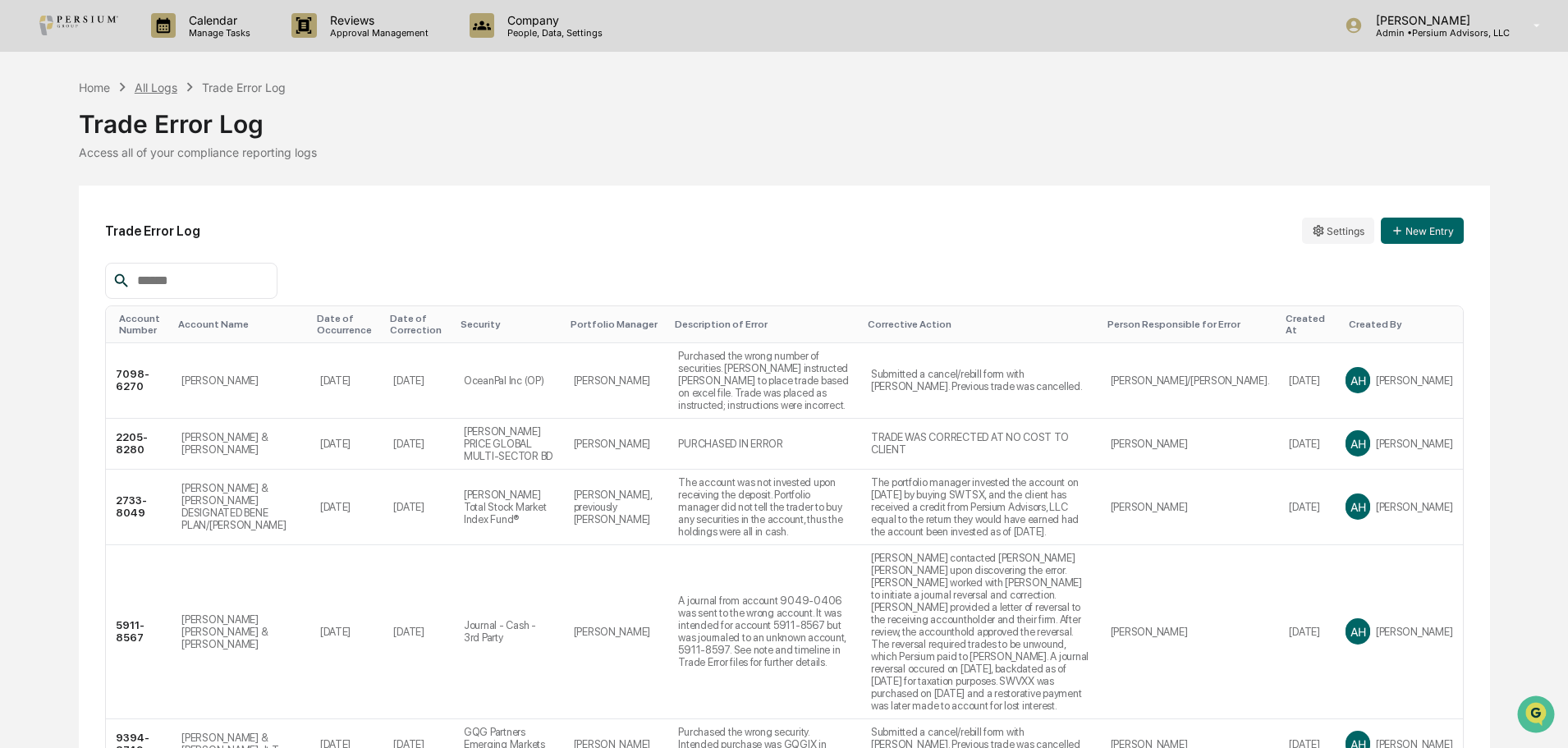 click on "All Logs" at bounding box center [156, 87] 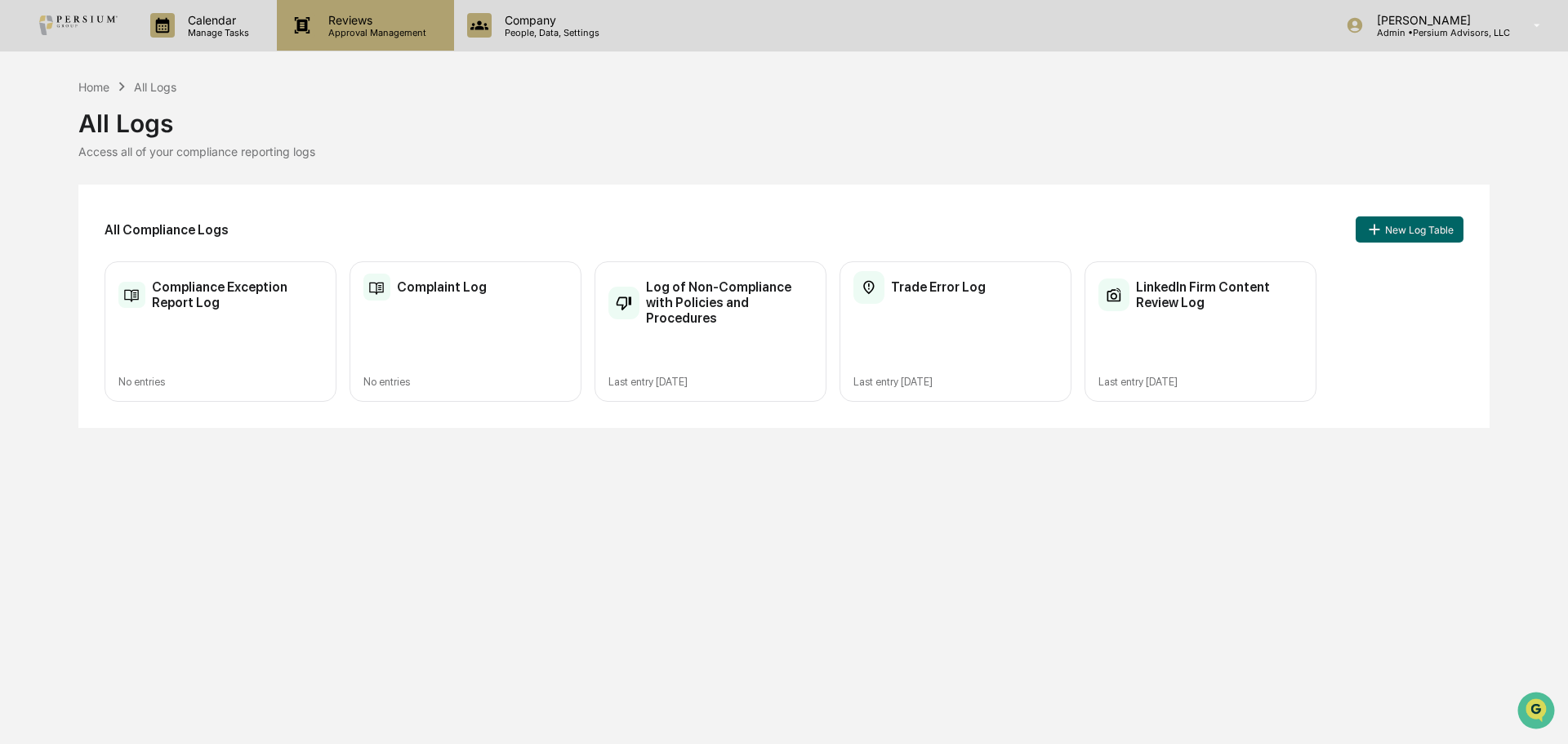 click on "Reviews" at bounding box center (375, 20) 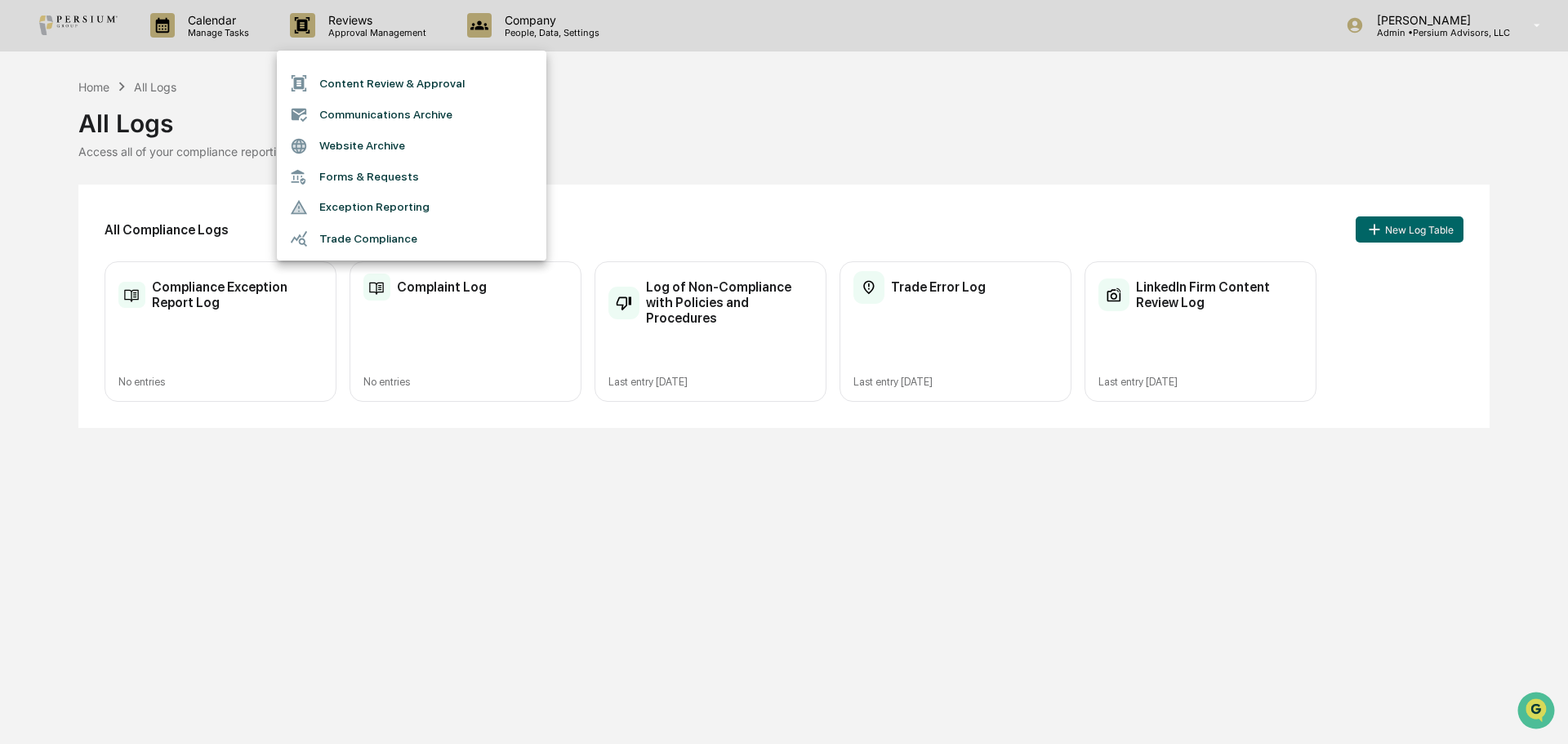click on "Website Archive" at bounding box center (412, 146) 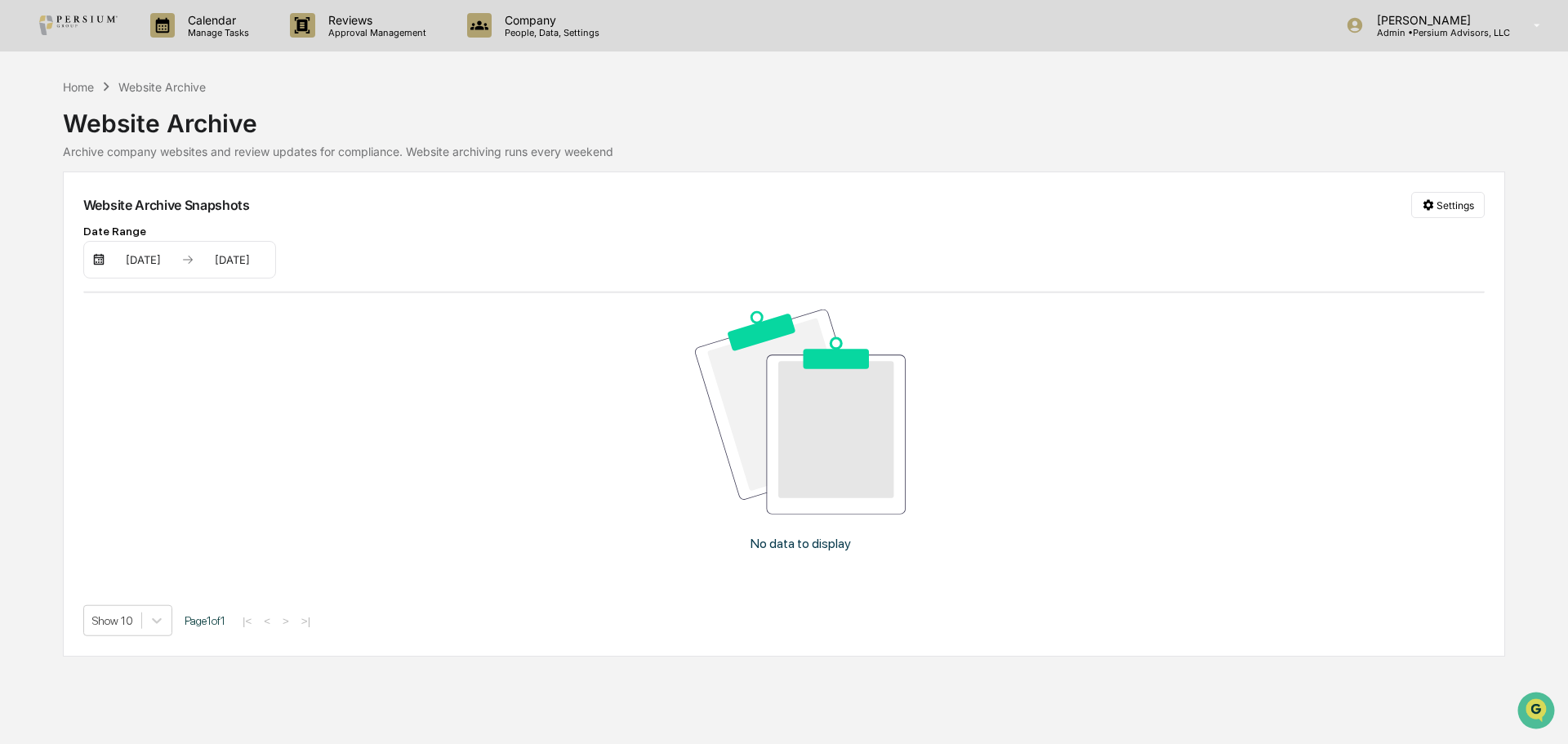 click on "Website Archive Snapshots Settings Date Range [DATE] [DATE] No data to display Show 10 Page  1  of  1   |<   <   >   >|" at bounding box center [784, 414] 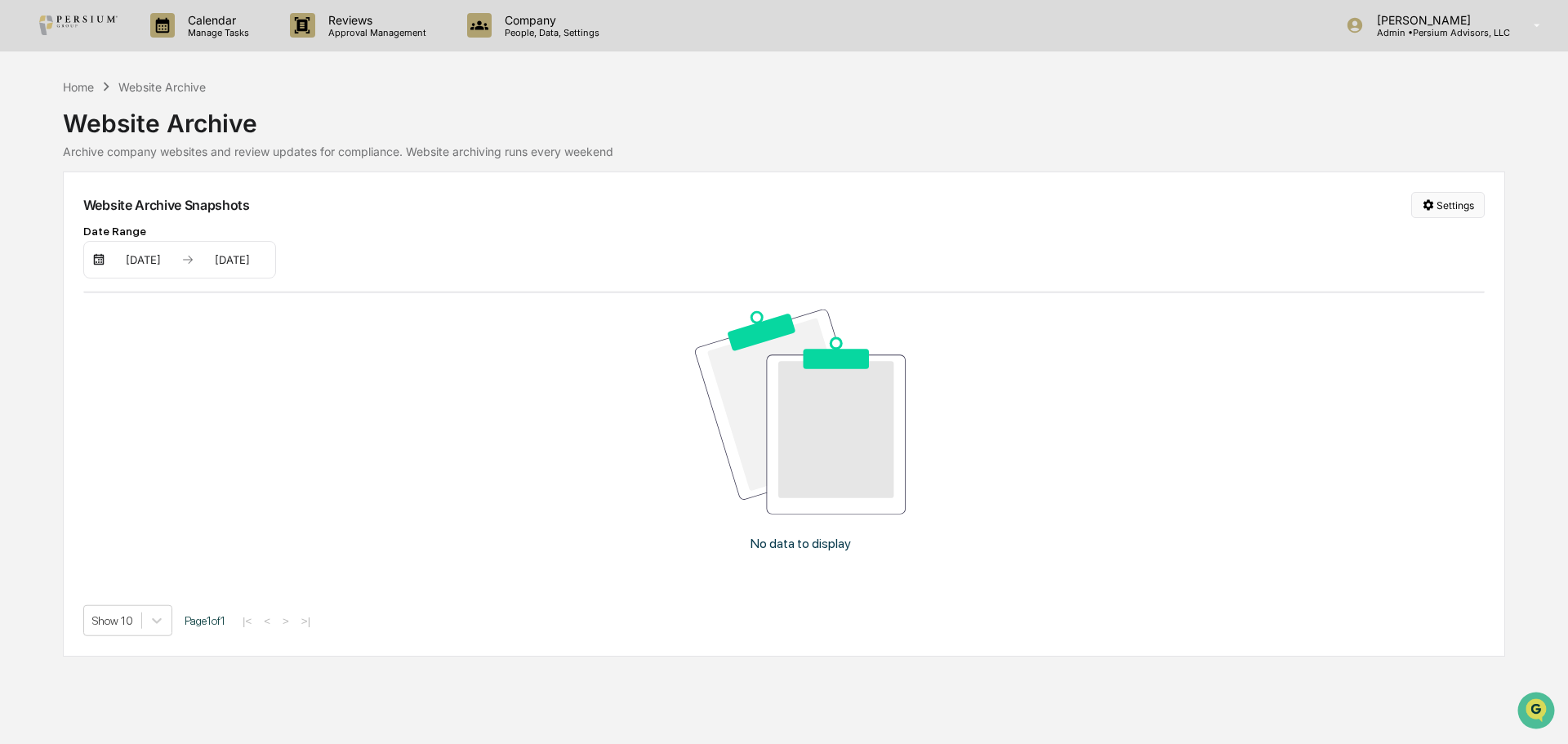 click on "Calendar Manage Tasks Reviews Approval Management Company People, Data, Settings [PERSON_NAME] Admin •  Persium Advisors, LLC Home Website Archive Website Archive Archive company websites and review updates for compliance. Website archiving runs every weekend Website Archive Snapshots Settings Date Range [DATE] [DATE] No data to display Show 10 Page  1  of  1   |<   <   >   >|" at bounding box center (784, 372) 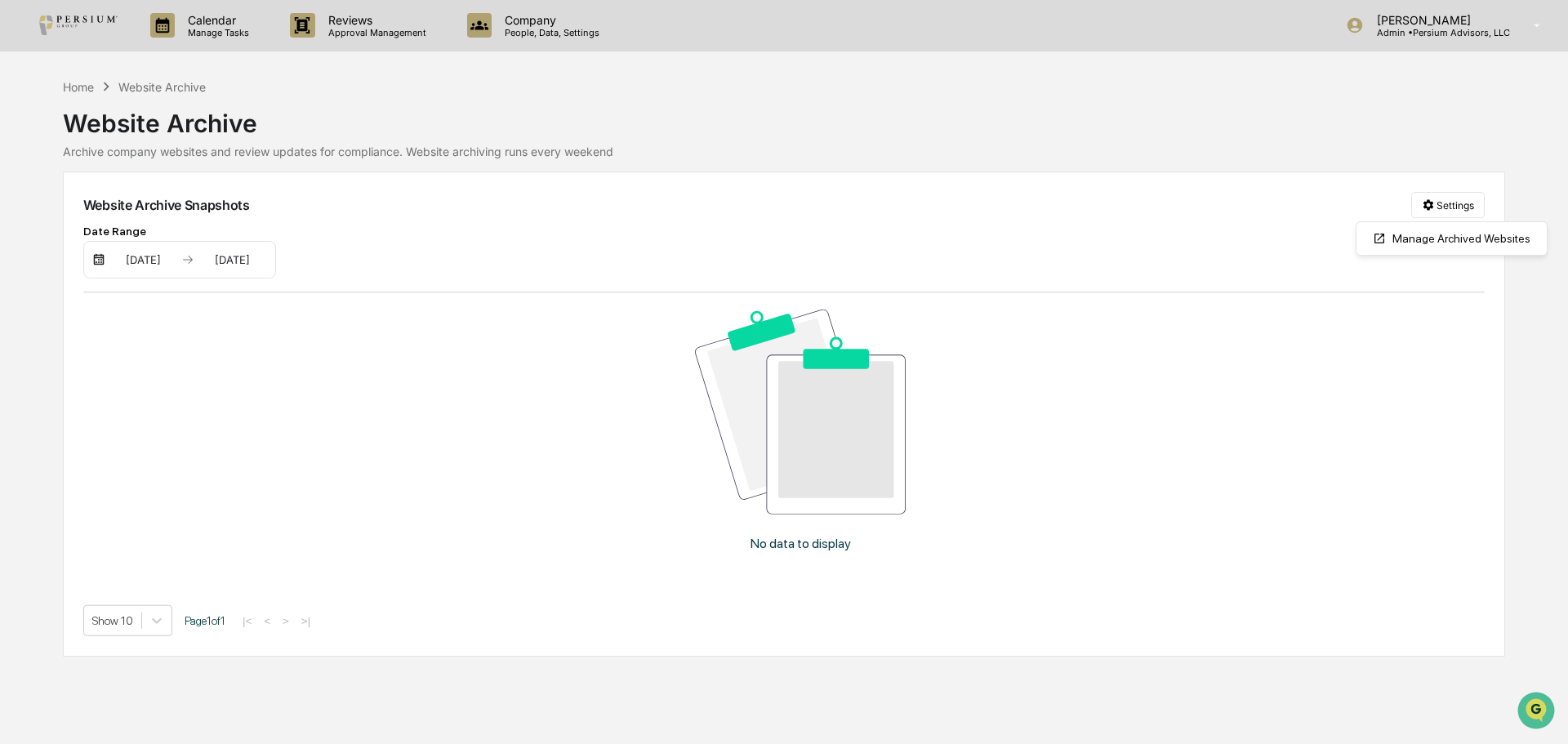 click on "Calendar Manage Tasks Reviews Approval Management Company People, Data, Settings [PERSON_NAME] Admin •  Persium Advisors, LLC Home Website Archive Website Archive Archive company websites and review updates for compliance. Website archiving runs every weekend Website Archive Snapshots Settings Date Range [DATE] [DATE] No data to display Show 10 Page  1  of  1   |<   <   >   >|    Manage Archived Websites" at bounding box center (784, 372) 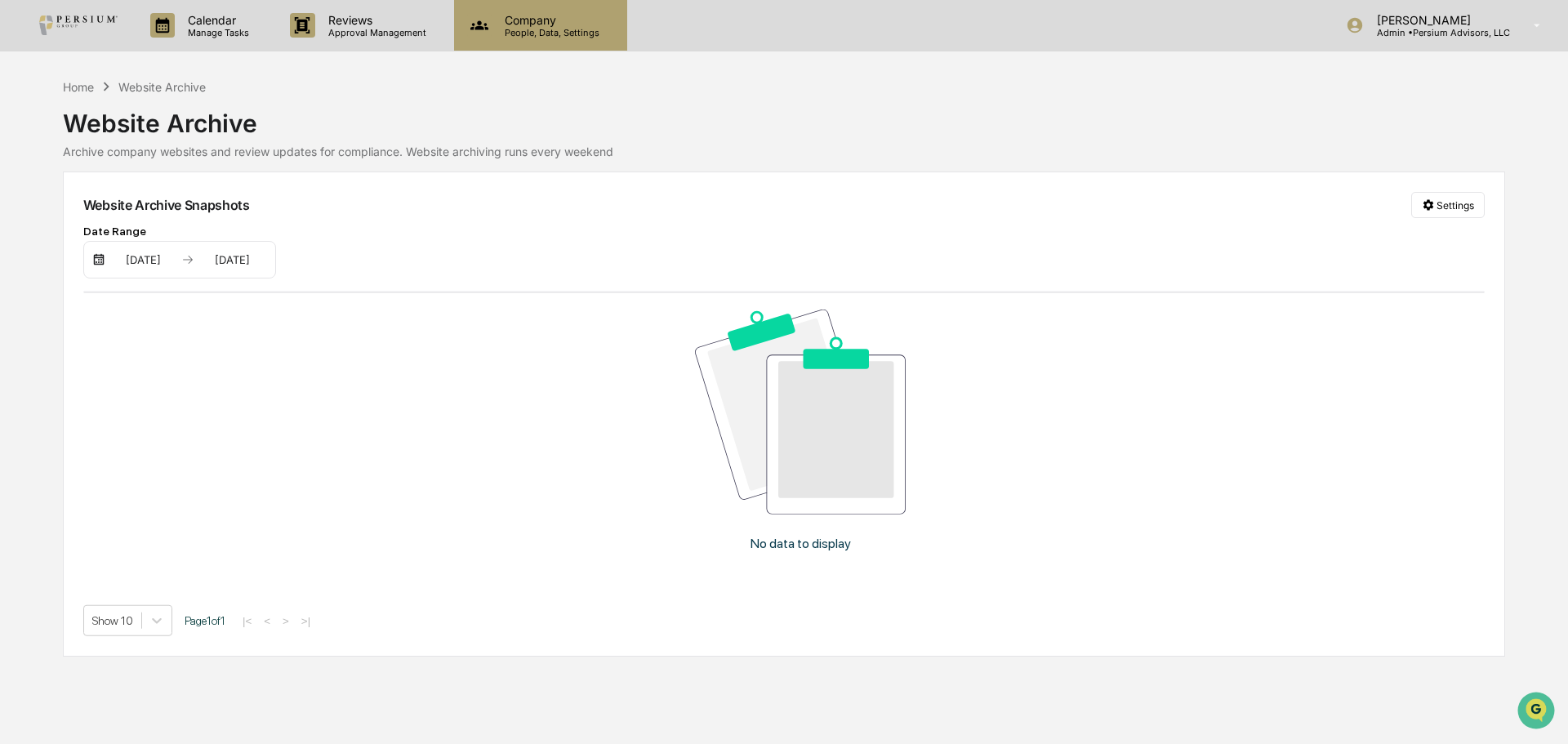 click on "Company" at bounding box center (550, 20) 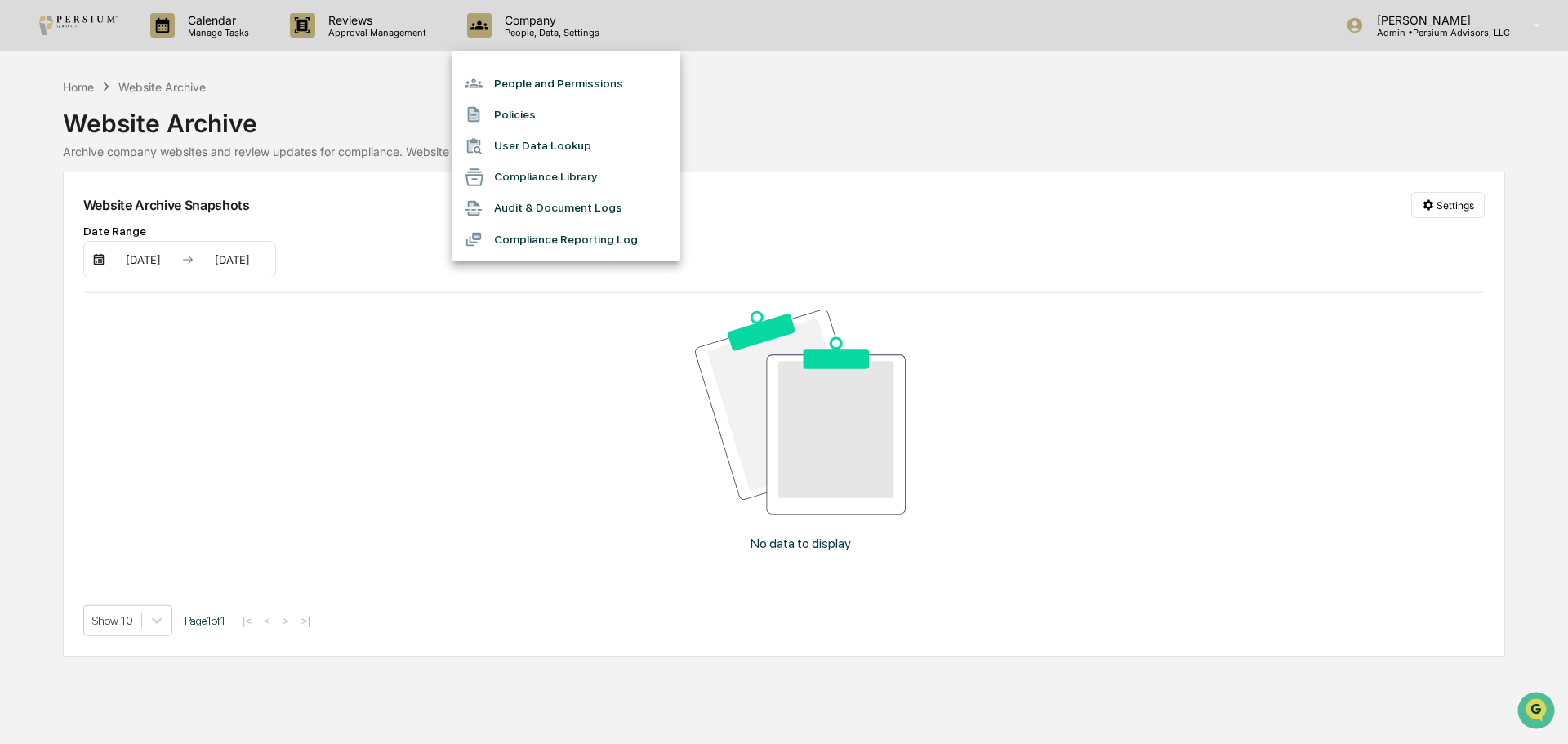 click at bounding box center (784, 372) 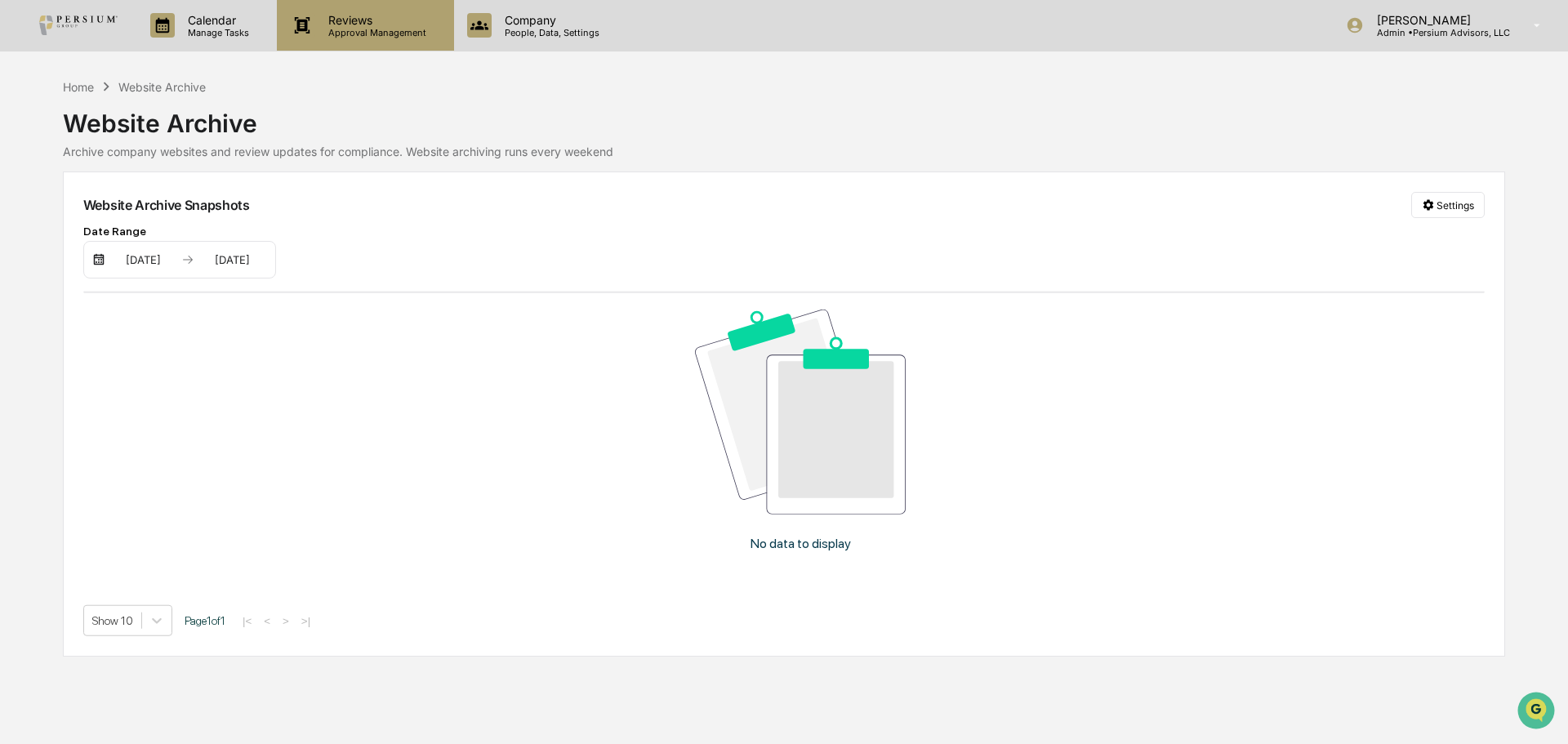 click on "Reviews Approval Management" at bounding box center (365, 25) 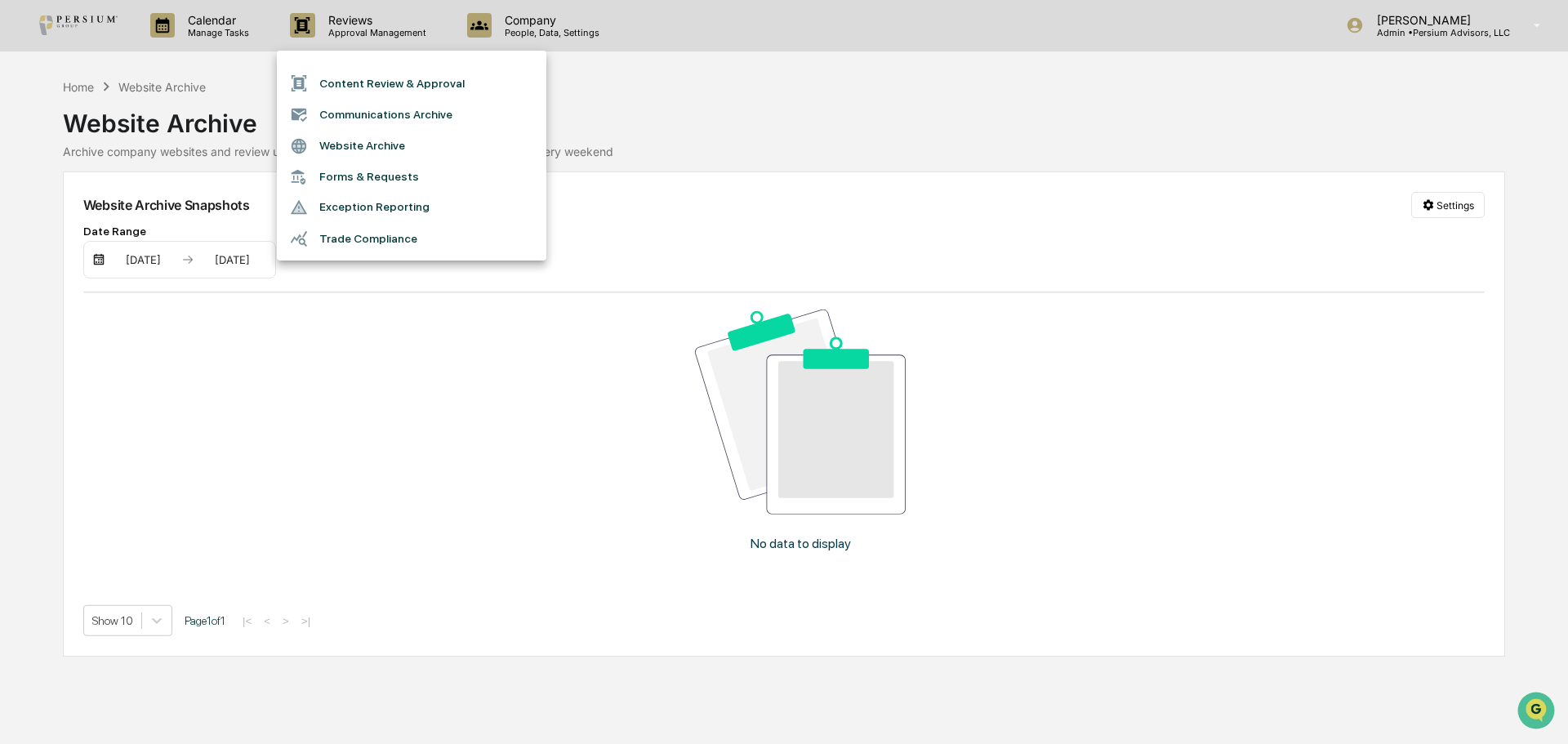 click at bounding box center [784, 372] 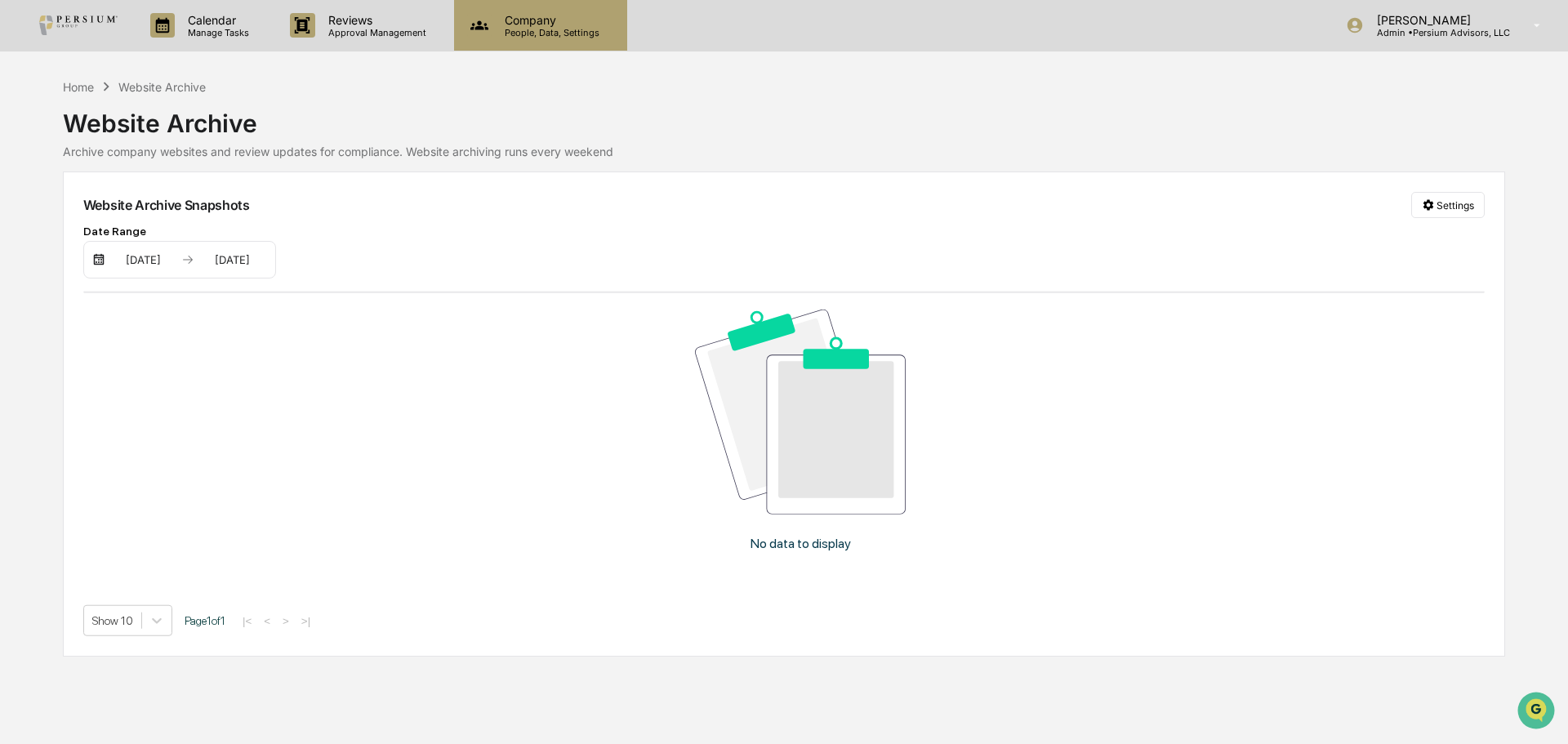 click on "Company" at bounding box center [550, 20] 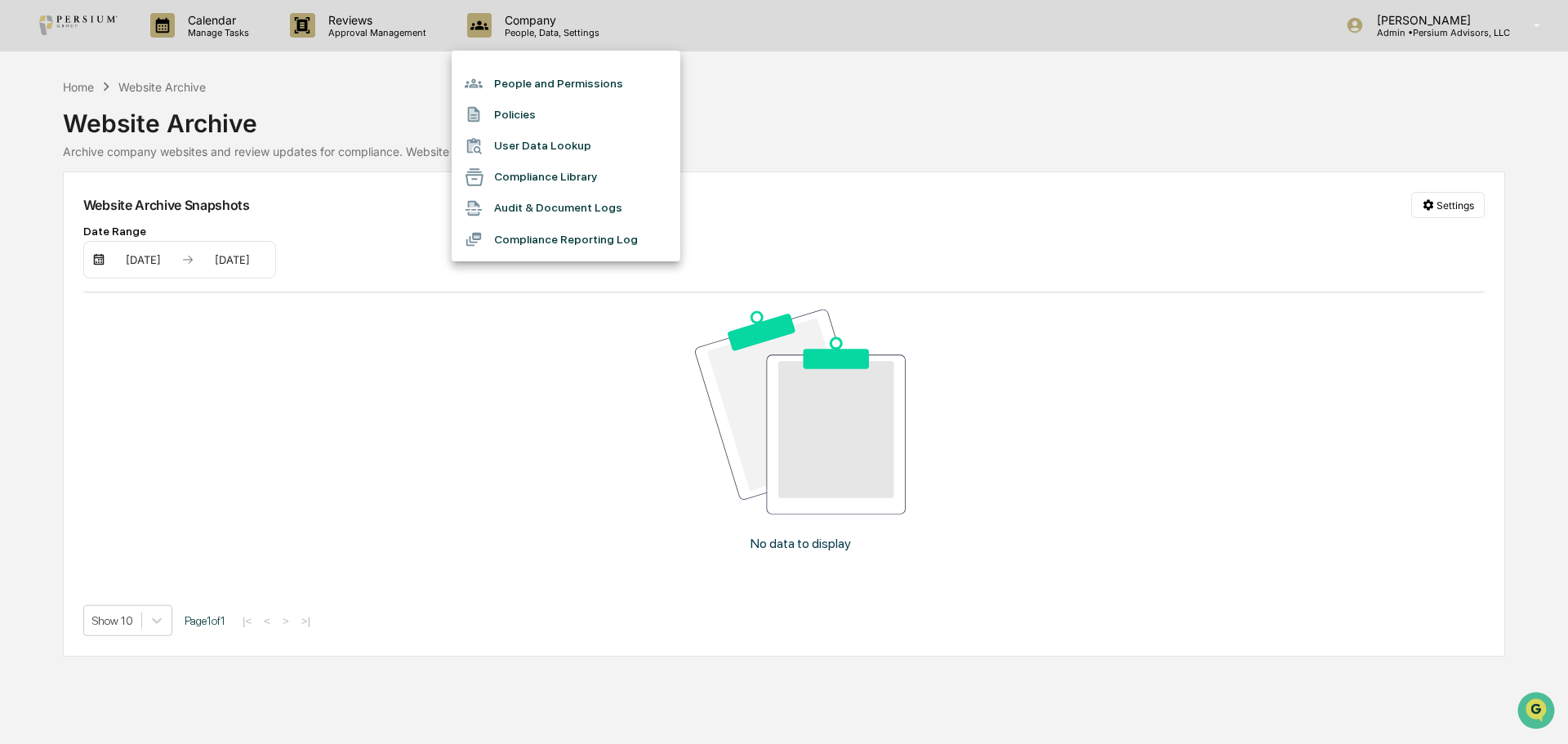 click at bounding box center [784, 372] 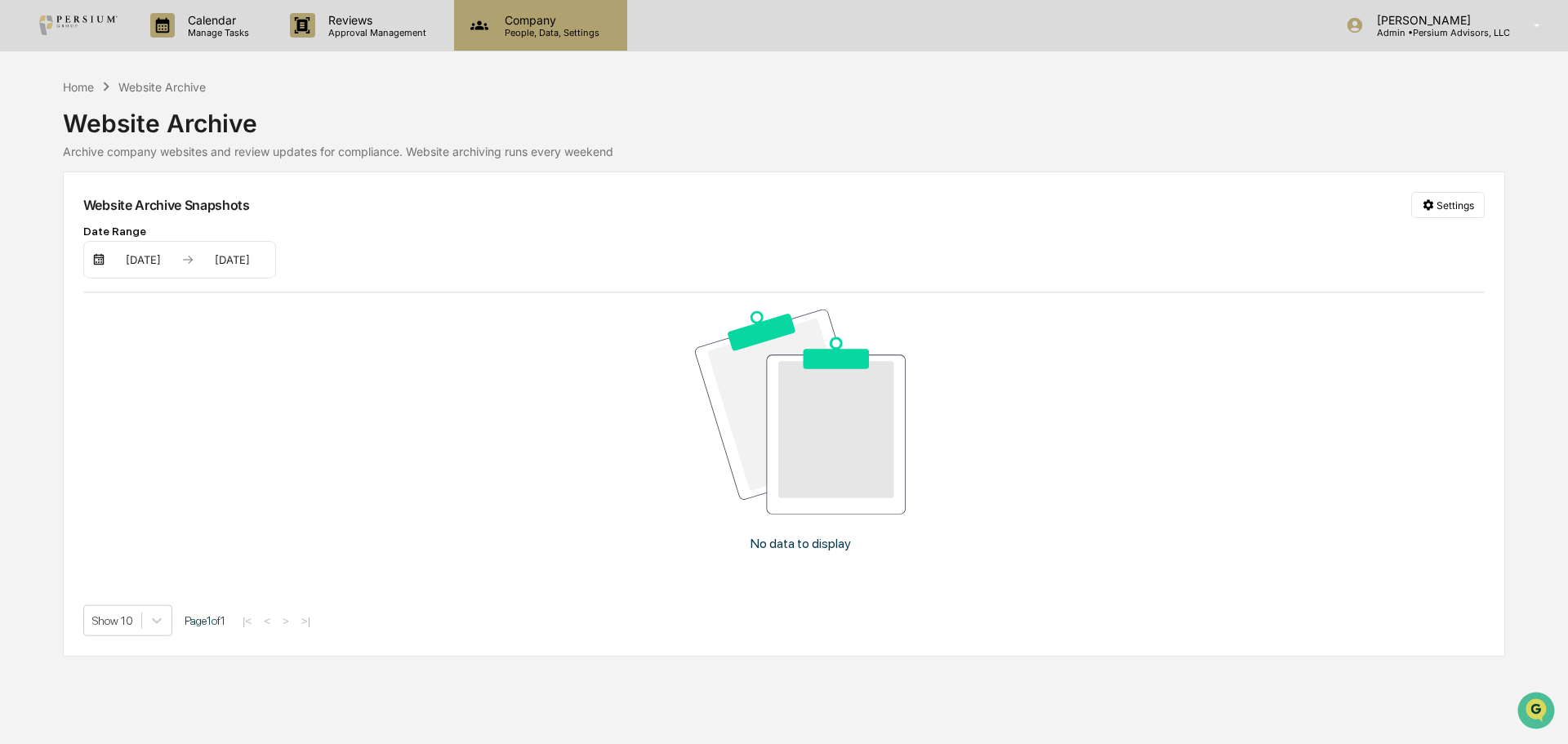 click on "People, Data, Settings" at bounding box center (550, 33) 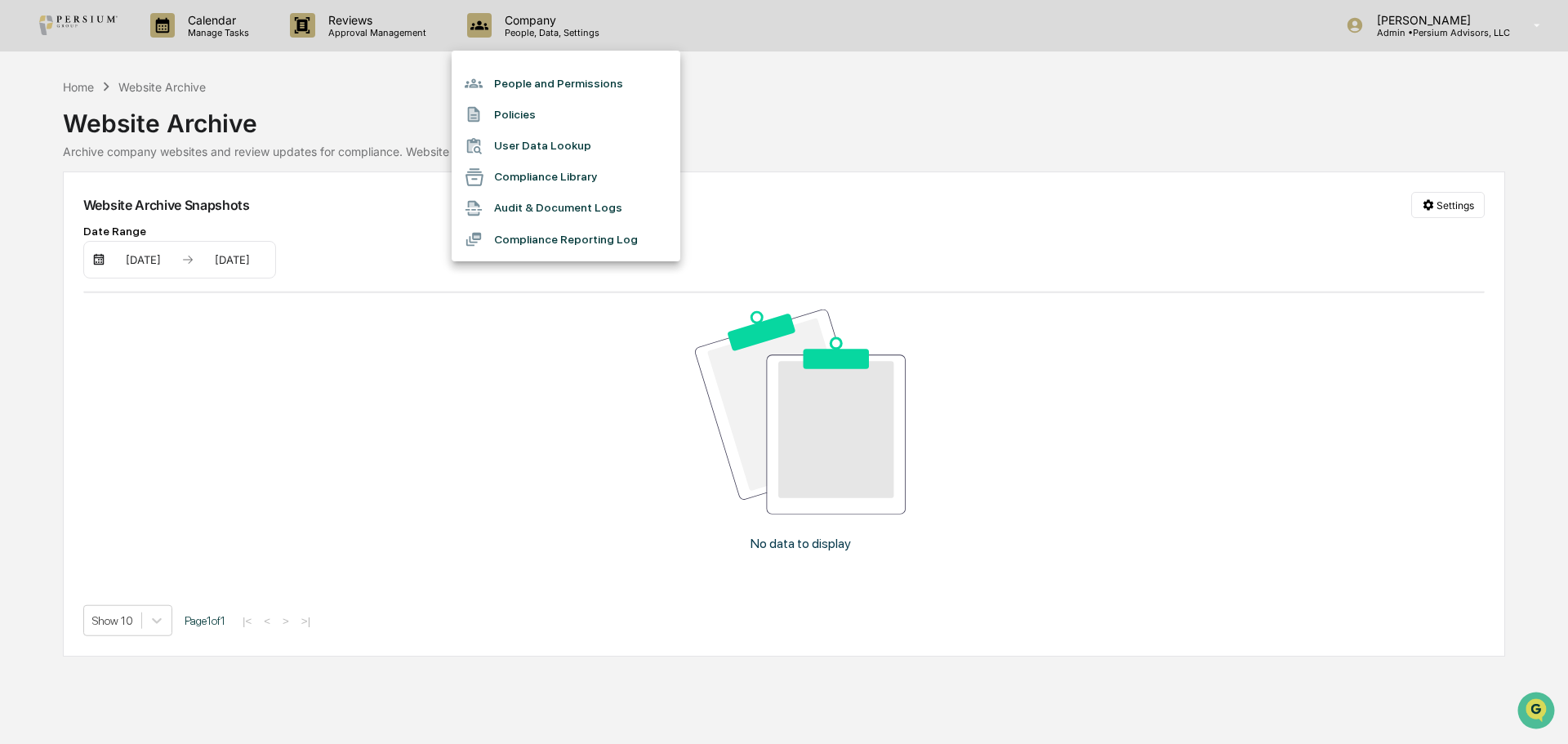 click at bounding box center (784, 372) 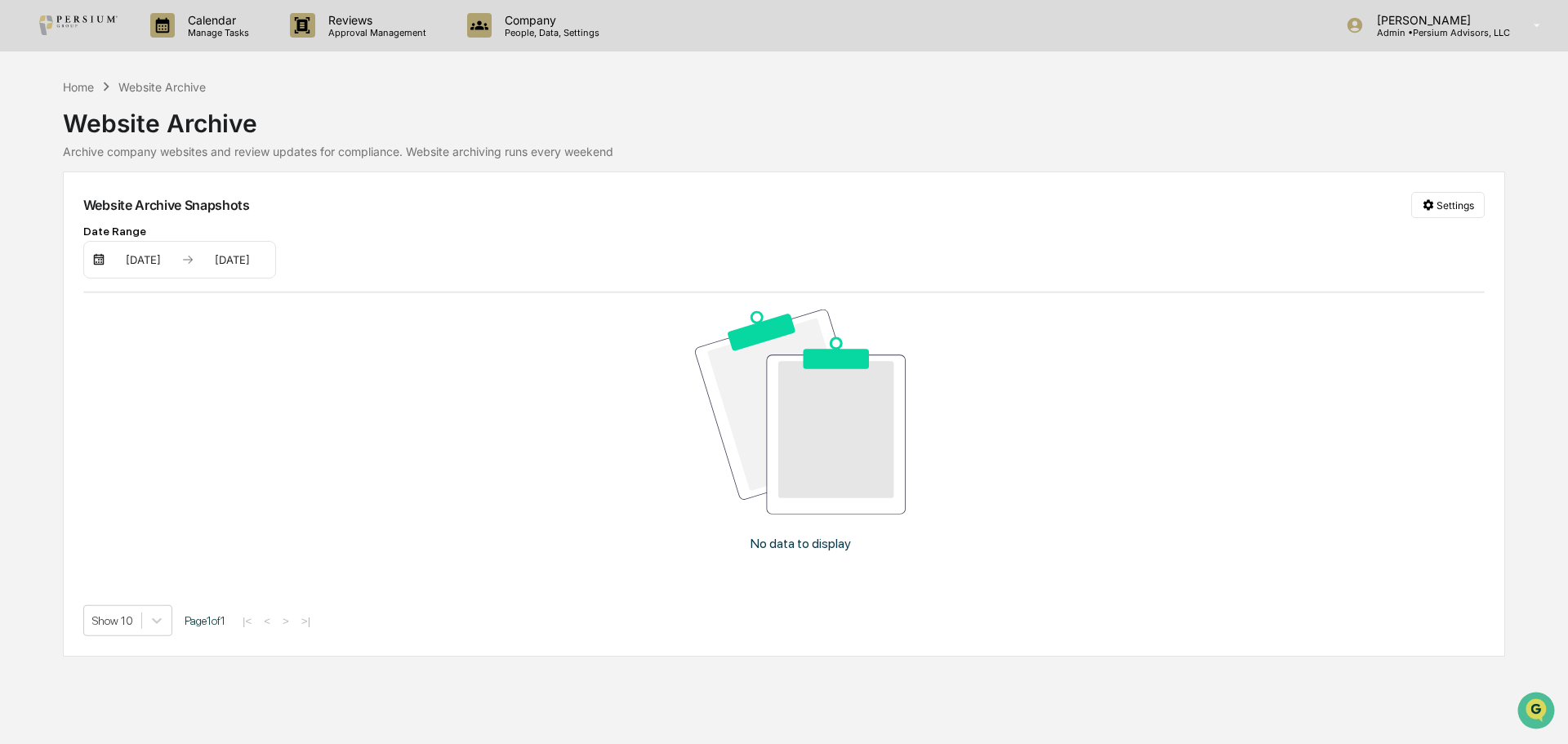click on "Website Archive" at bounding box center (784, 117) 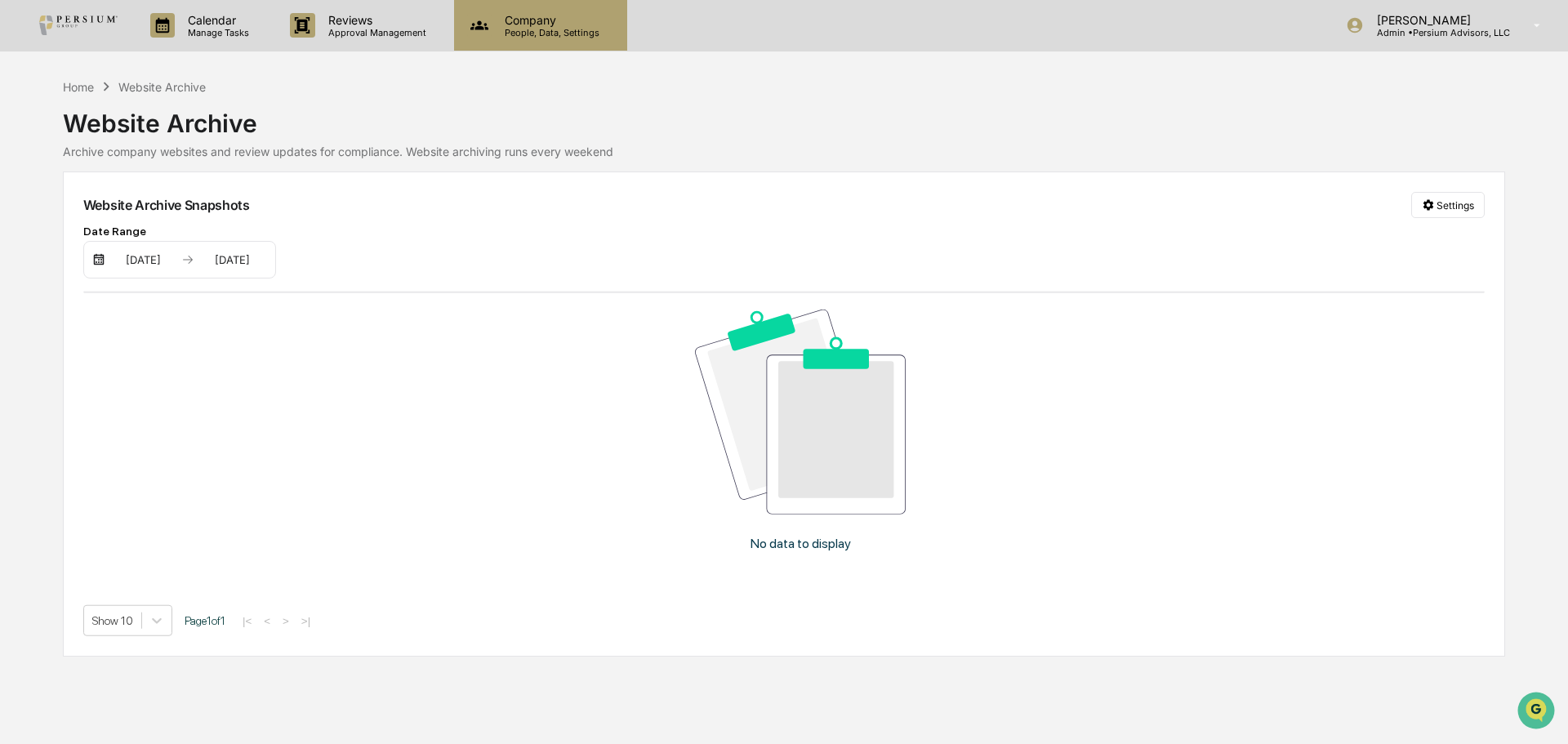 click on "People, Data, Settings" at bounding box center (550, 33) 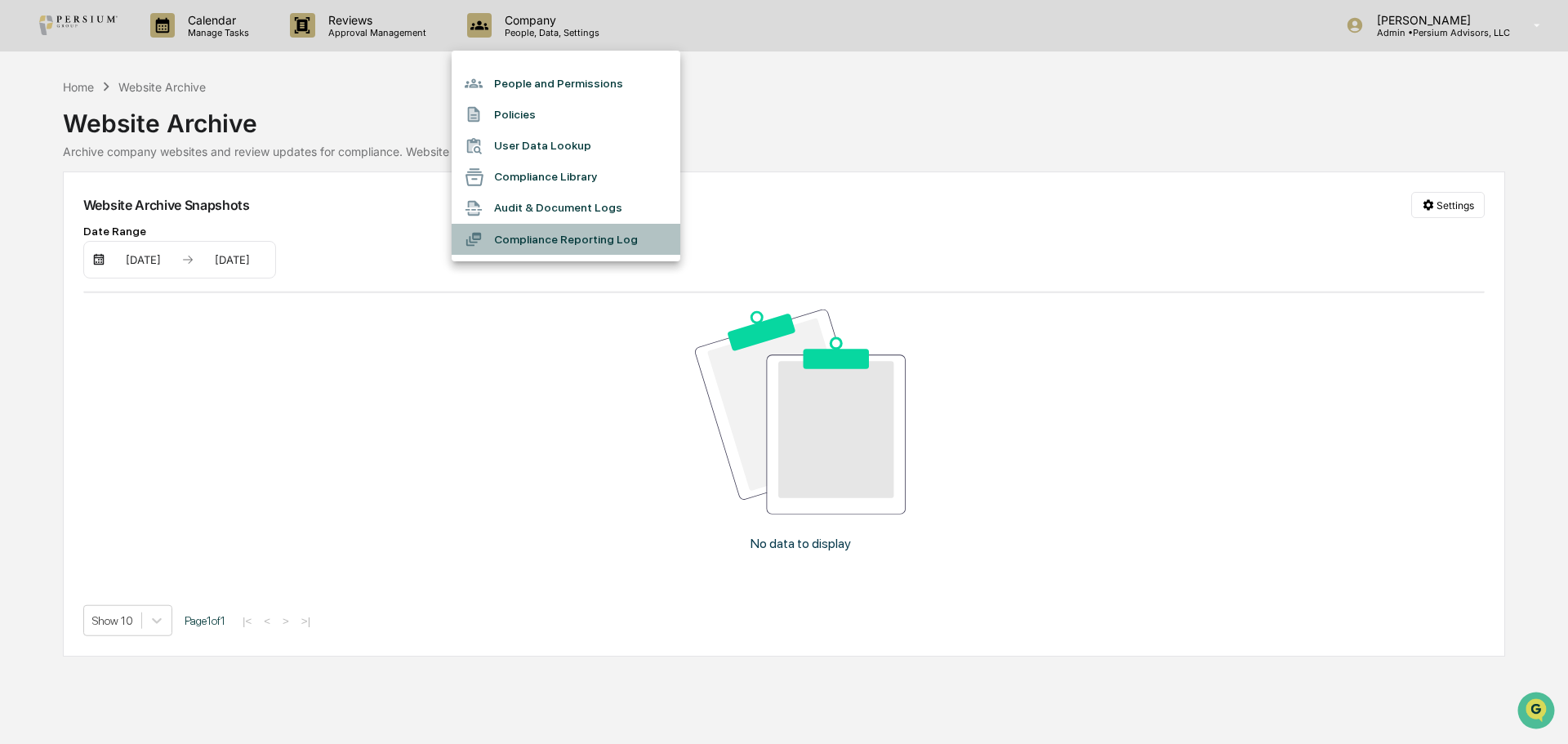 click on "Compliance Reporting Log" at bounding box center [566, 239] 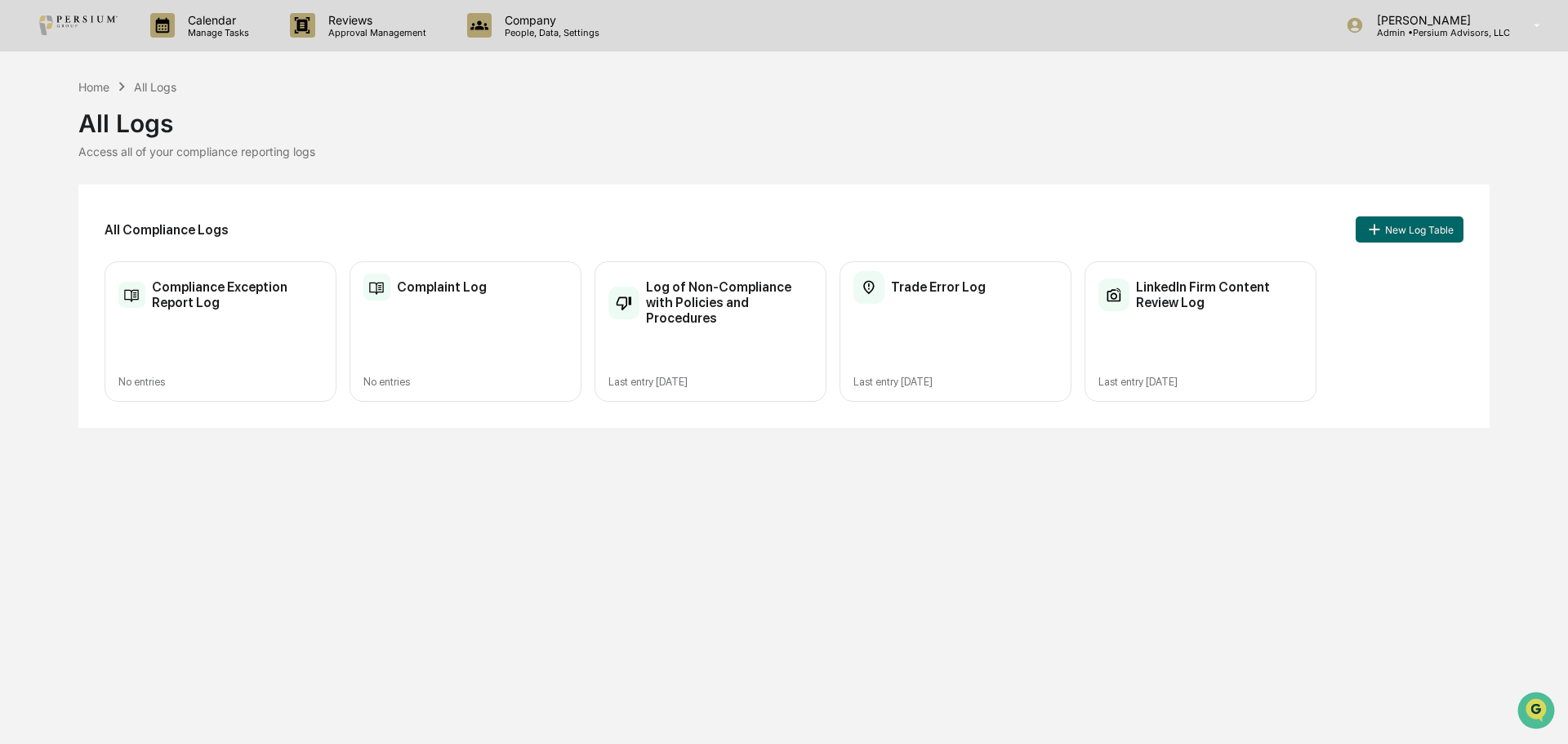 click on "Home All Logs All Logs Access all of your compliance reporting logs All Compliance Logs New Log Table Compliance Exception Report Log No entries Complaint Log No entries Log of Non-Compliance with Policies and Procedures Last entry [DATE] Trade Error Log Last entry [DATE] LinkedIn Firm Content Review Log Last entry [DATE]" at bounding box center (784, 252) 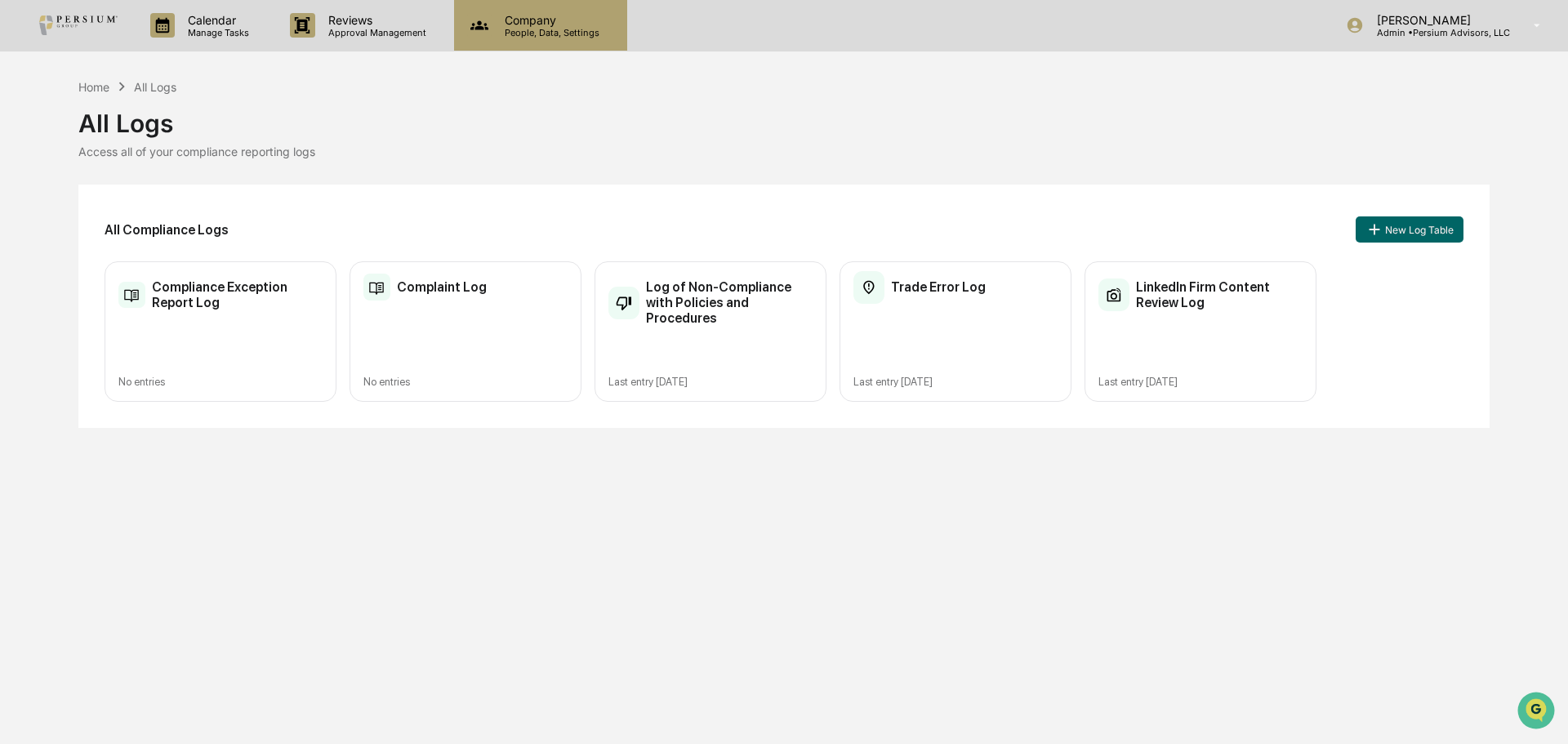 click on "Company People, Data, Settings" at bounding box center (541, 25) 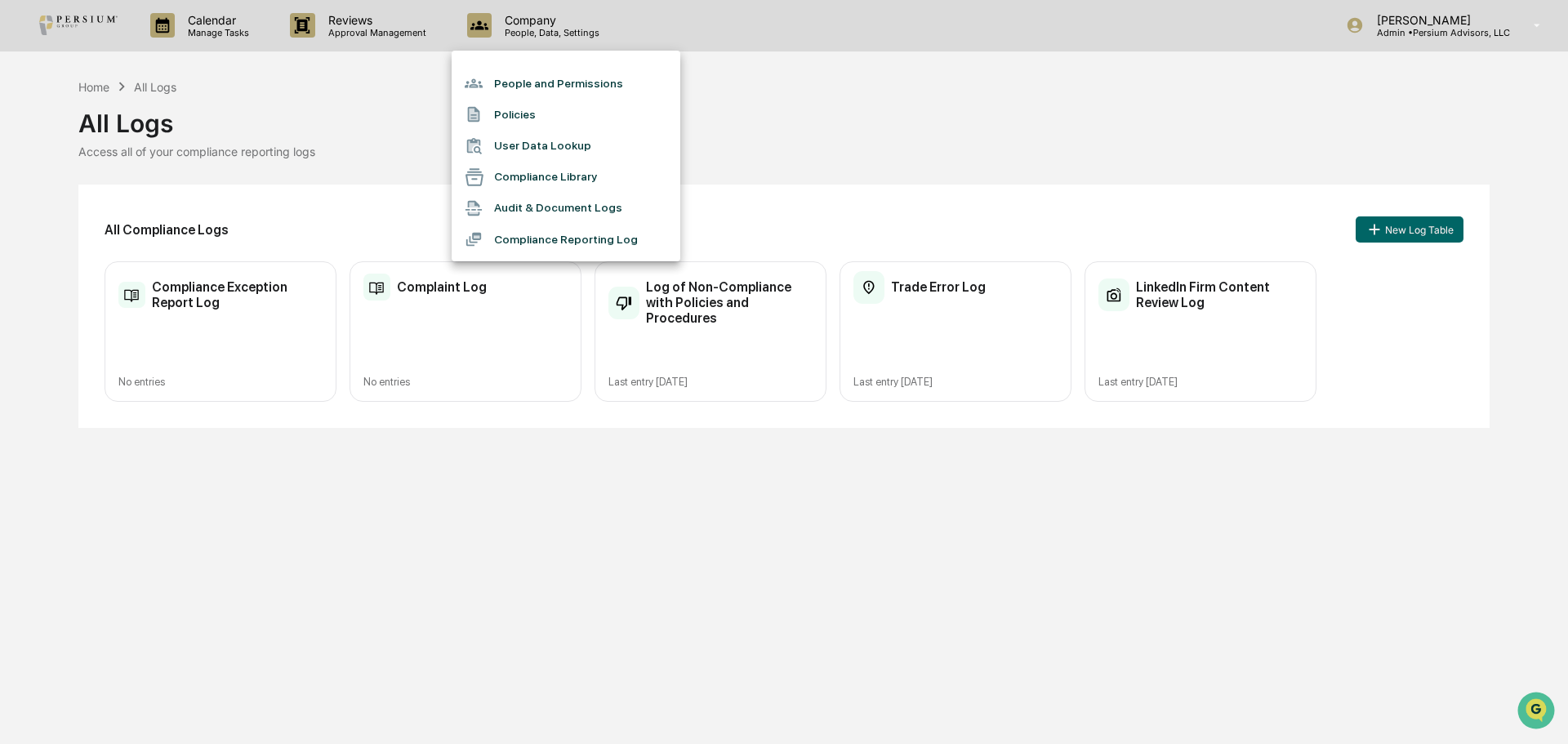 click on "Compliance Library" at bounding box center (566, 177) 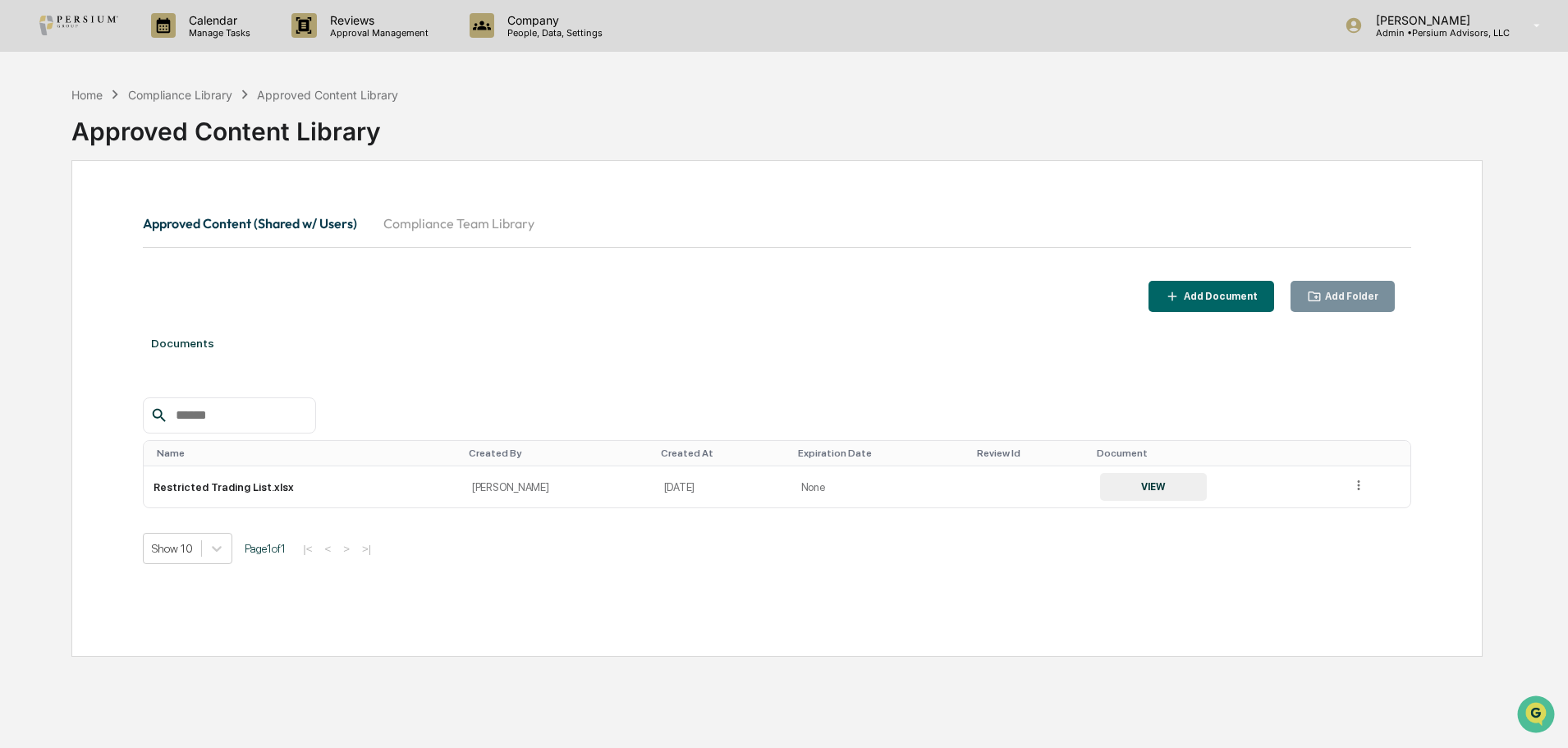 click on "Compliance Team Library" at bounding box center (459, 223) 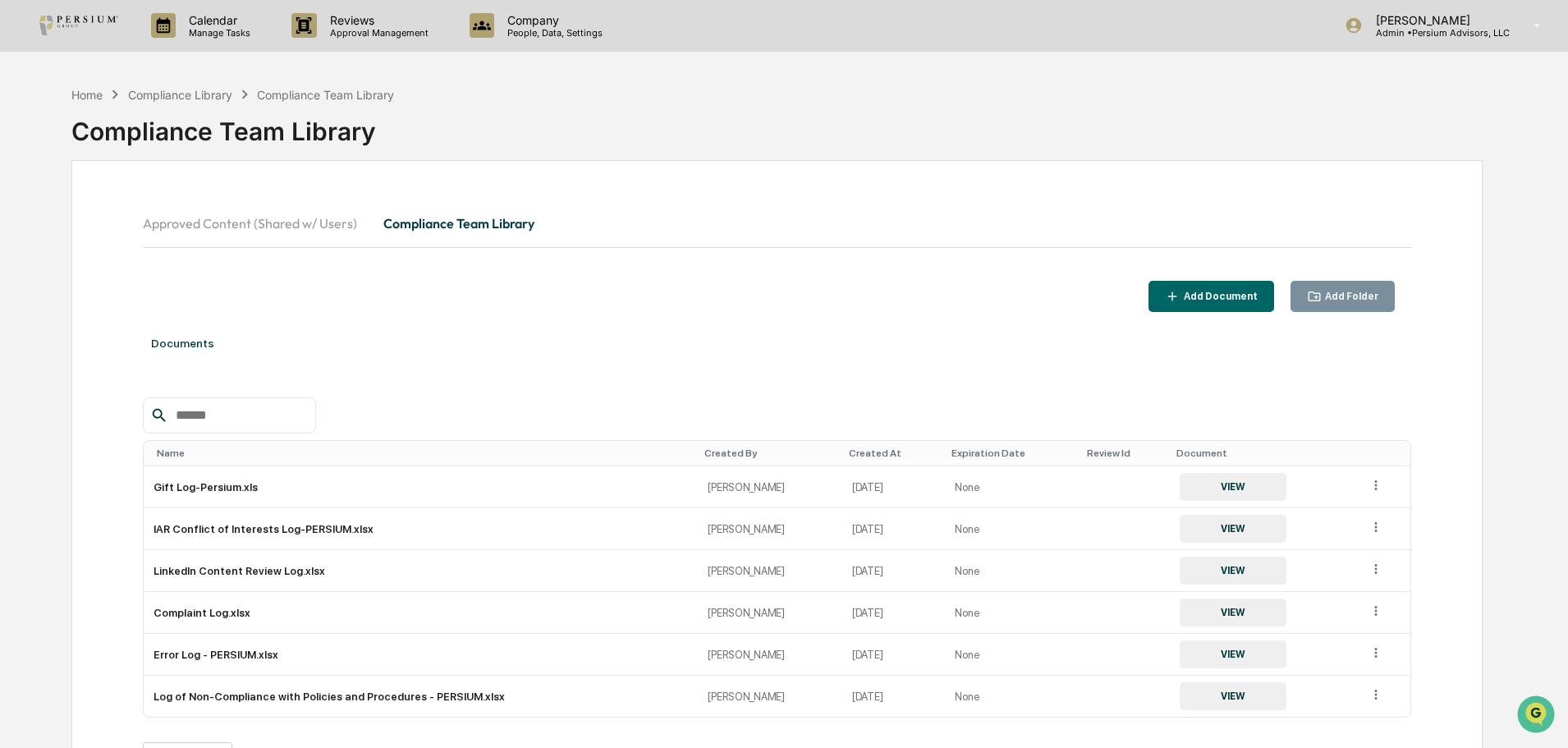 click on "Approved Content (Shared w/ Users)" at bounding box center (256, 223) 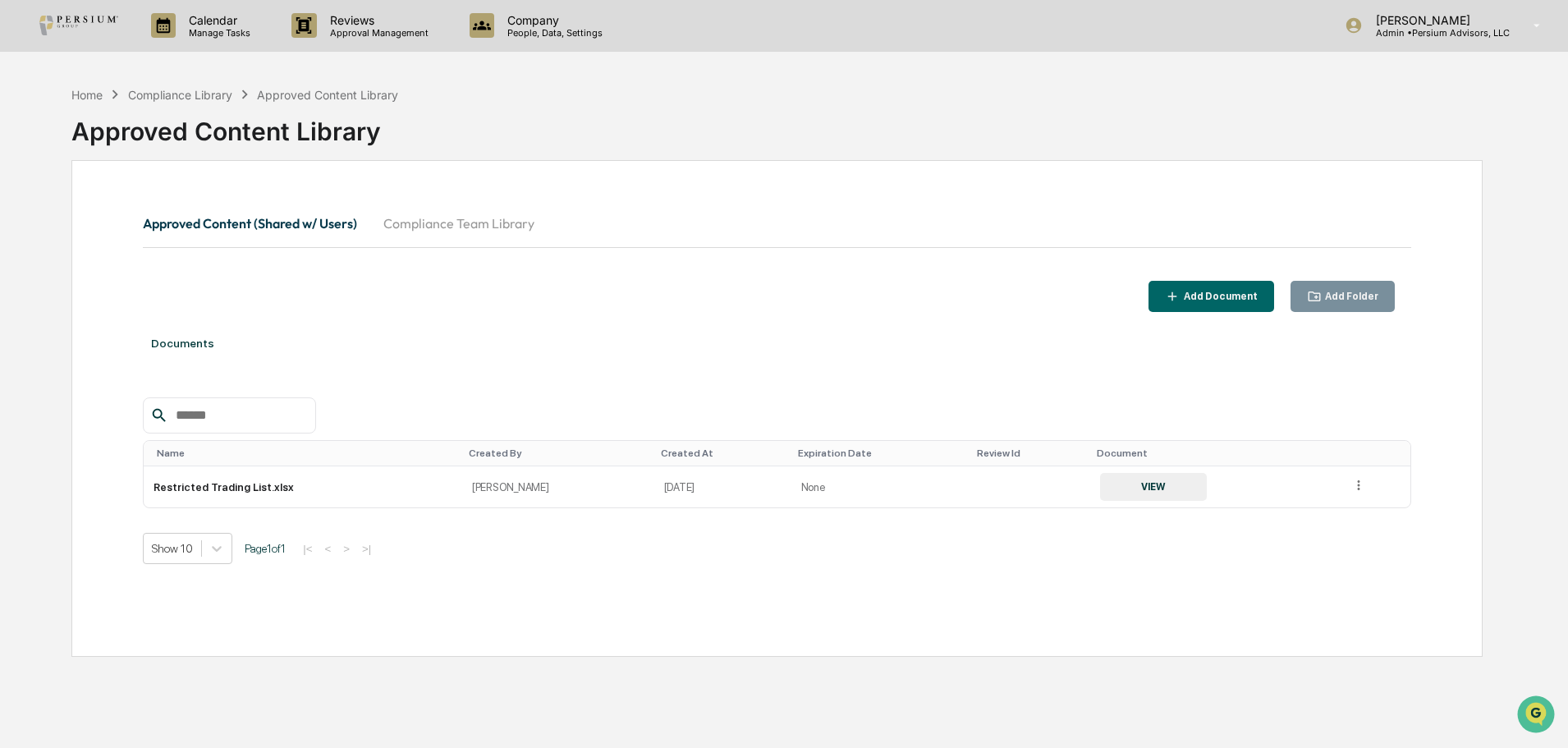 click on "Home Compliance Library Approved Content Library Approved Content Library" at bounding box center (777, 119) 